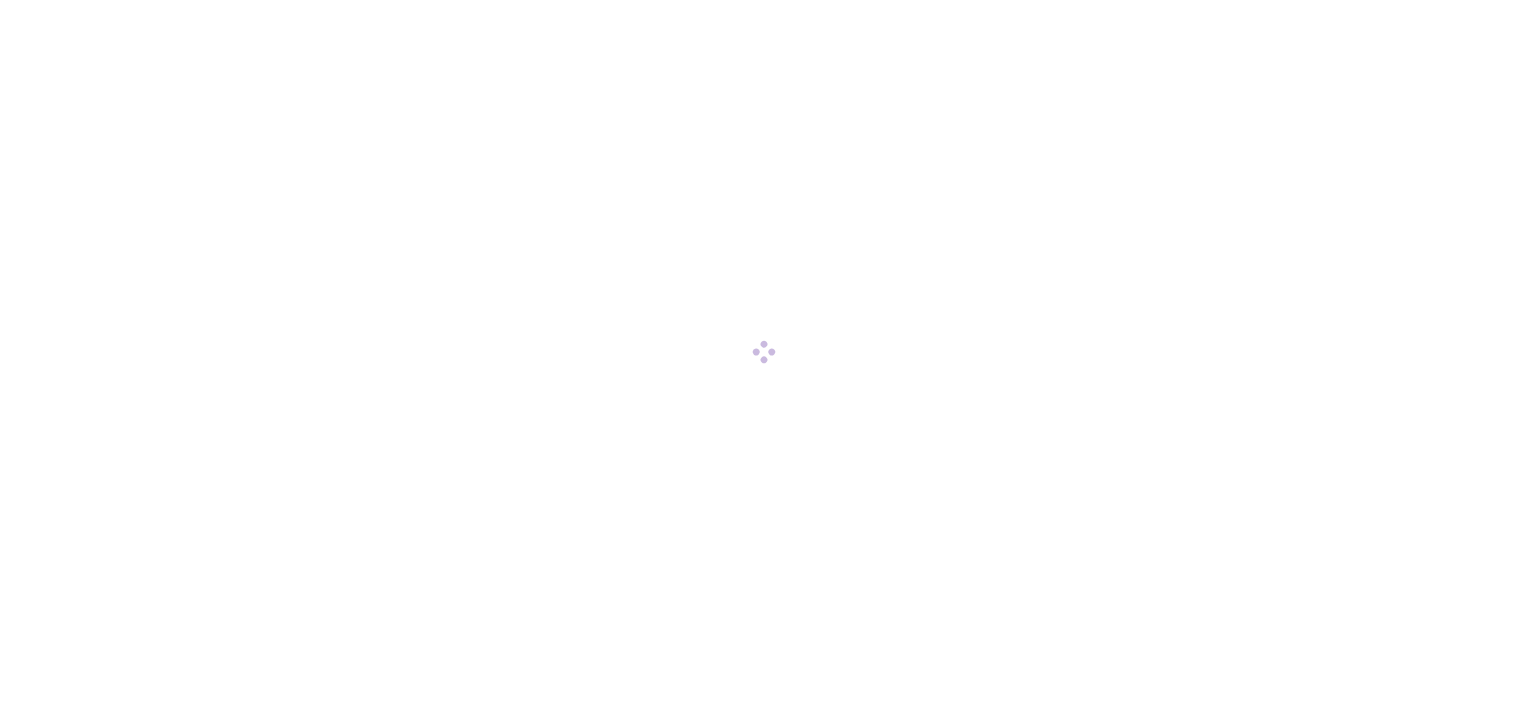 scroll, scrollTop: 0, scrollLeft: 0, axis: both 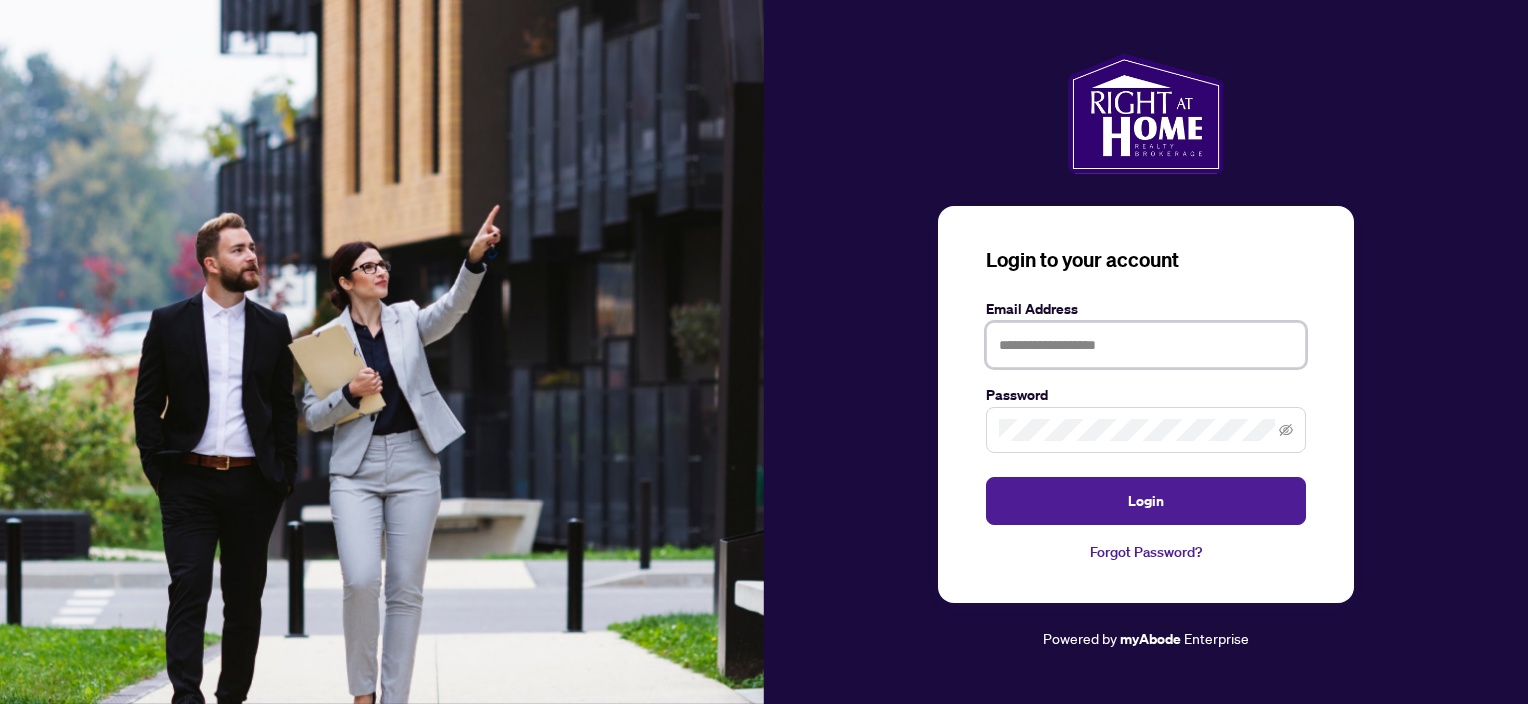 click at bounding box center [1146, 345] 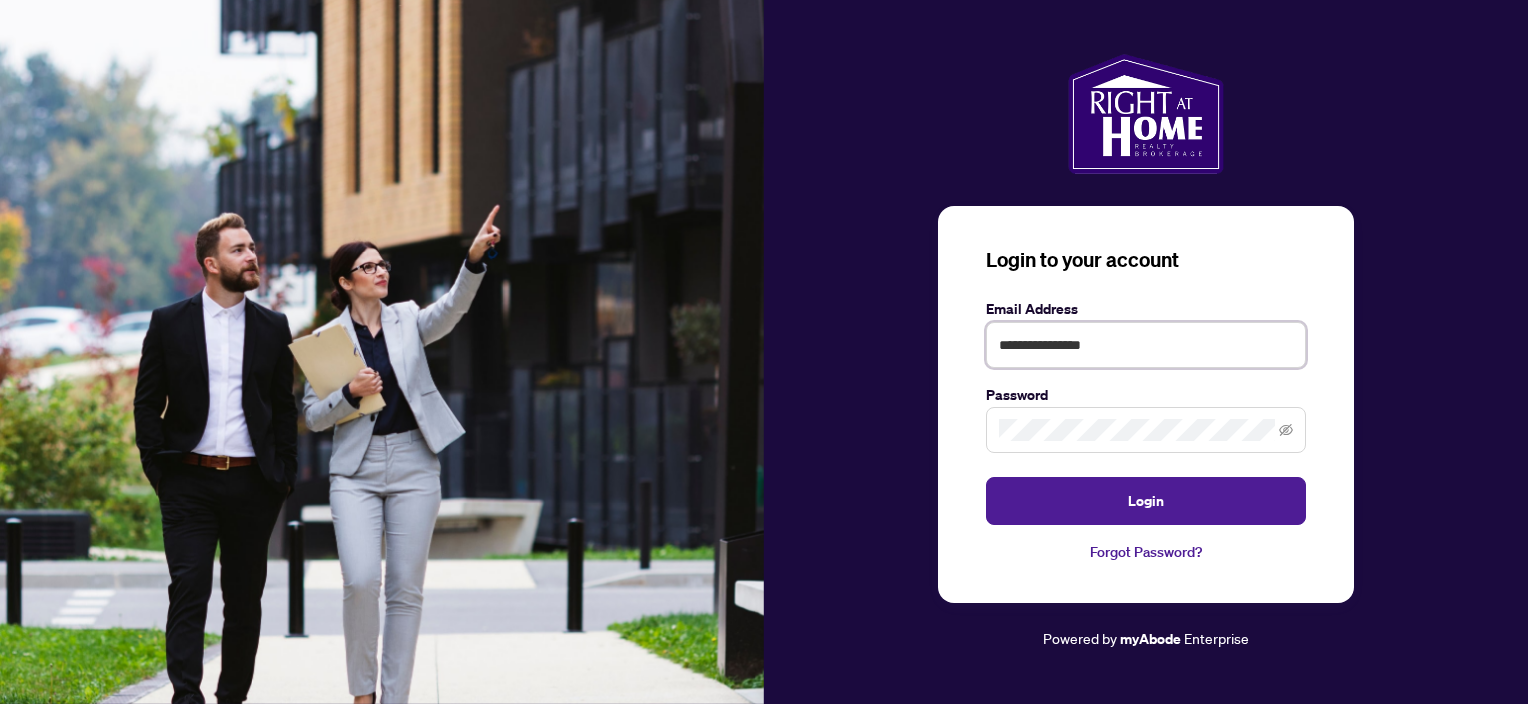 type on "**********" 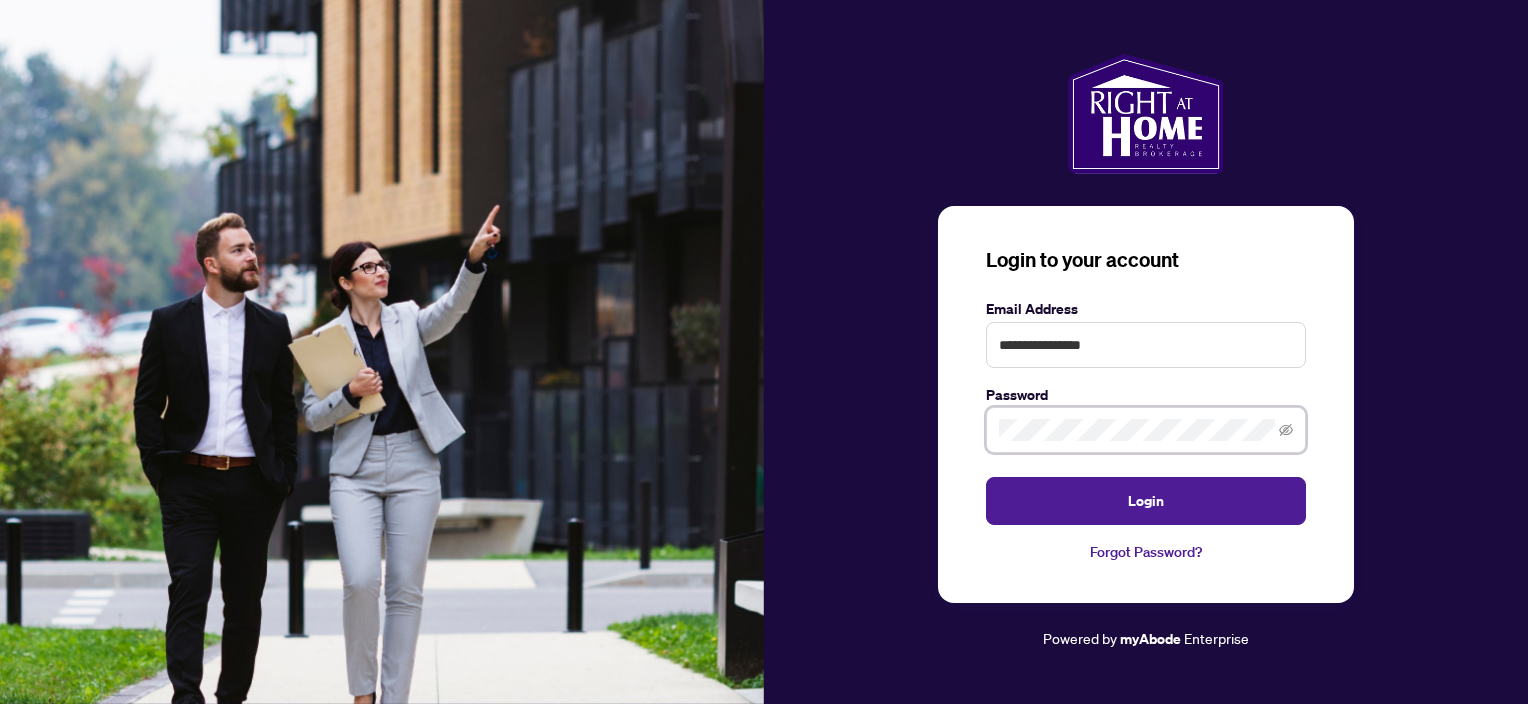 click on "Login" at bounding box center [1146, 501] 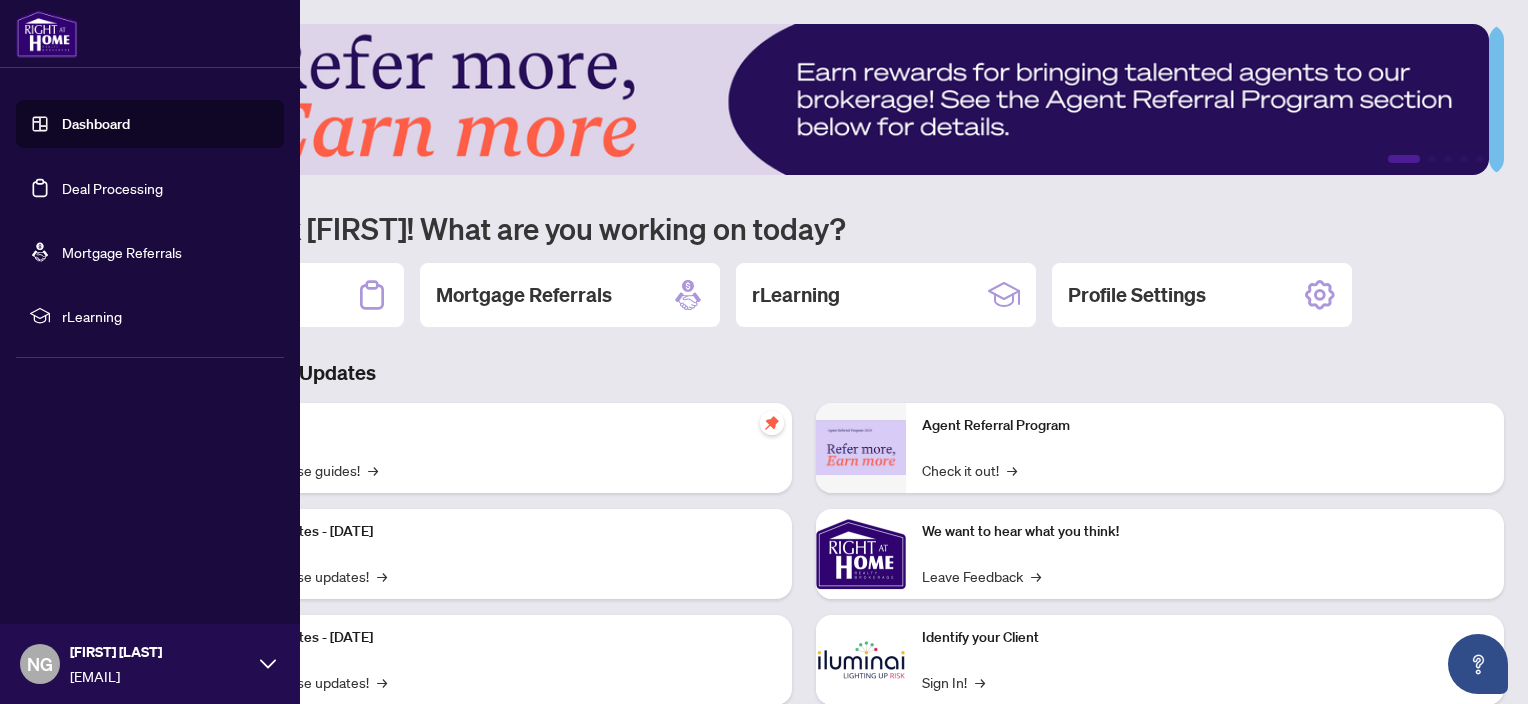click on "Deal Processing" at bounding box center (112, 188) 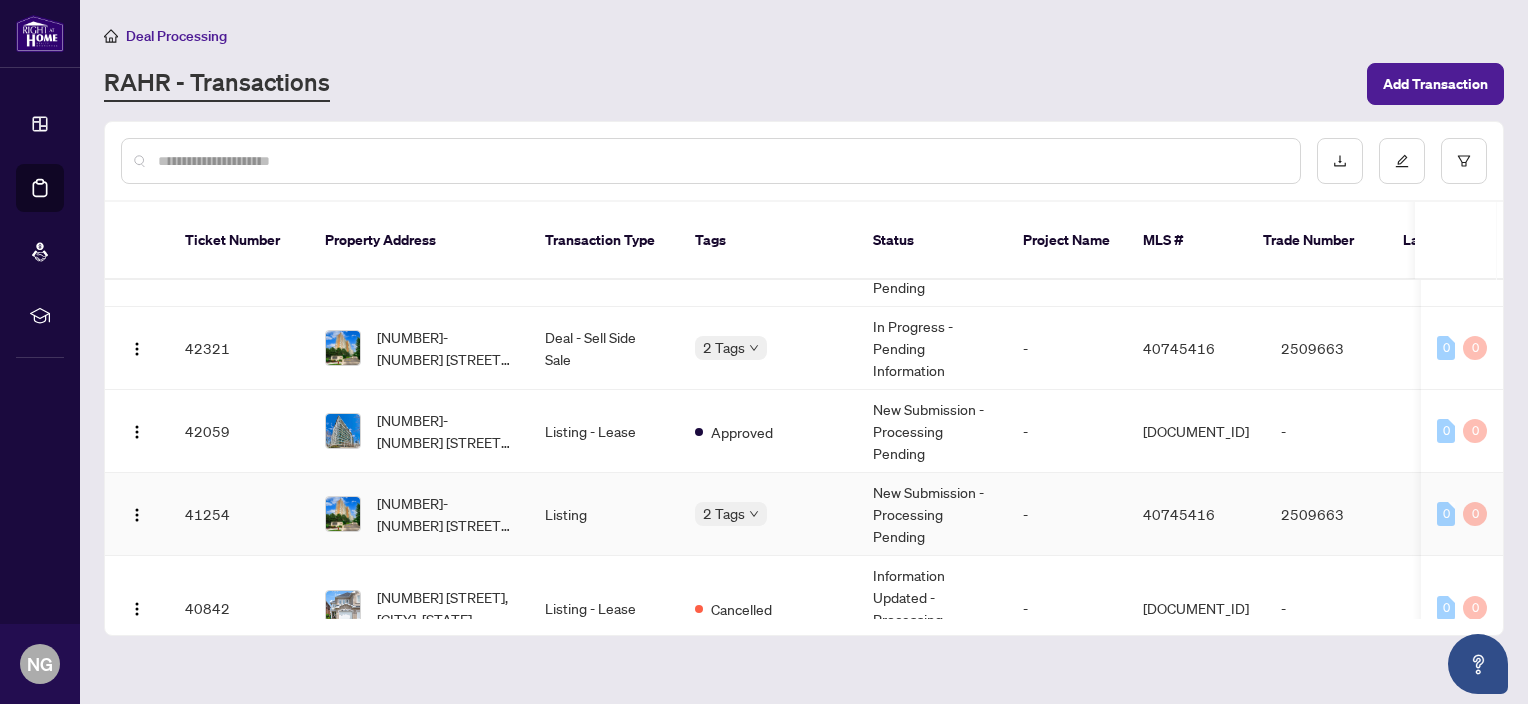 scroll, scrollTop: 400, scrollLeft: 0, axis: vertical 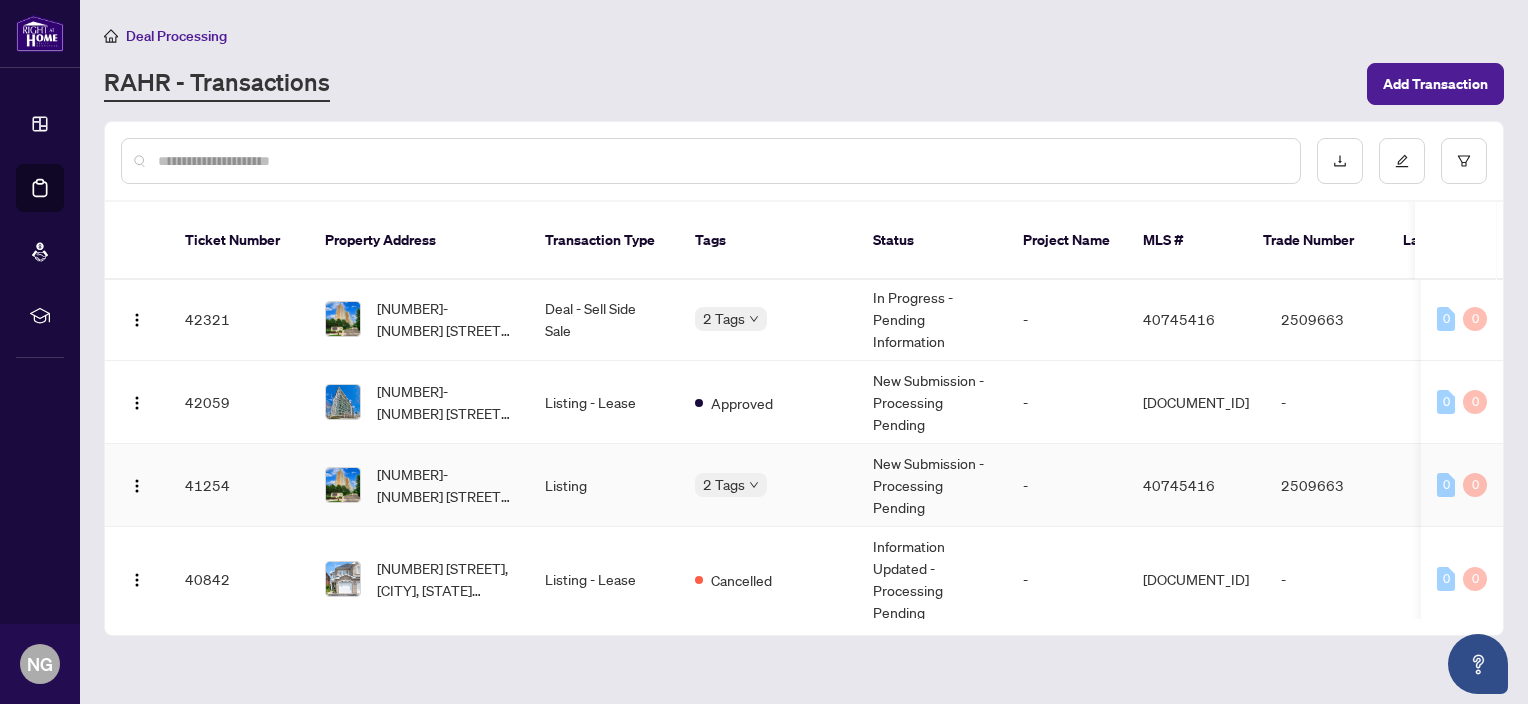 click on "[NUMBER]-[NUMBER] [STREET], [CITY], [STATE] [POSTAL_CODE], [COUNTRY]" at bounding box center (445, 485) 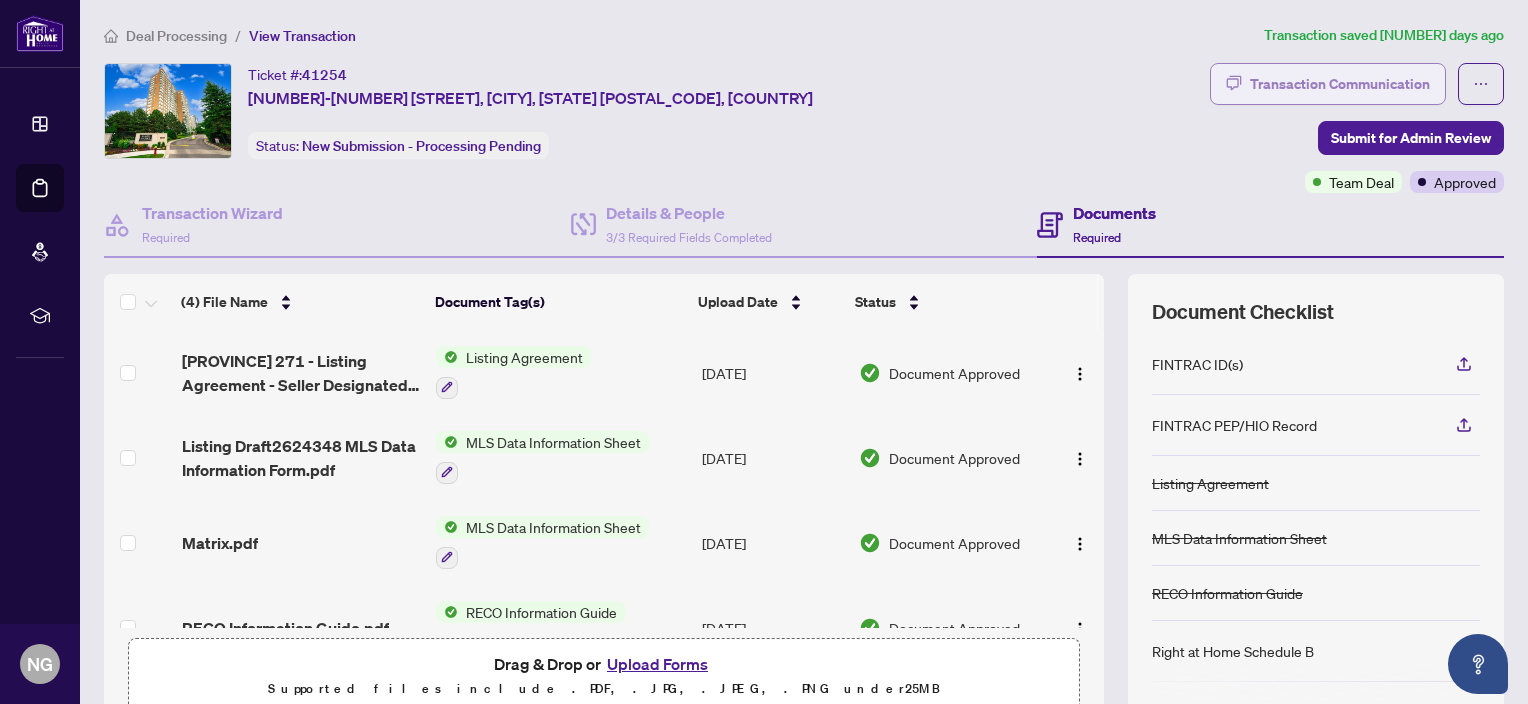 click on "Transaction Communication" at bounding box center [1340, 84] 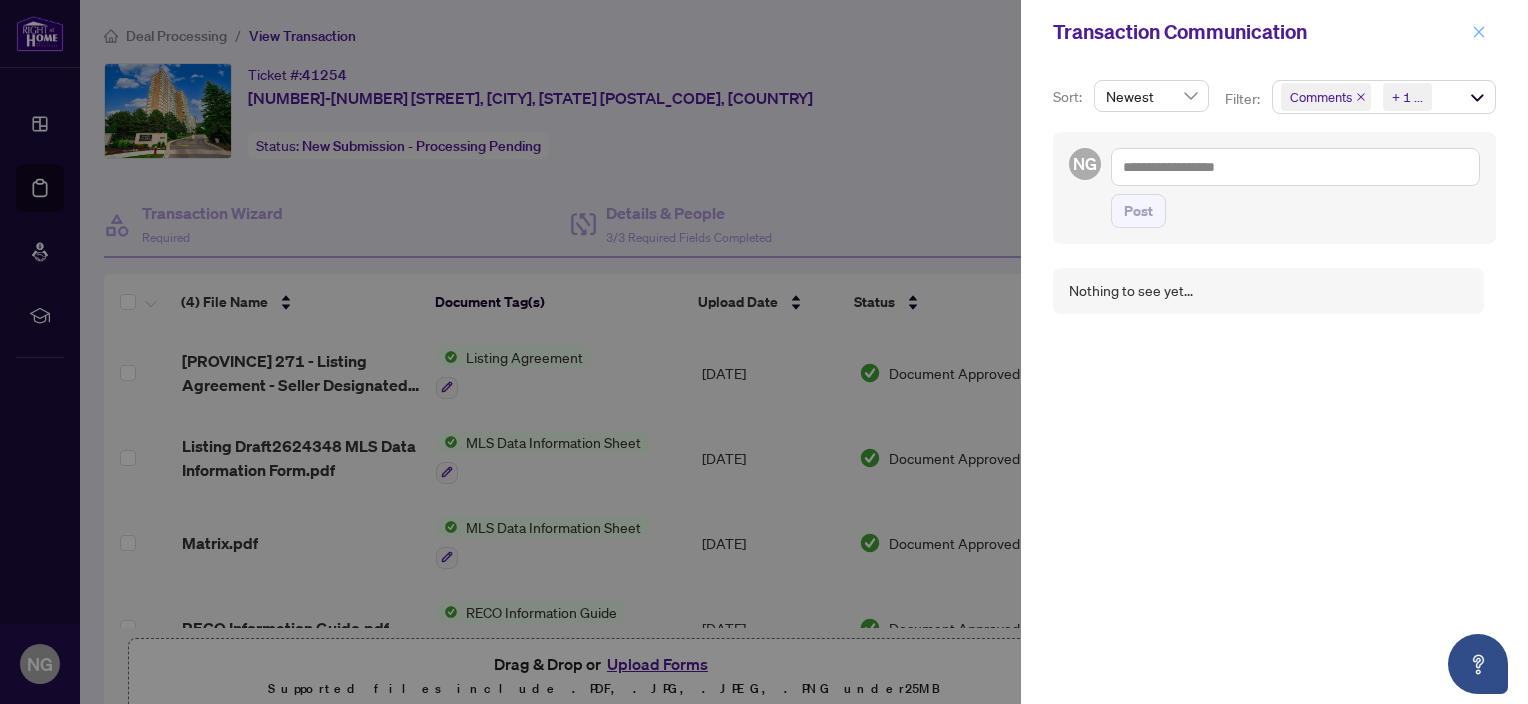 click 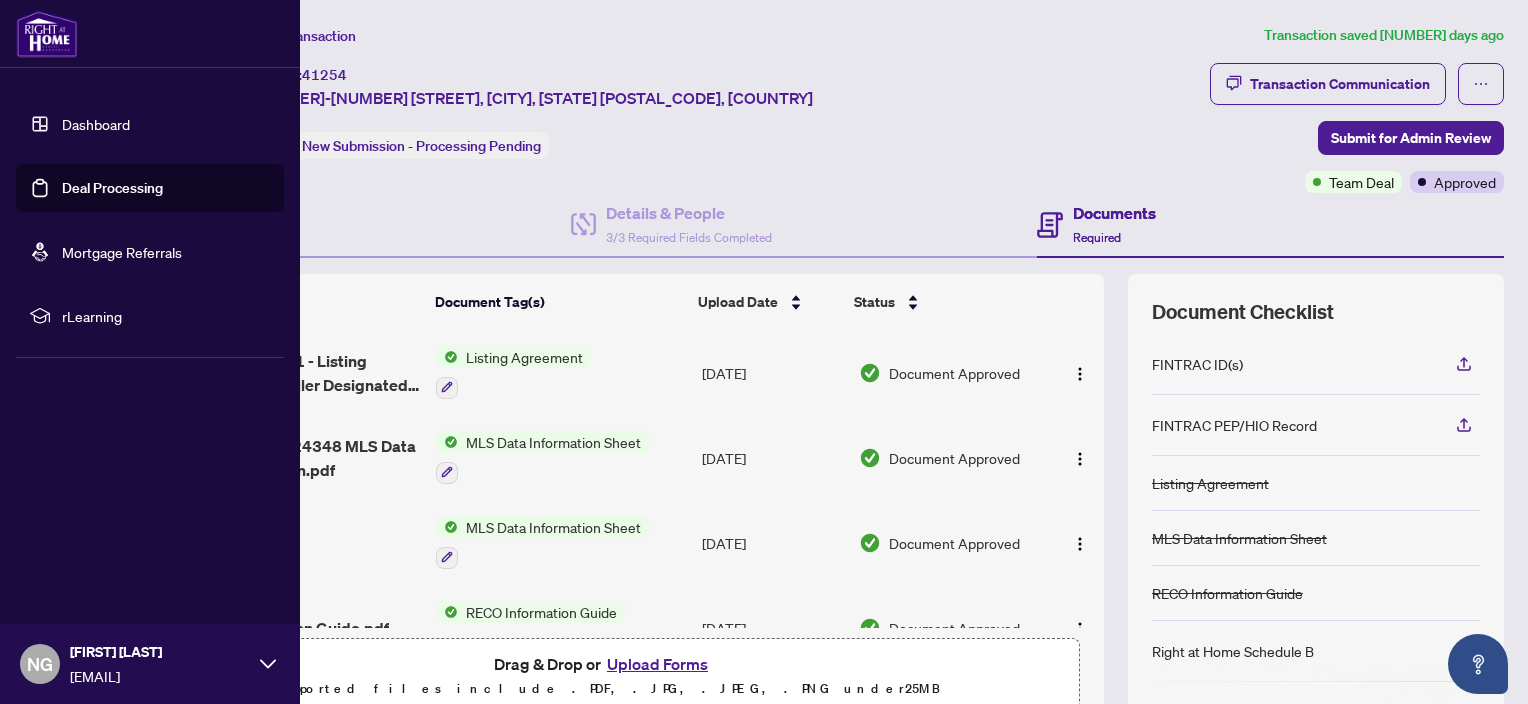 click on "Deal Processing" at bounding box center (112, 188) 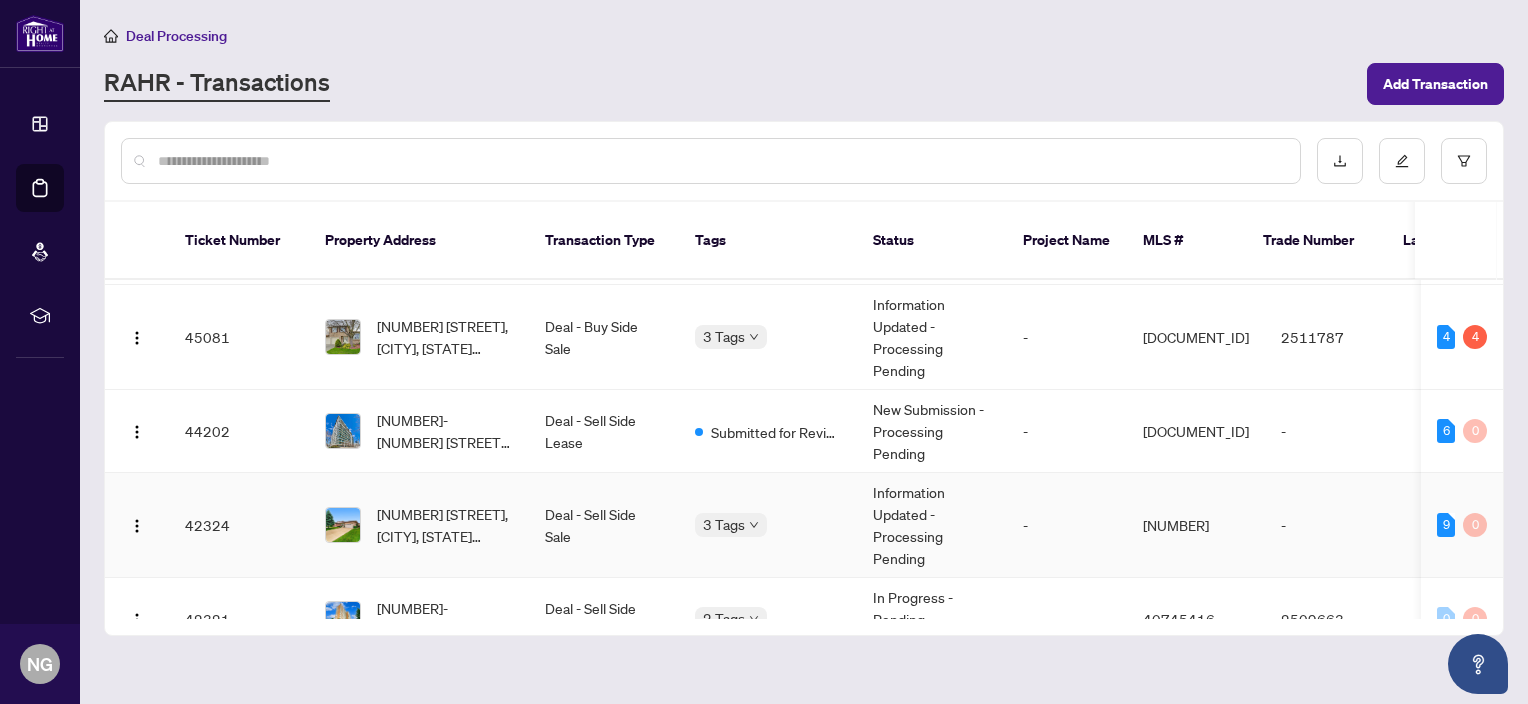 scroll, scrollTop: 200, scrollLeft: 0, axis: vertical 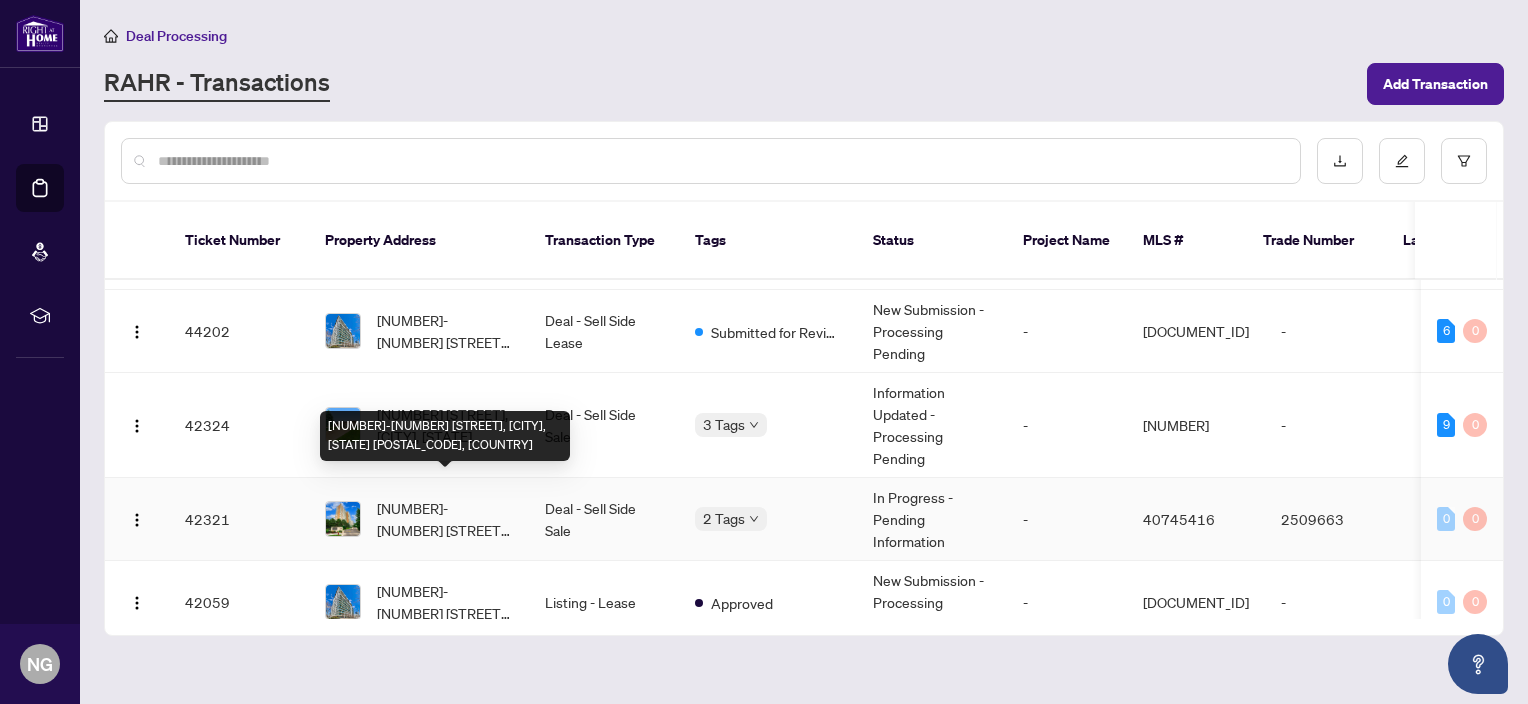 click on "[NUMBER]-[NUMBER] [STREET], [CITY], [STATE] [POSTAL_CODE], [COUNTRY]" at bounding box center [445, 519] 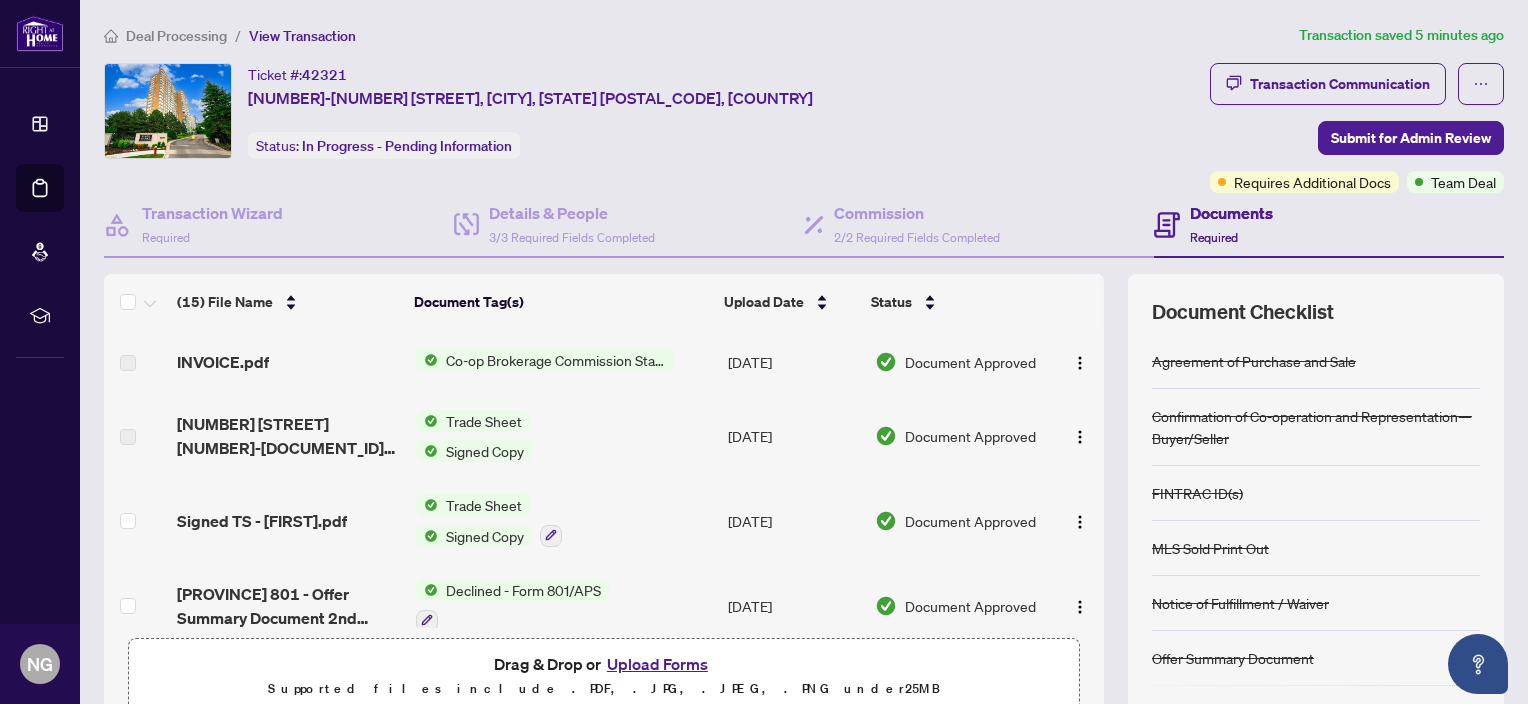 scroll, scrollTop: 101, scrollLeft: 0, axis: vertical 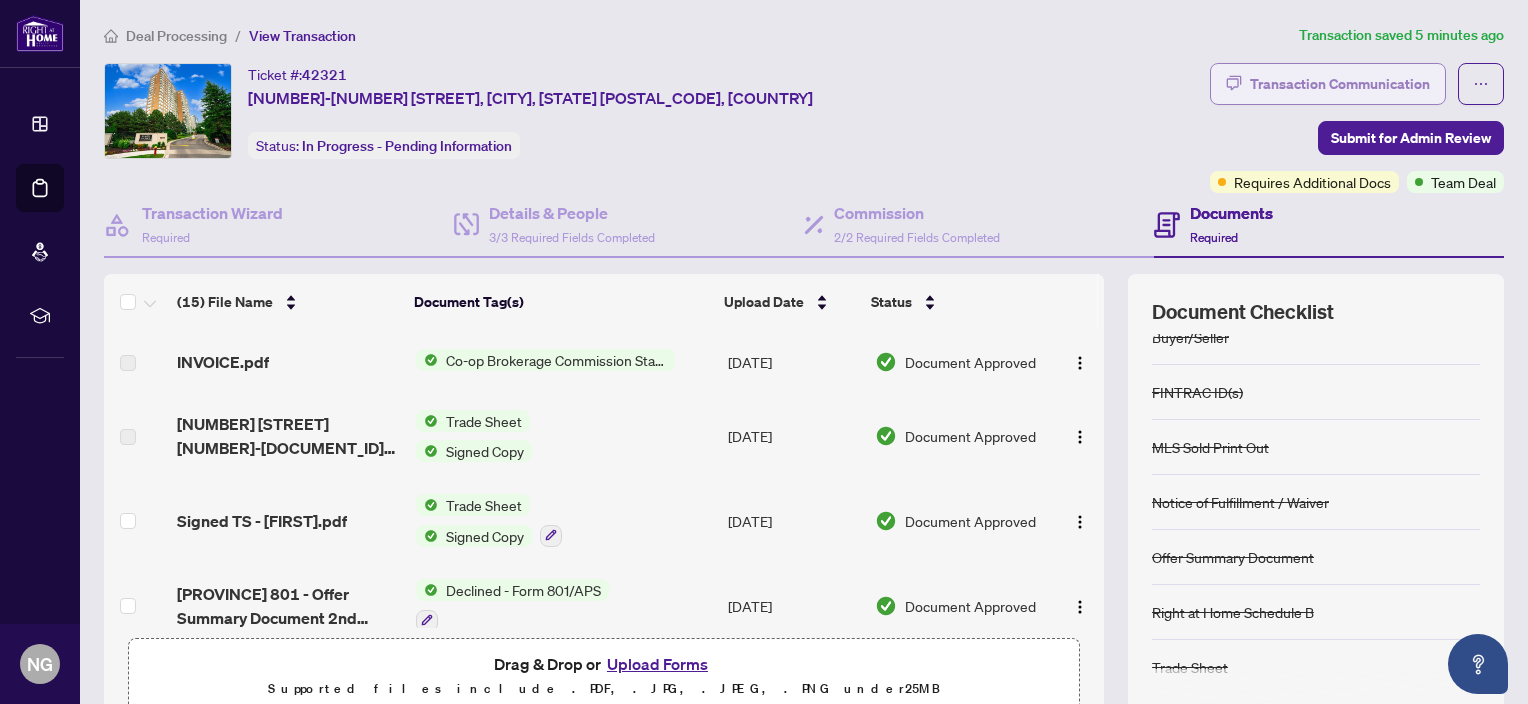 click on "Transaction Communication" at bounding box center (1340, 84) 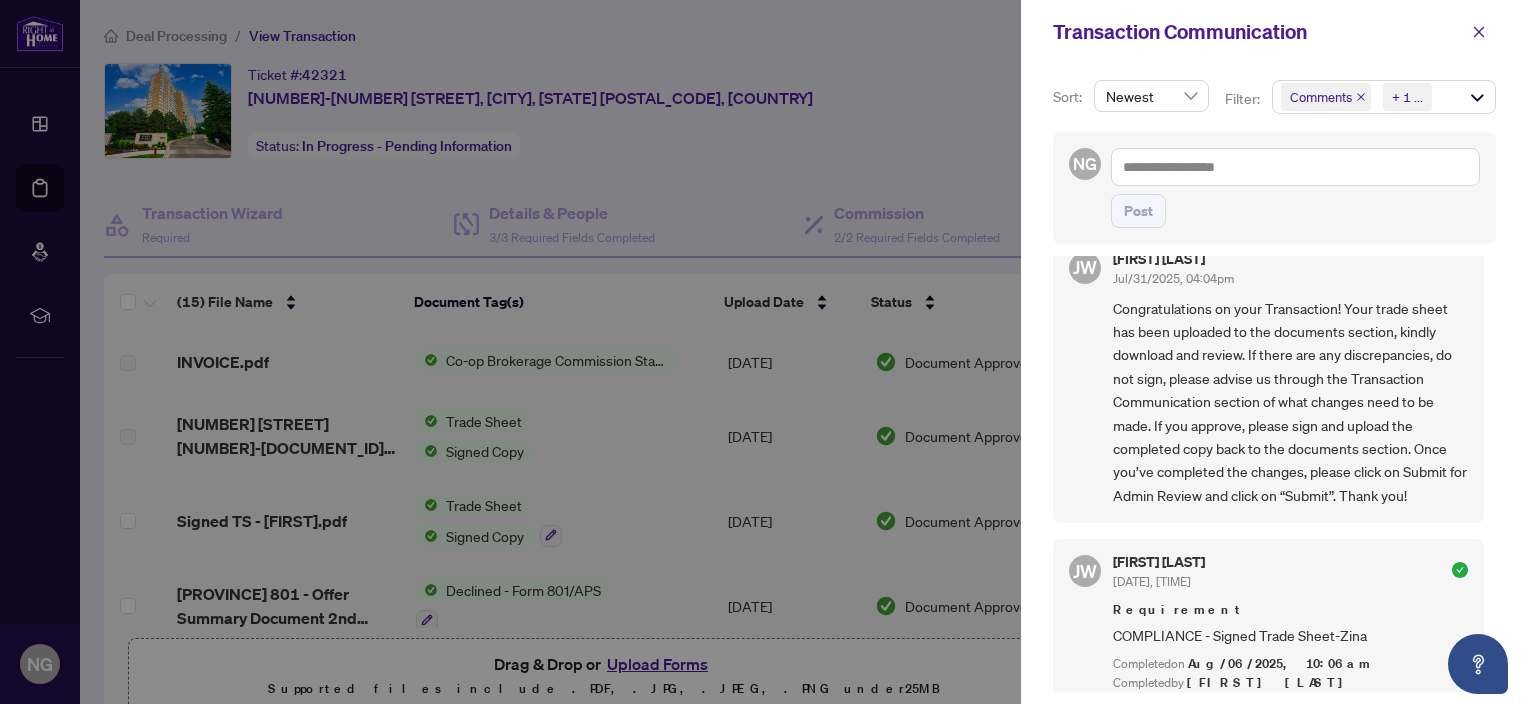 scroll, scrollTop: 0, scrollLeft: 0, axis: both 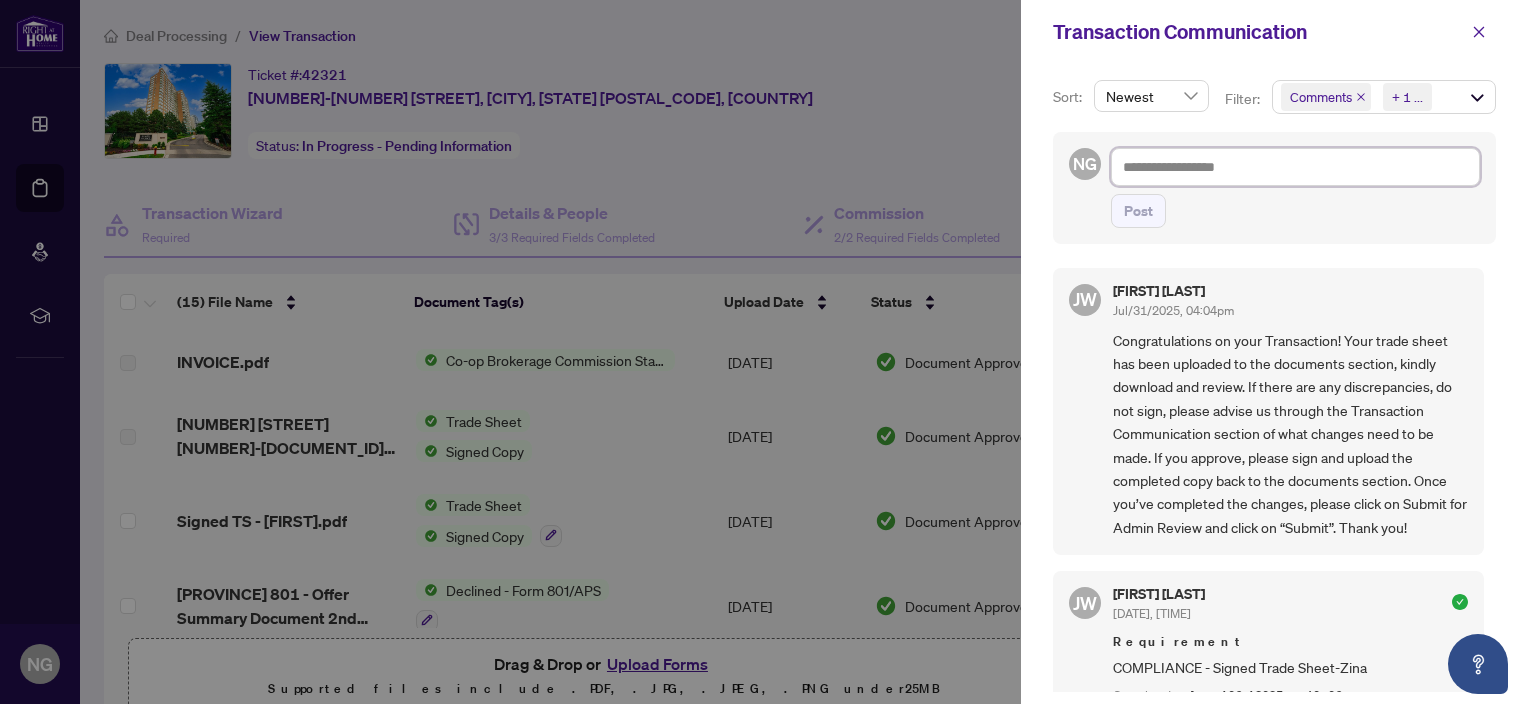 click at bounding box center (1295, 167) 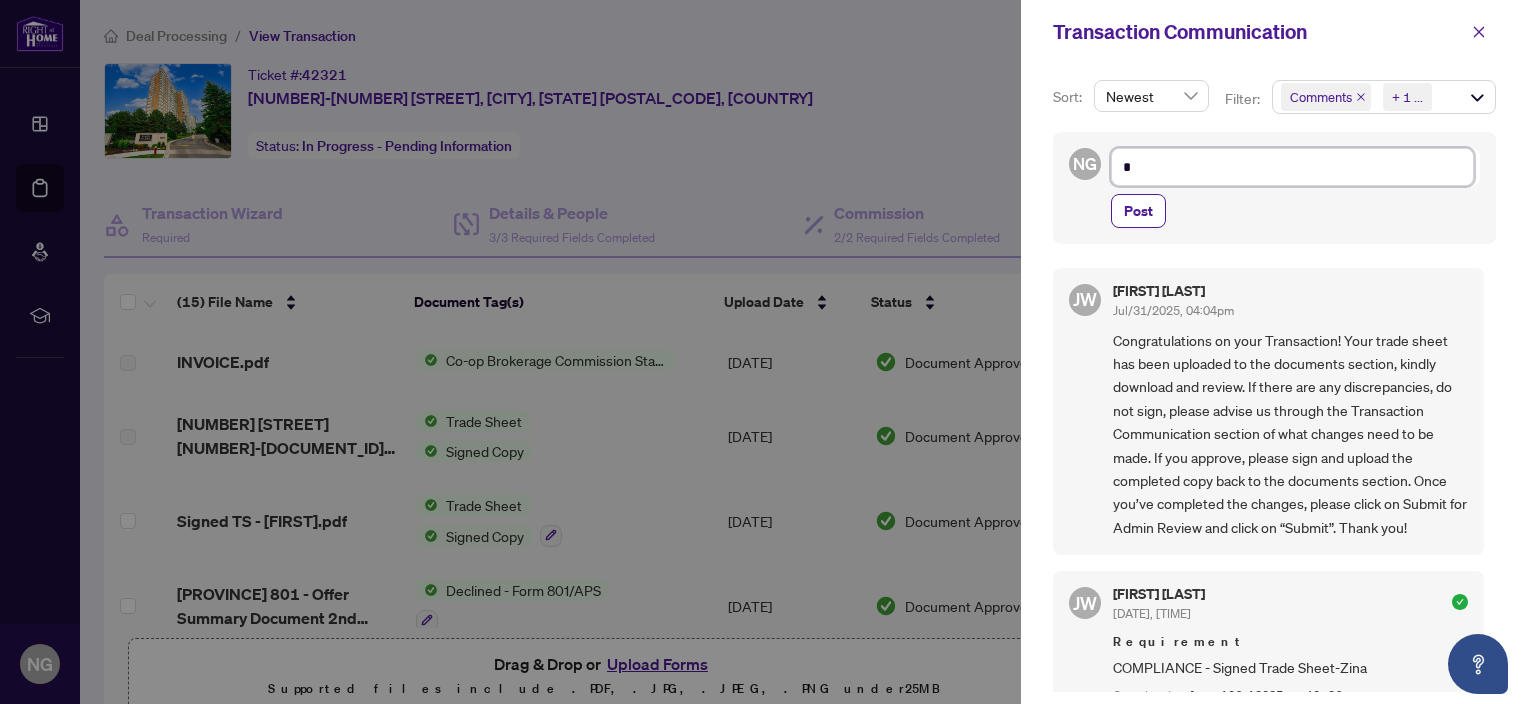 type on "**" 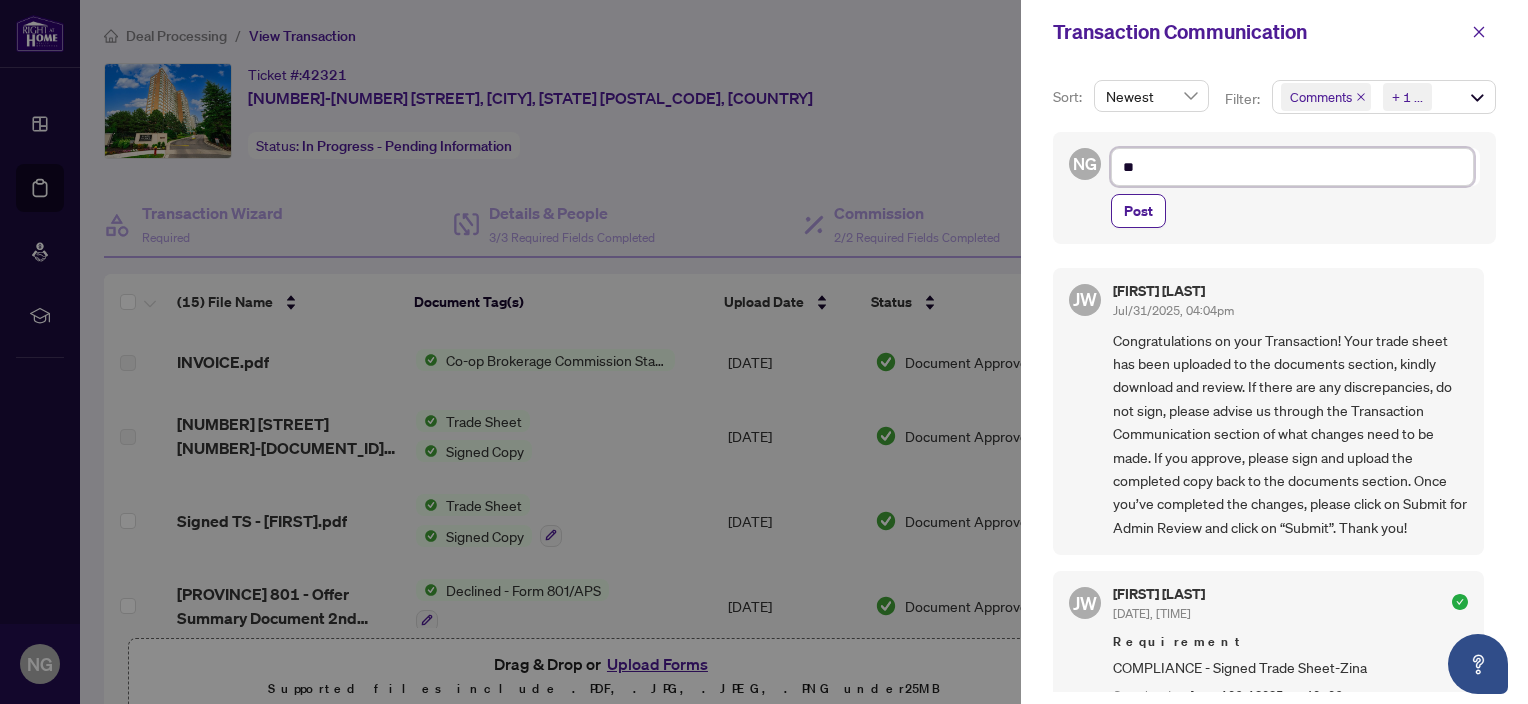 type on "***" 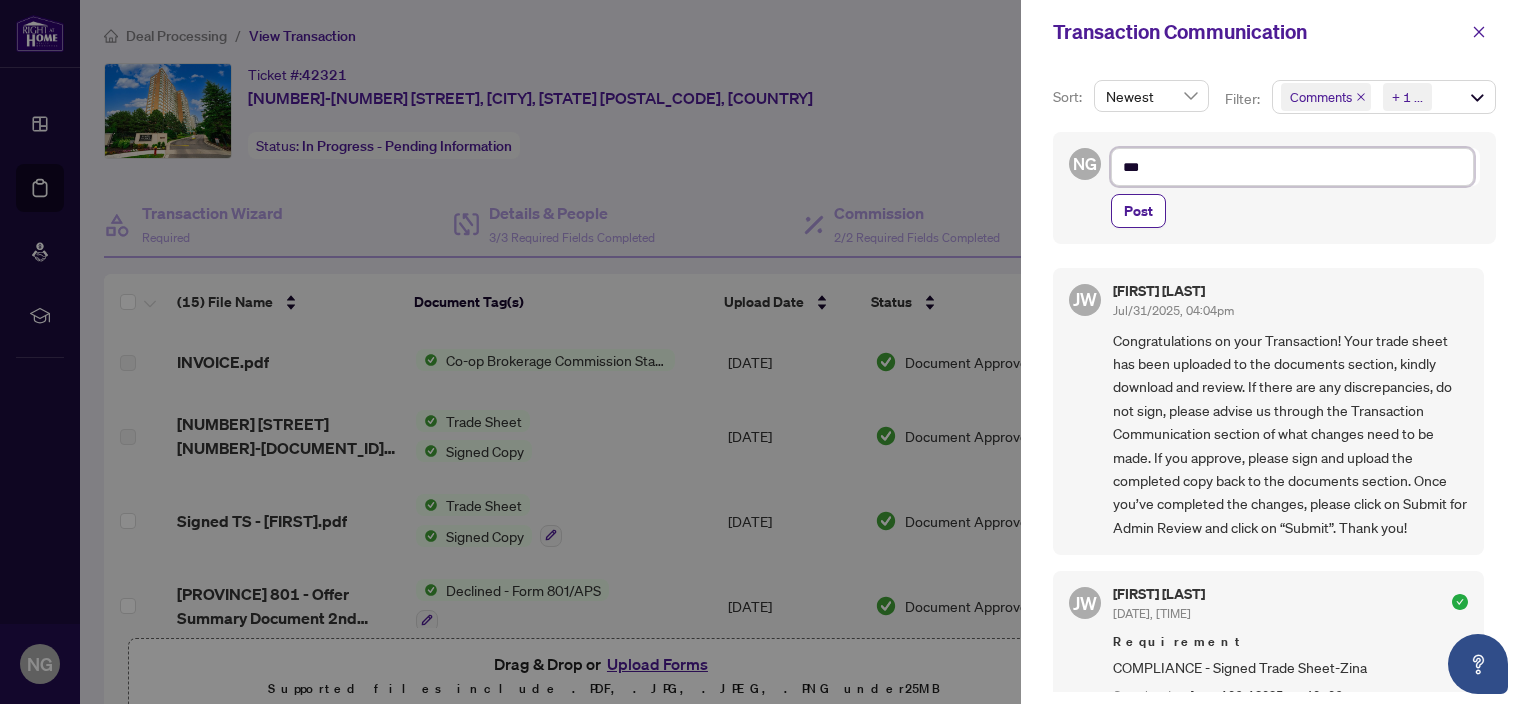 type on "****" 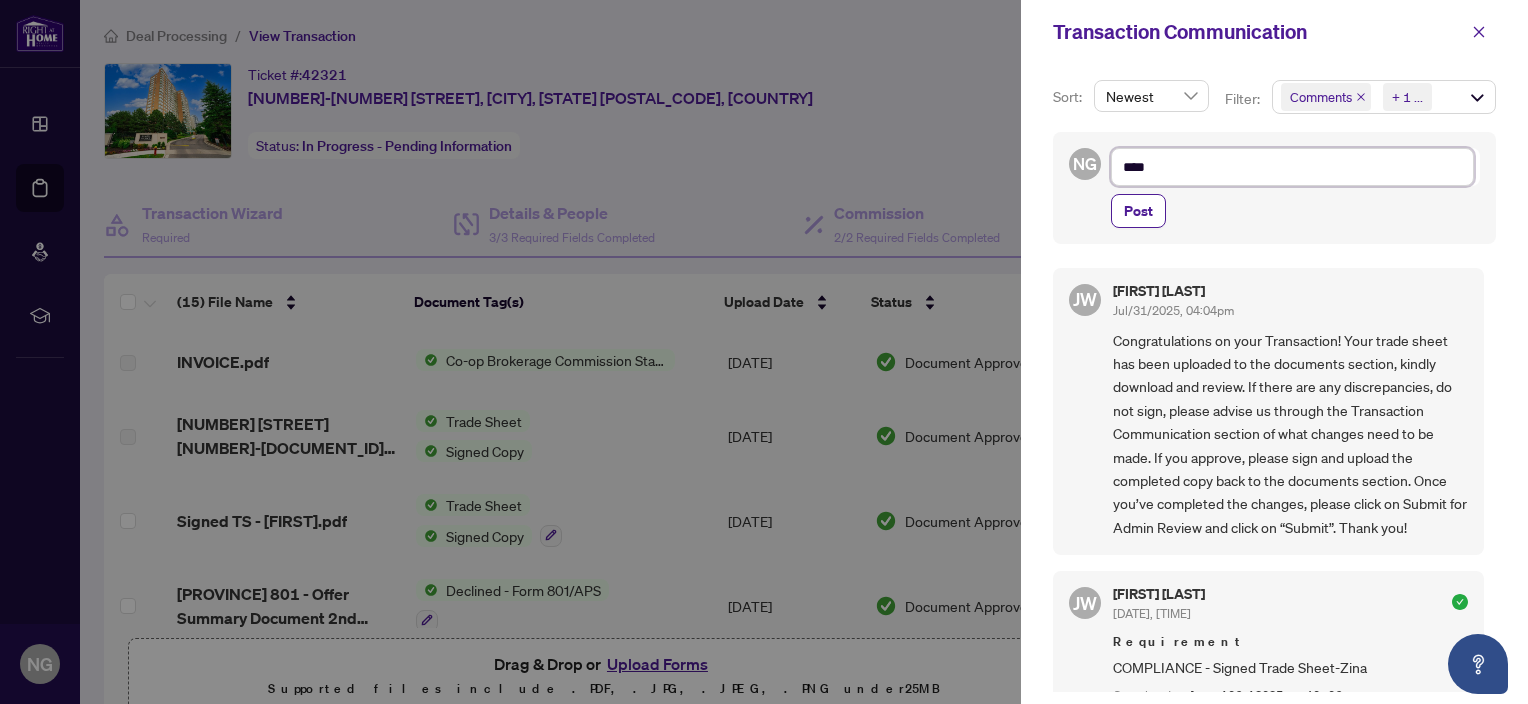 type on "*****" 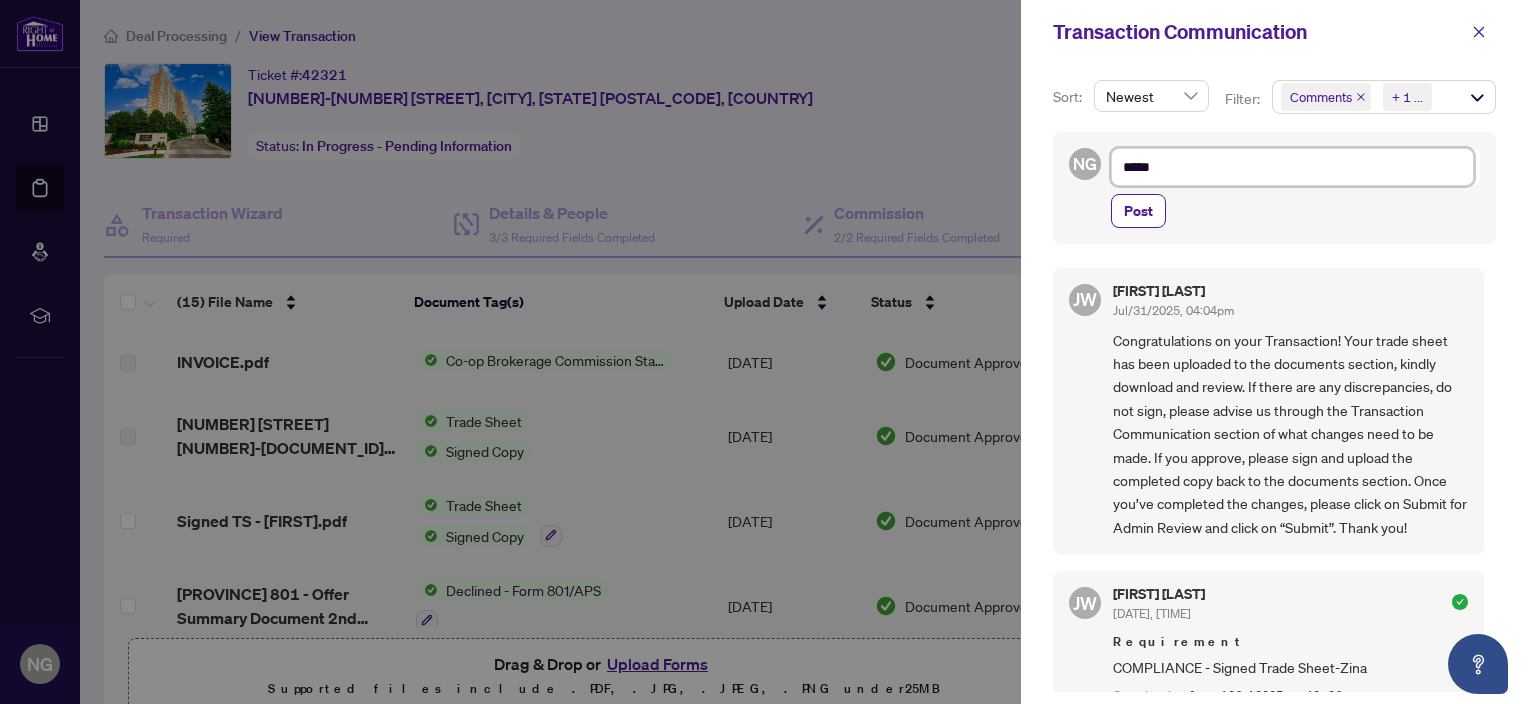 type on "******" 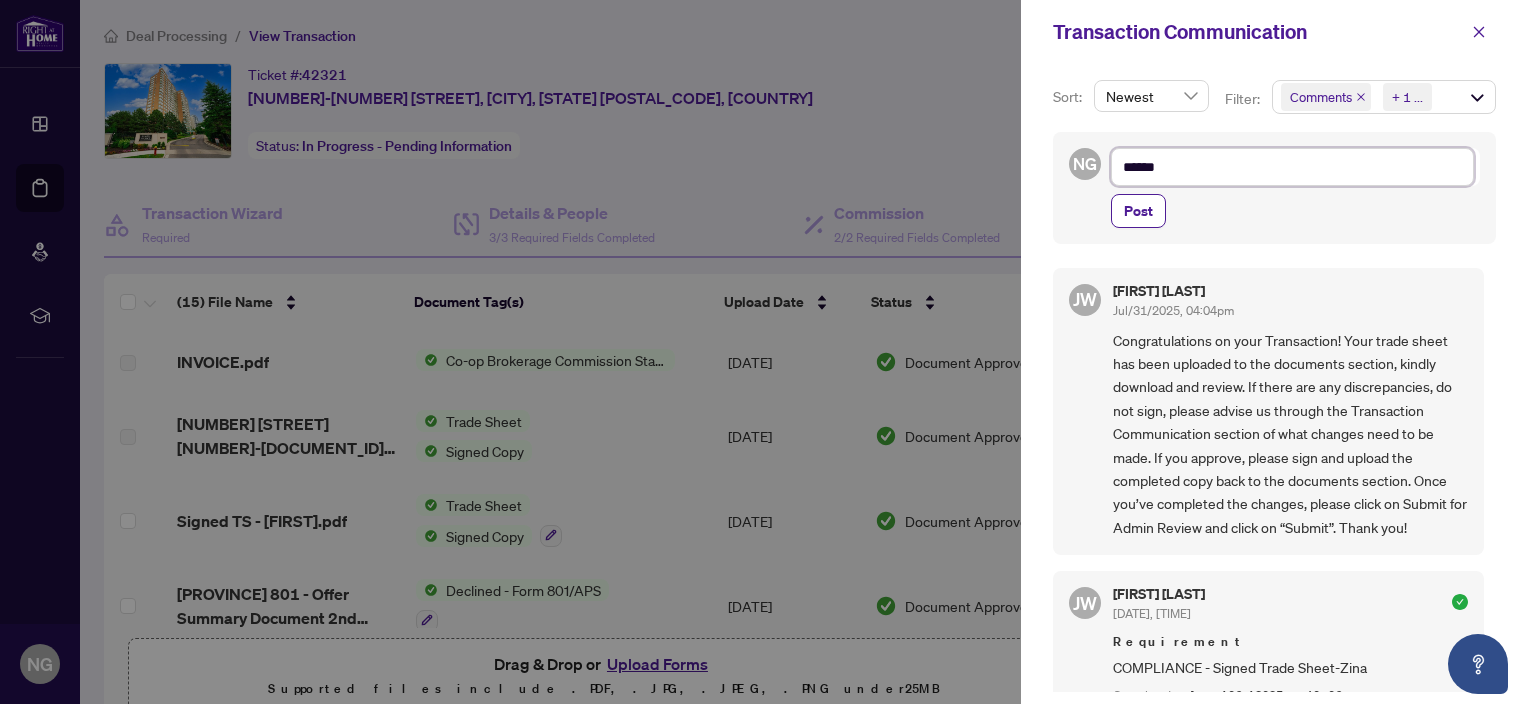 type on "******" 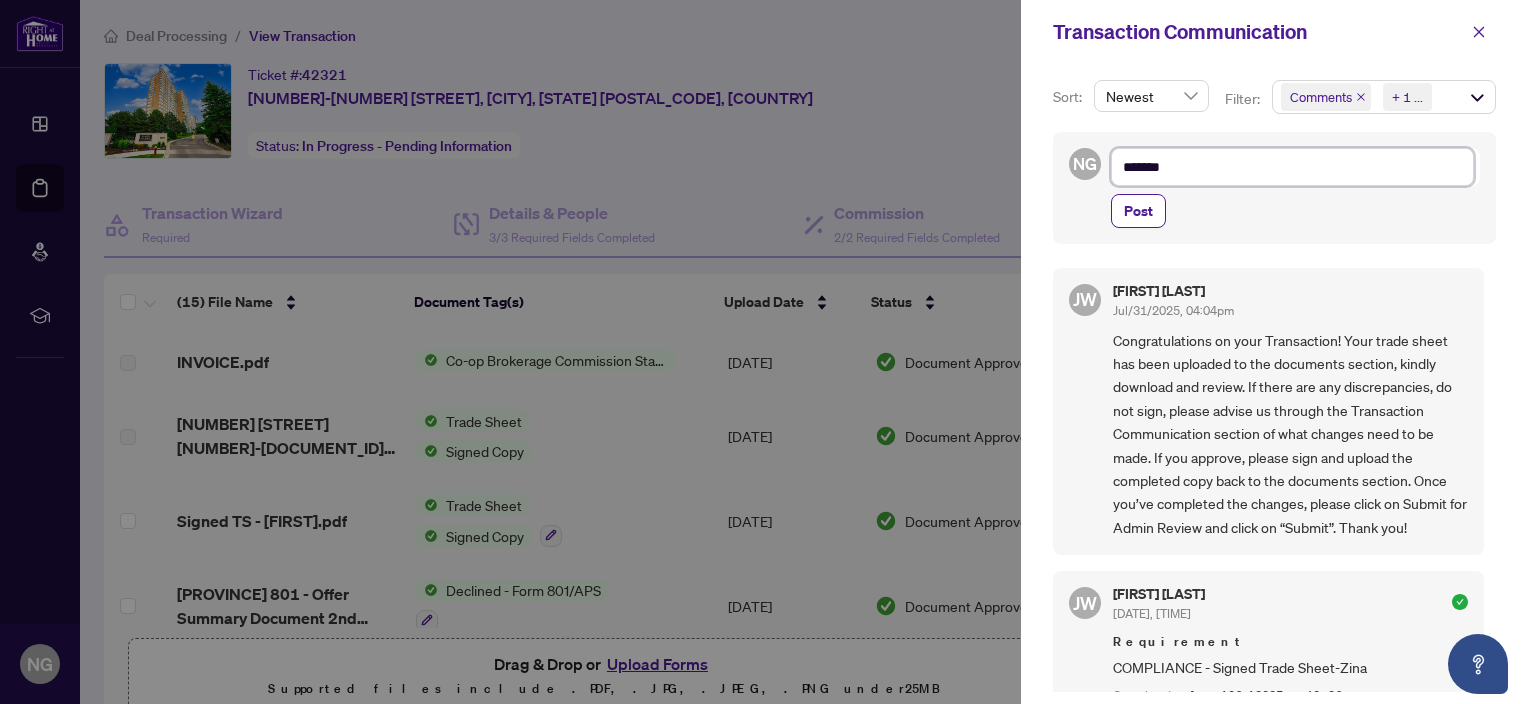 type on "********" 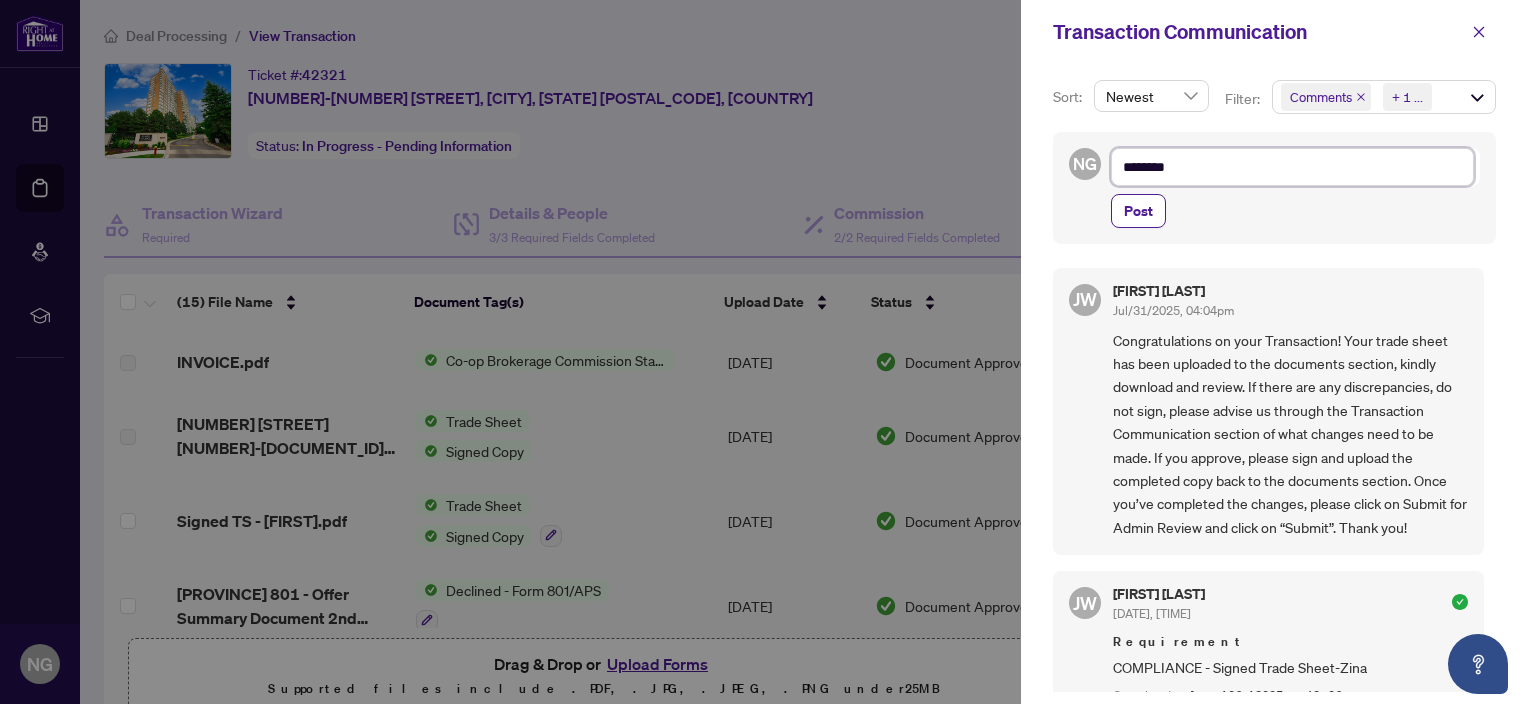 type on "********" 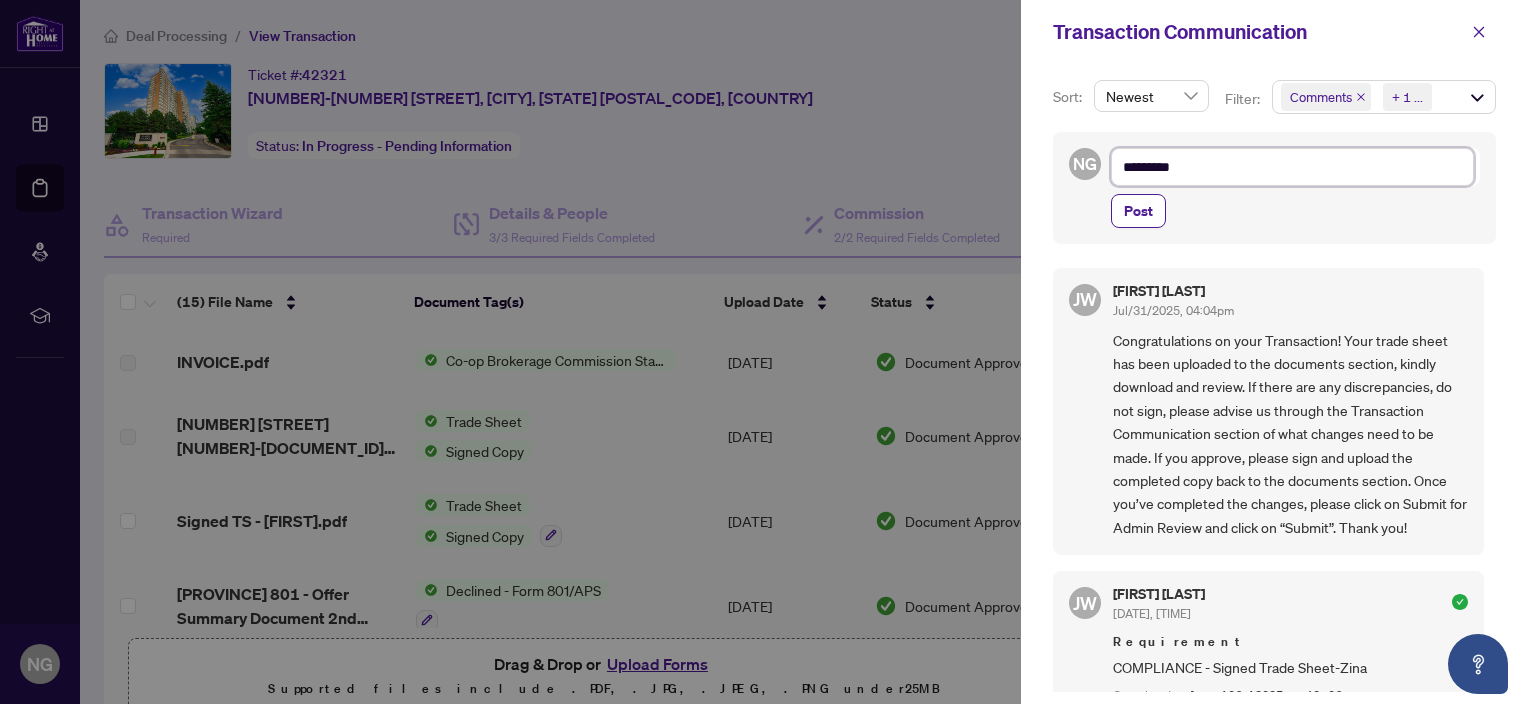 type on "**********" 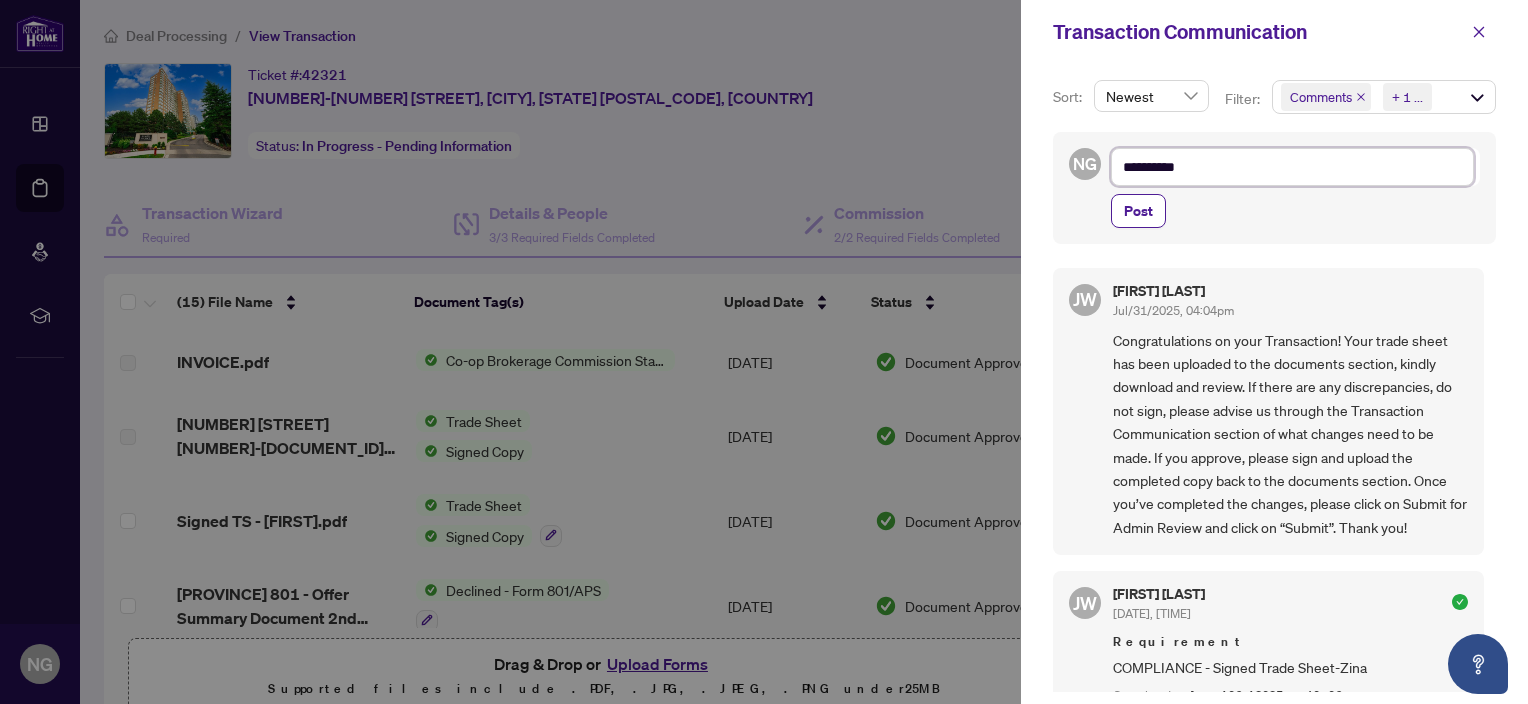 type on "**********" 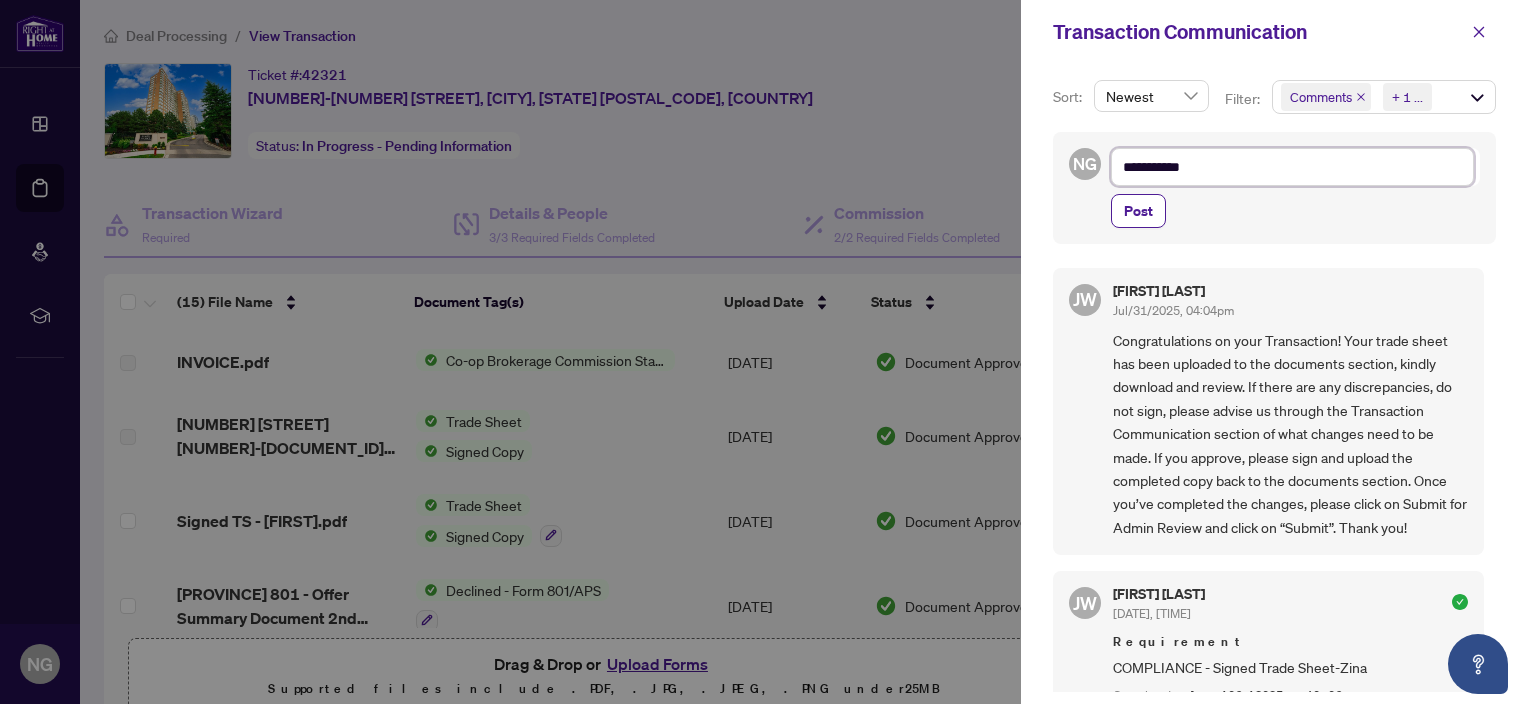 type on "**********" 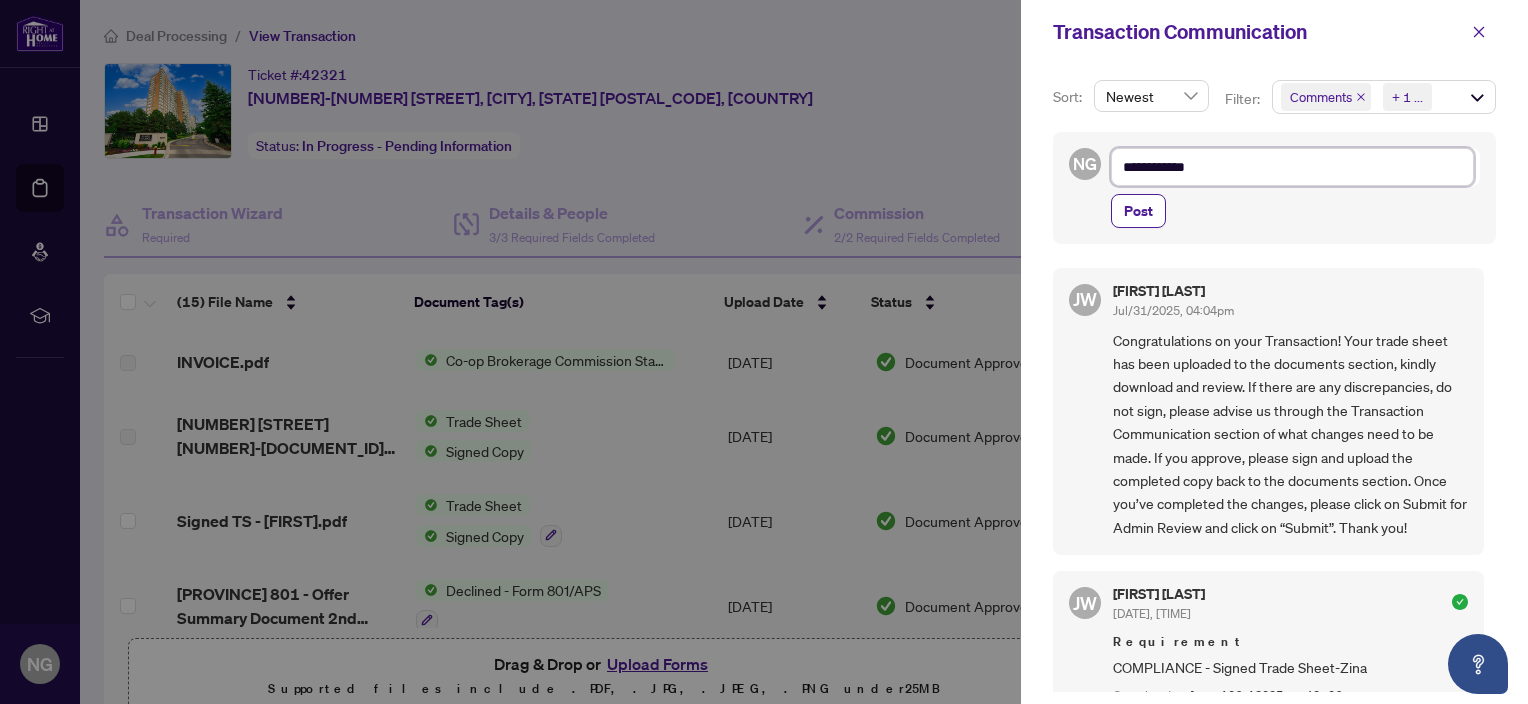type on "**********" 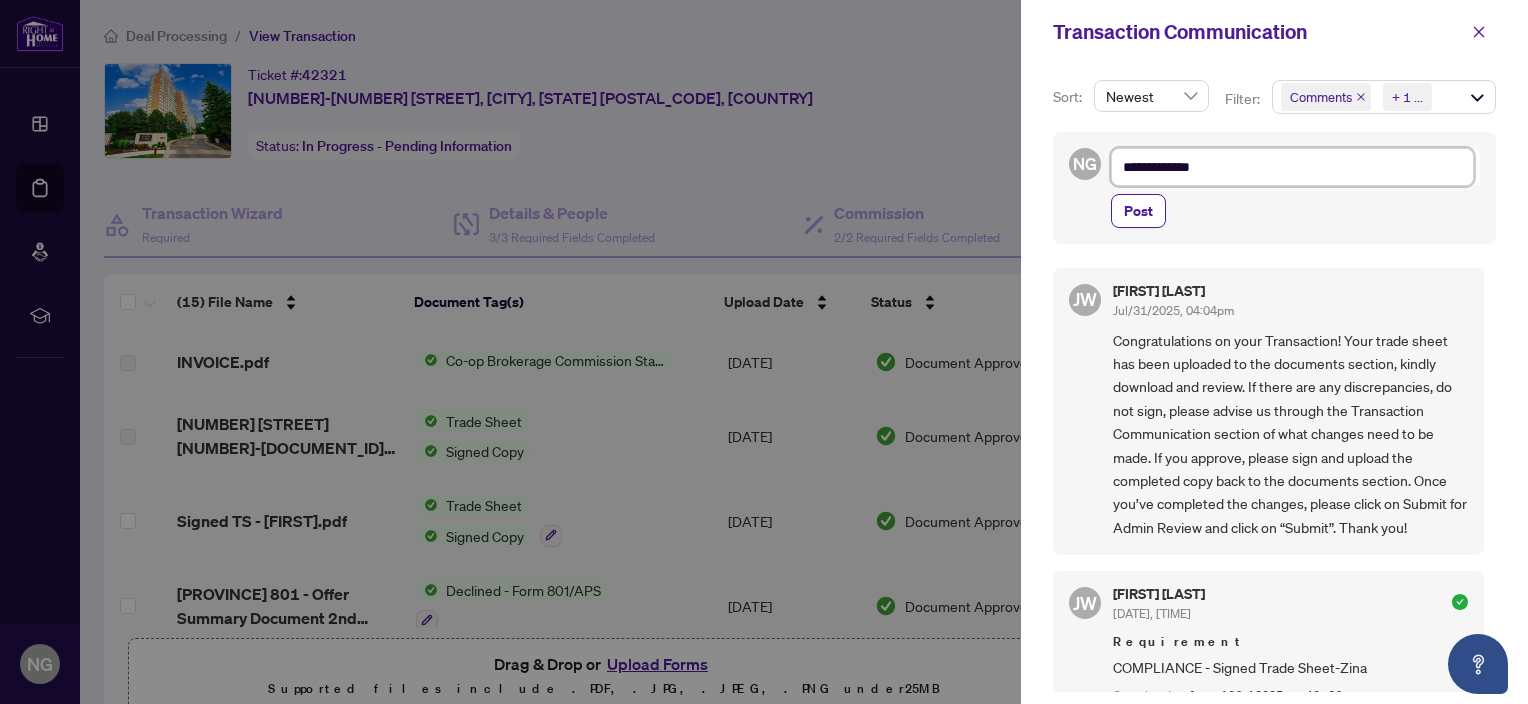 type on "**********" 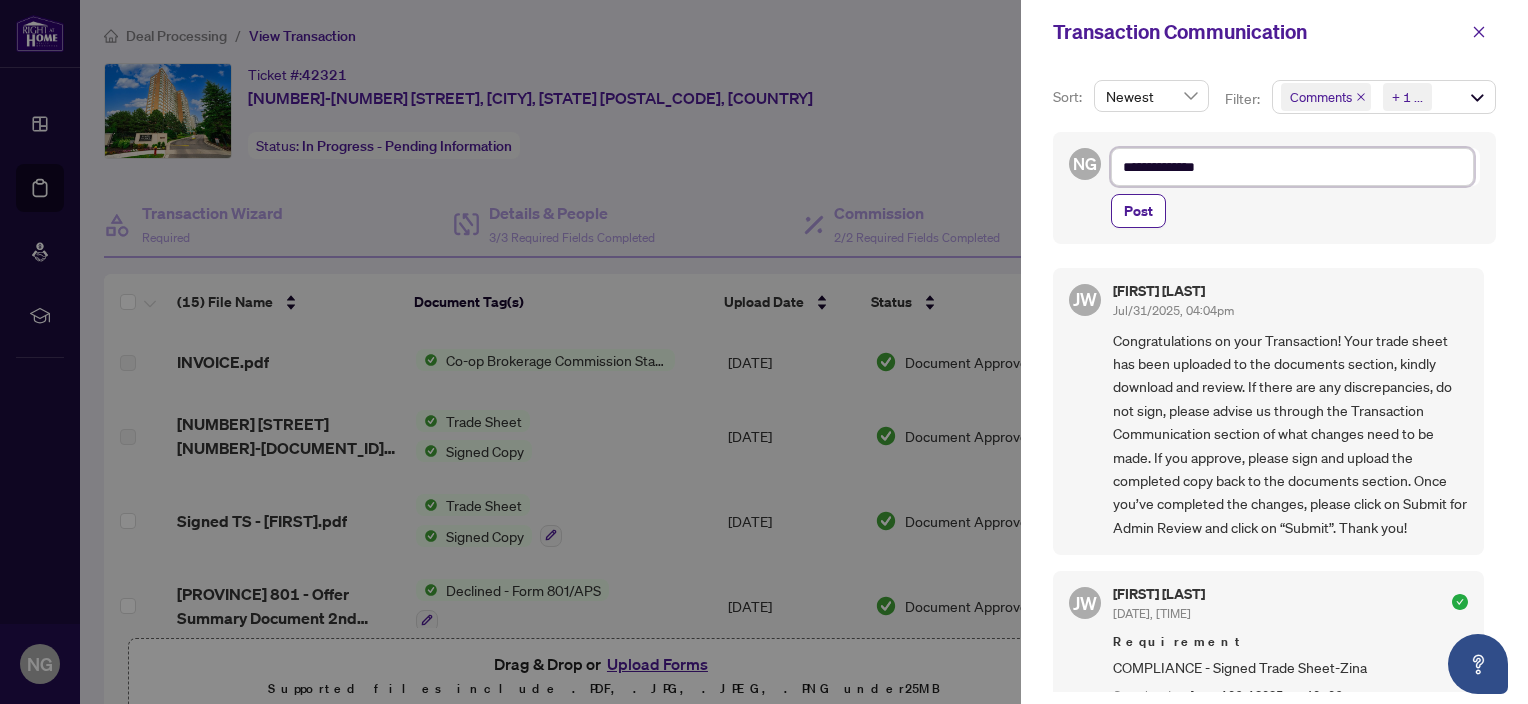 type on "**********" 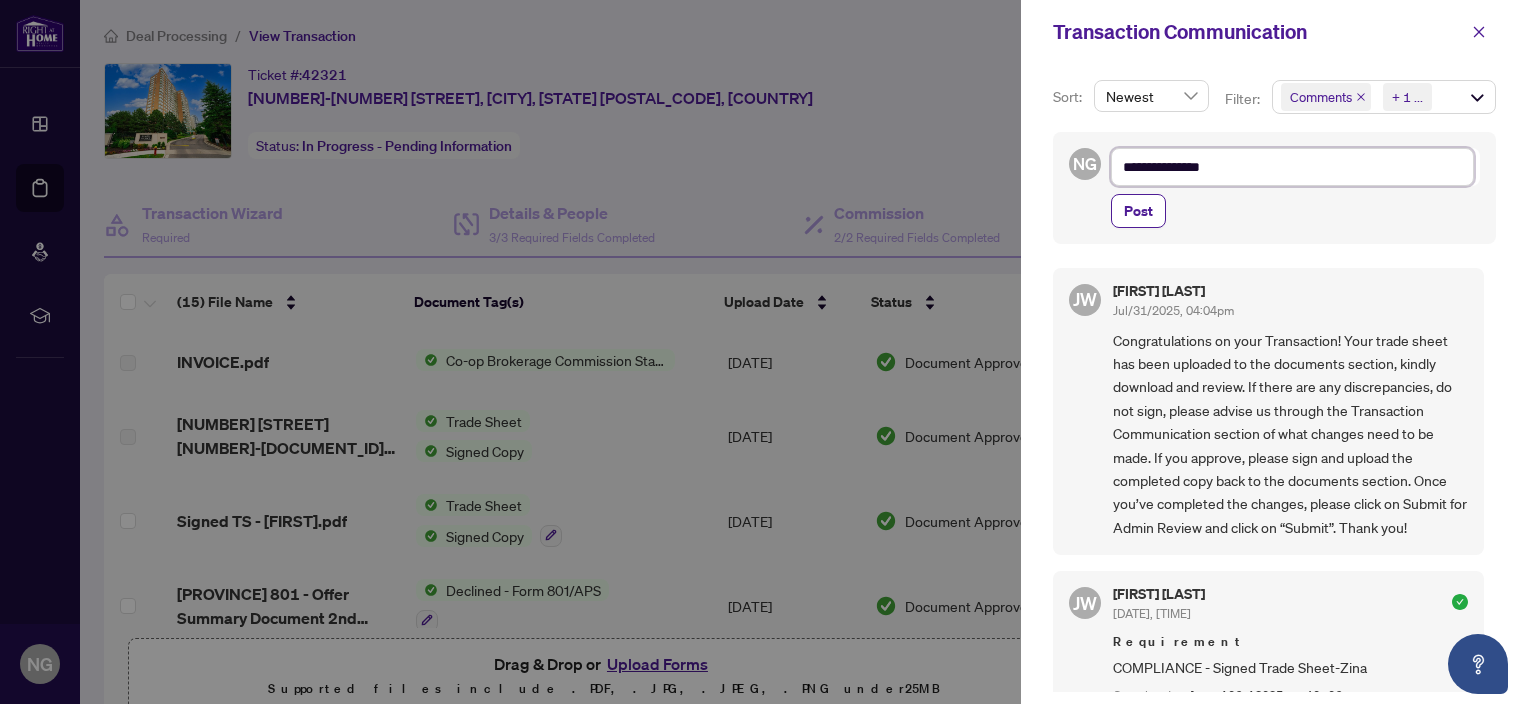 type on "**********" 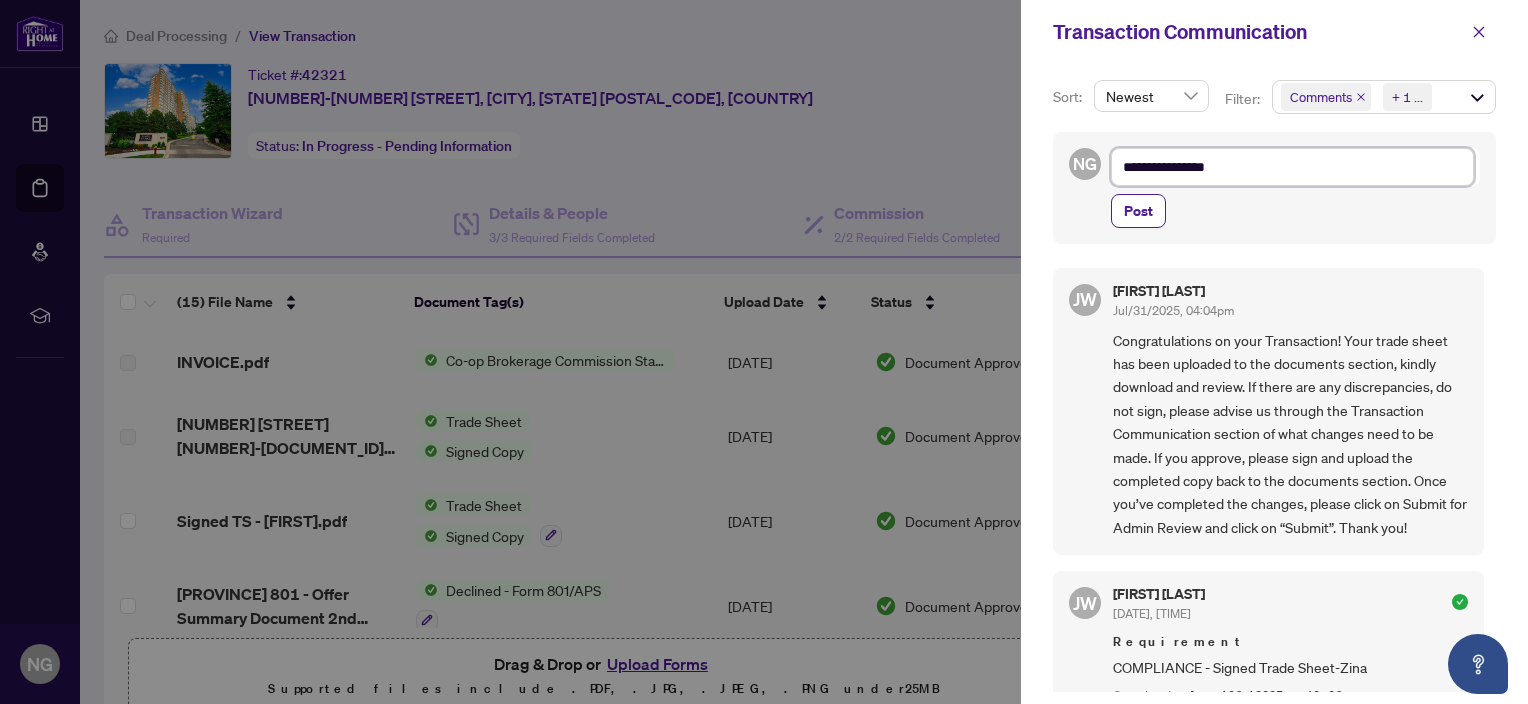 type on "**********" 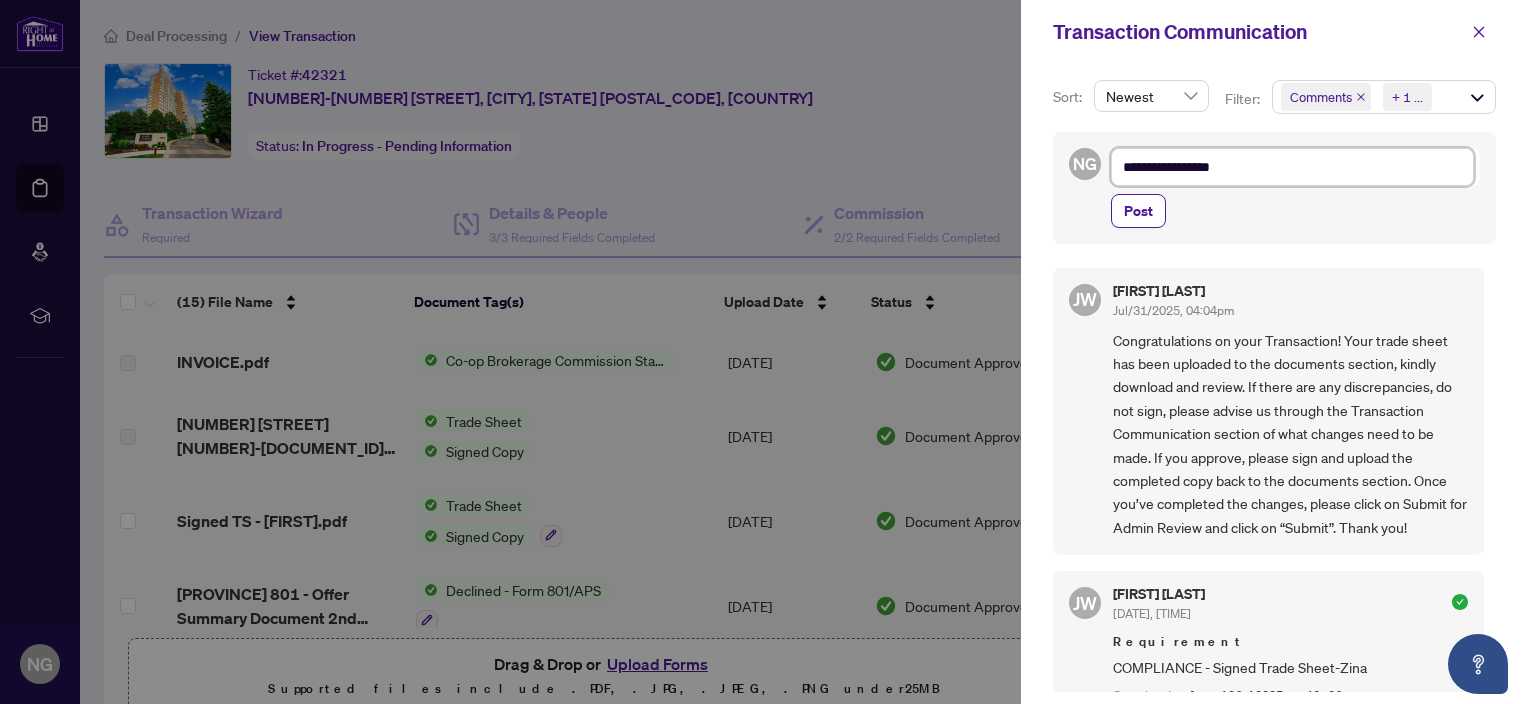 type on "**********" 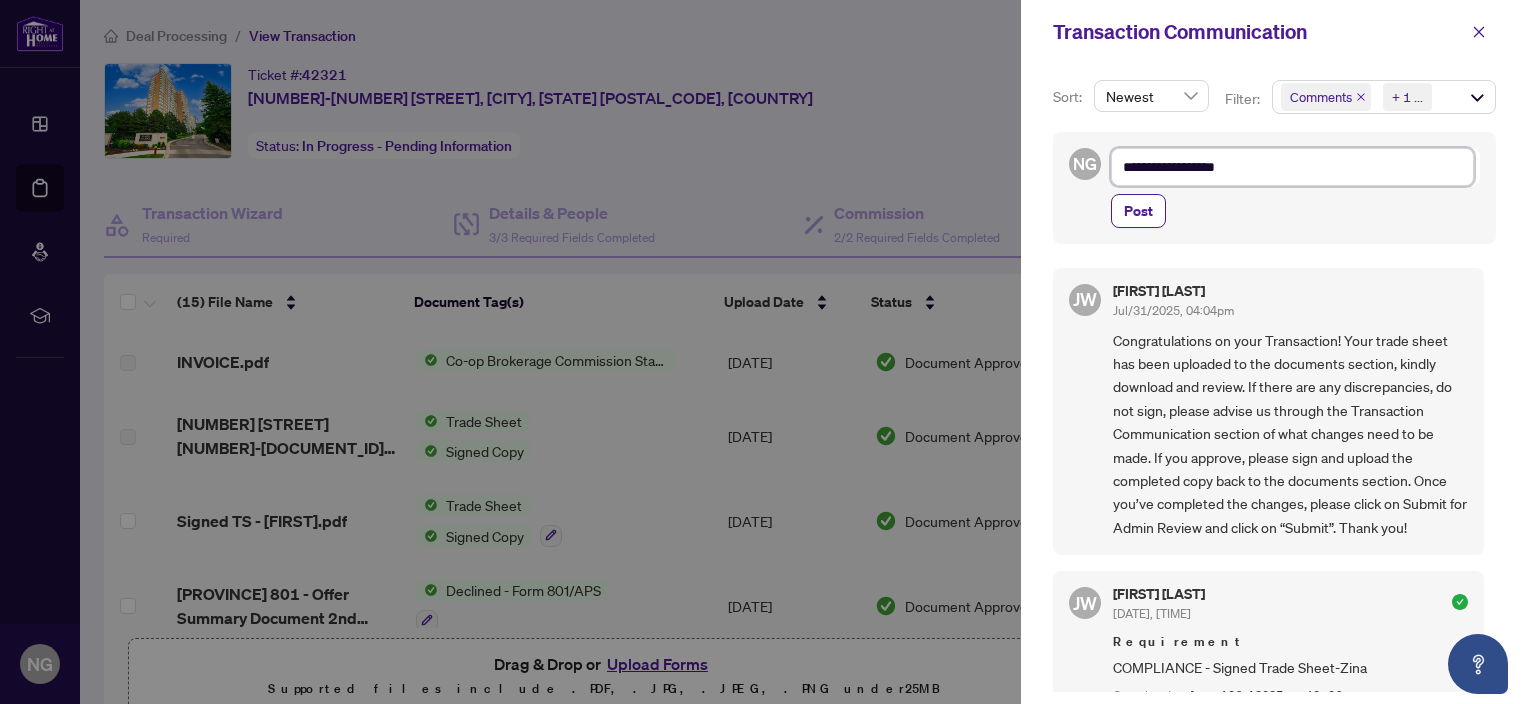 type on "**********" 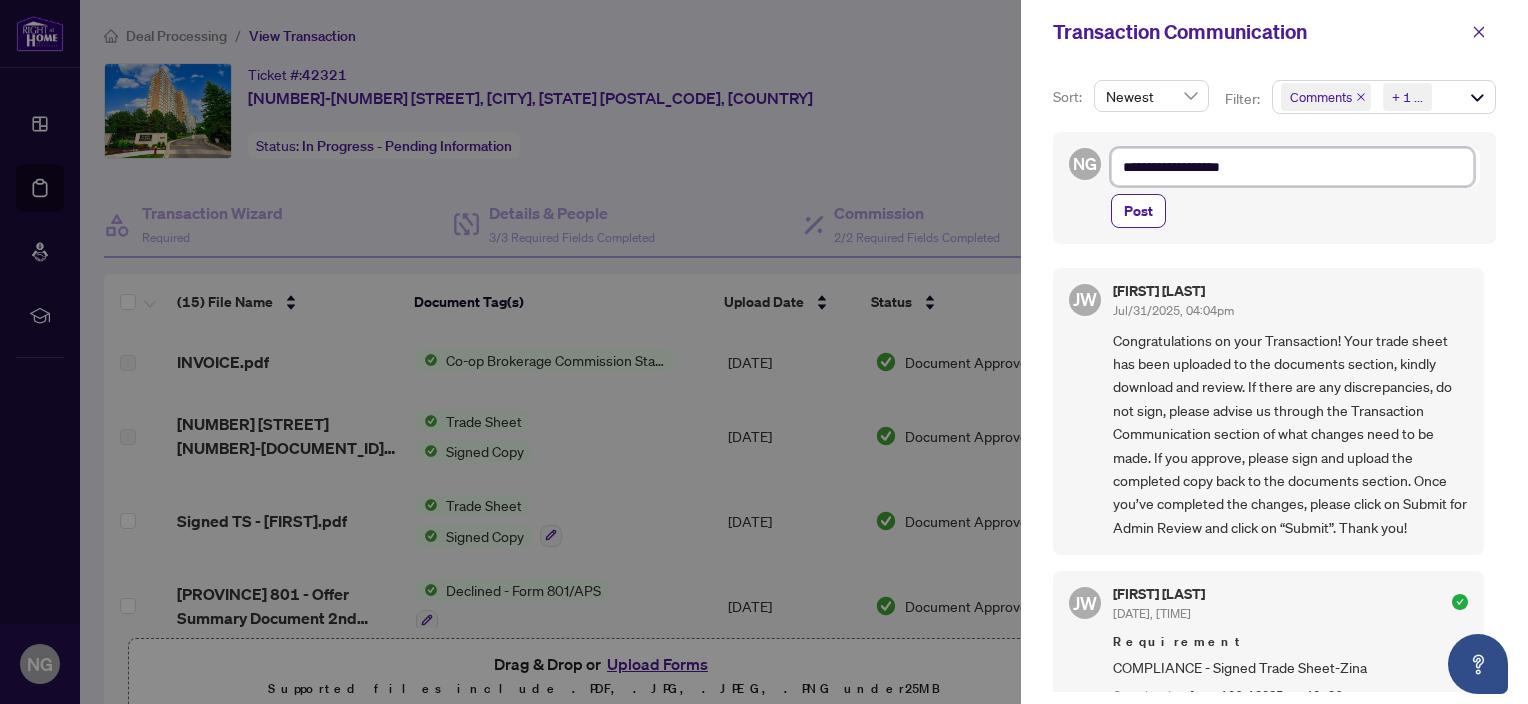 type on "**********" 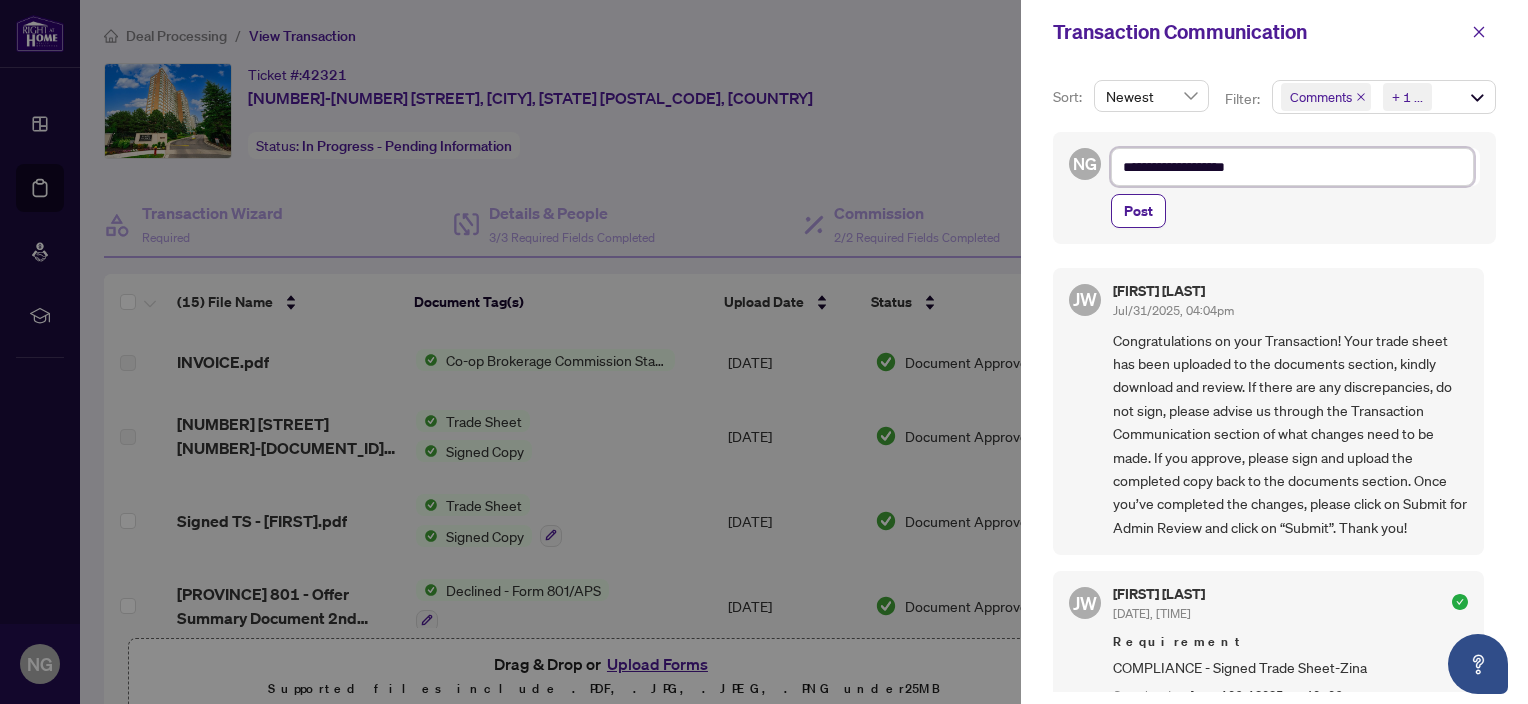 type on "**********" 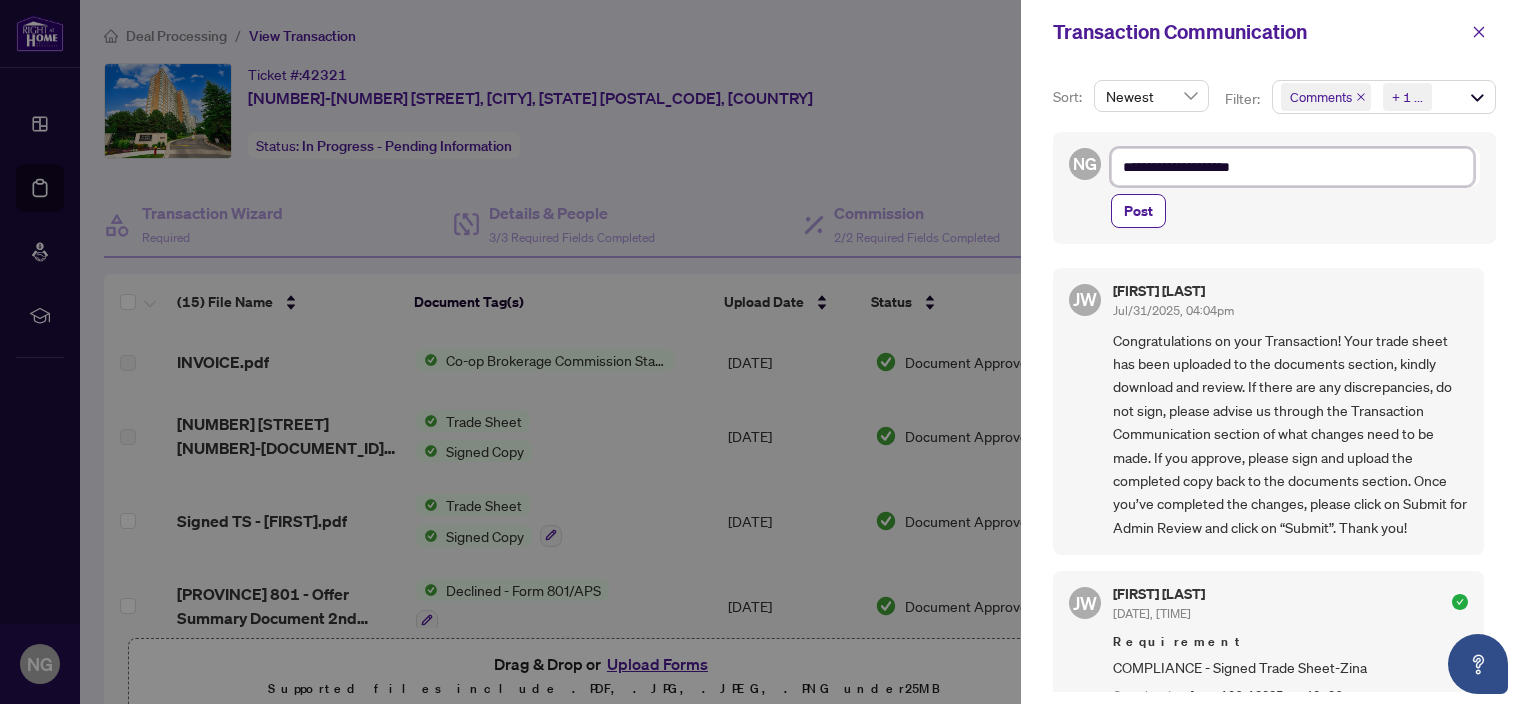 type on "**********" 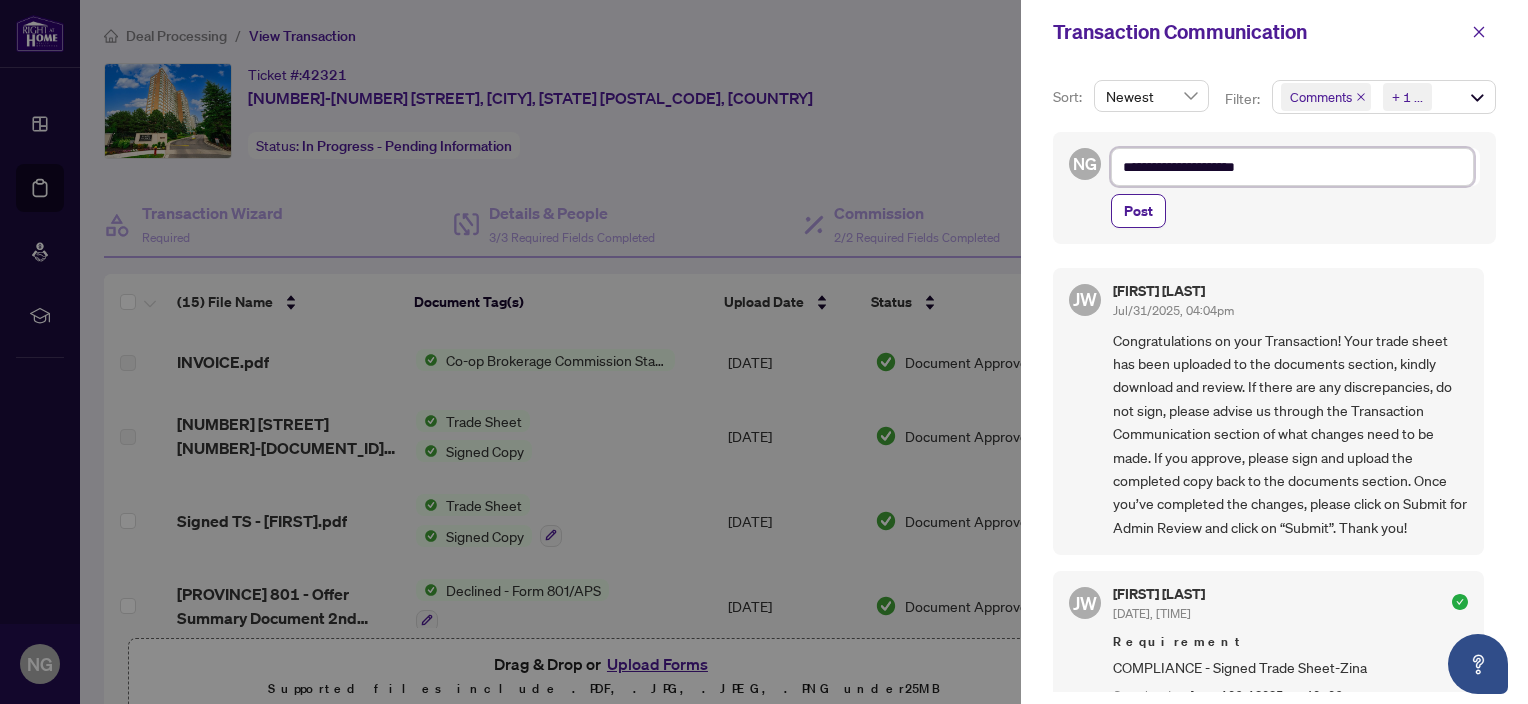 type on "**********" 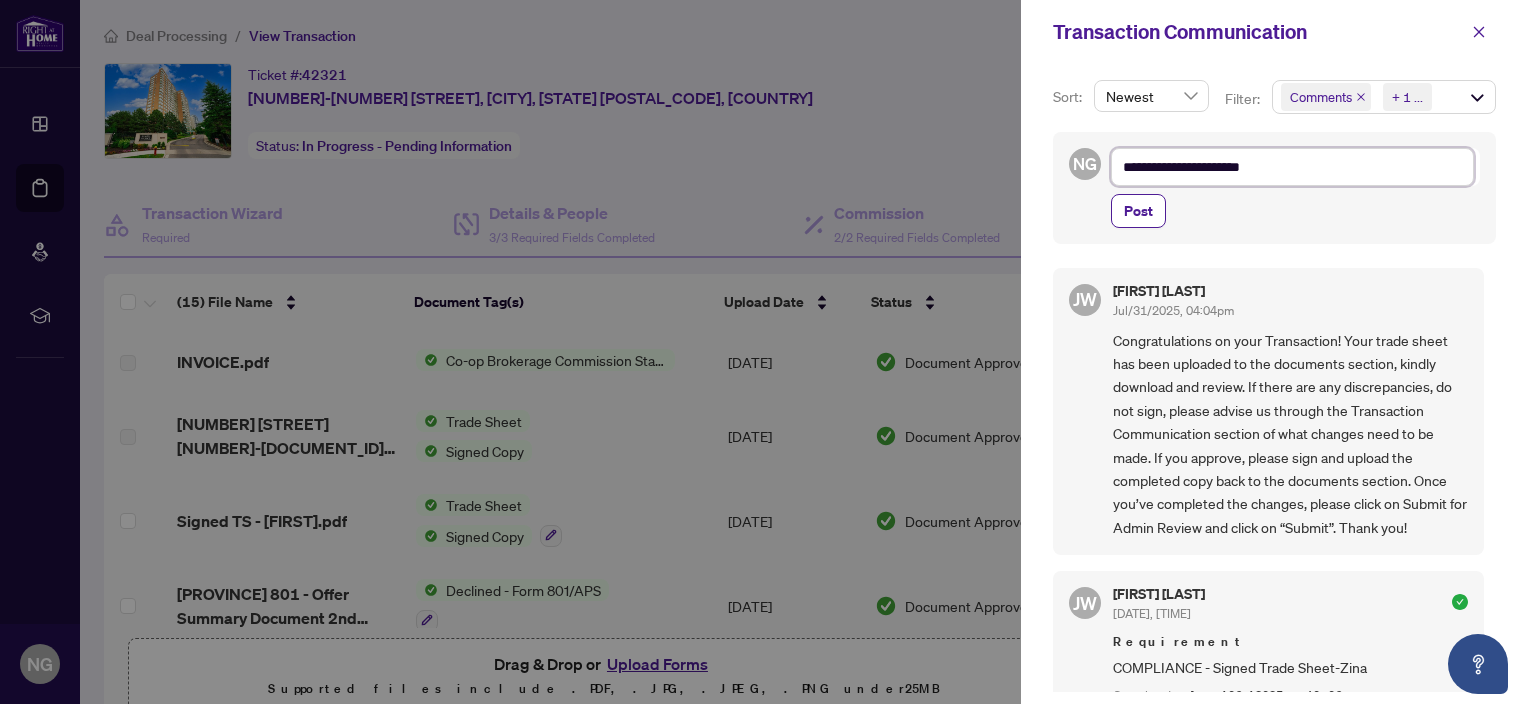 type on "**********" 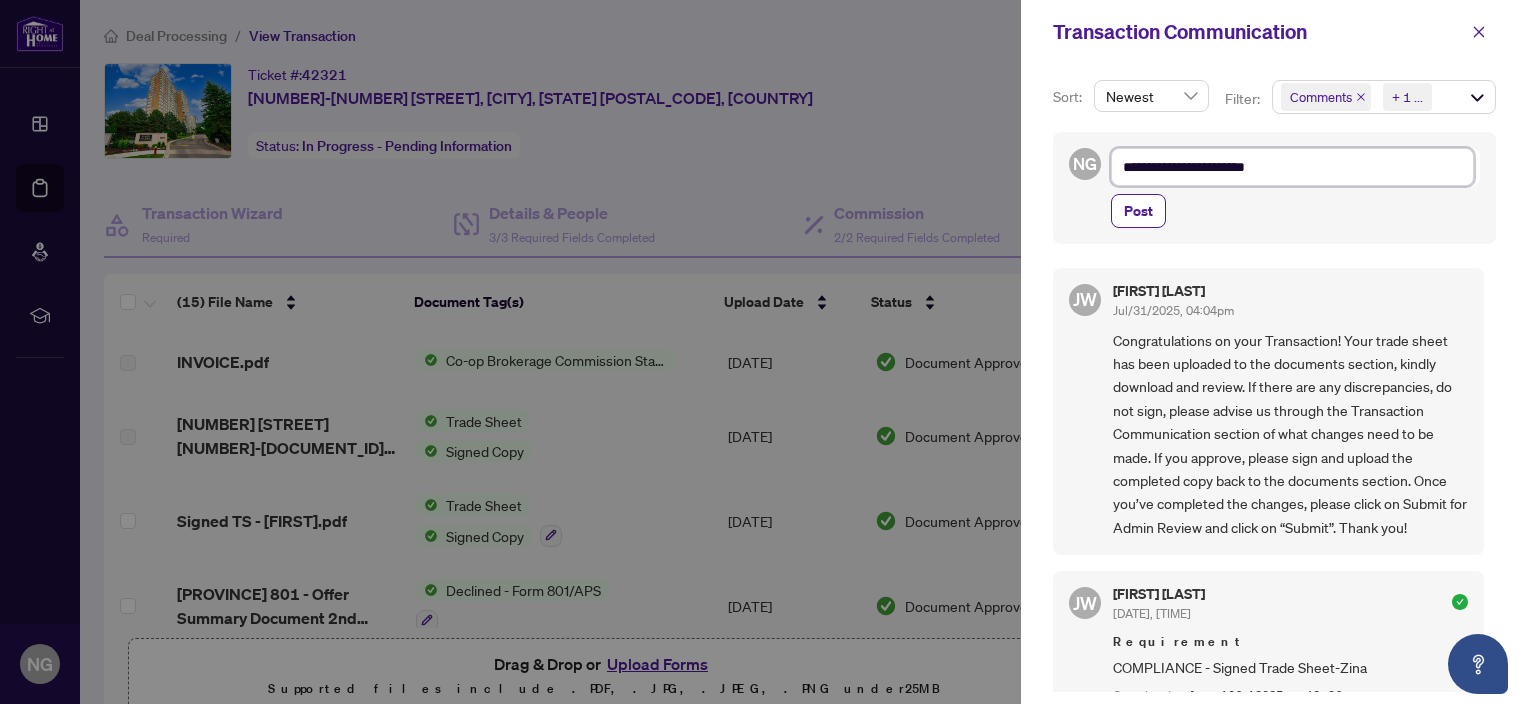type on "**********" 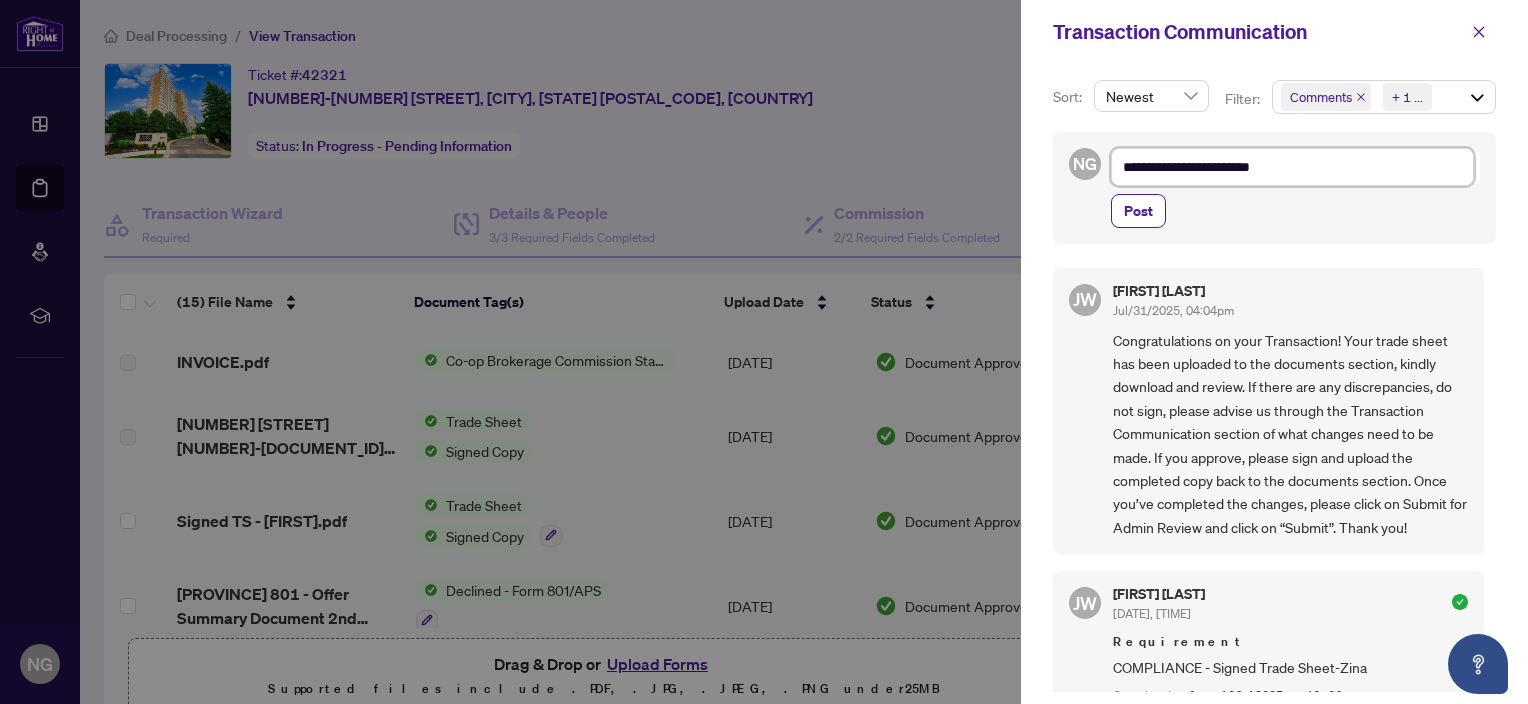 type on "**********" 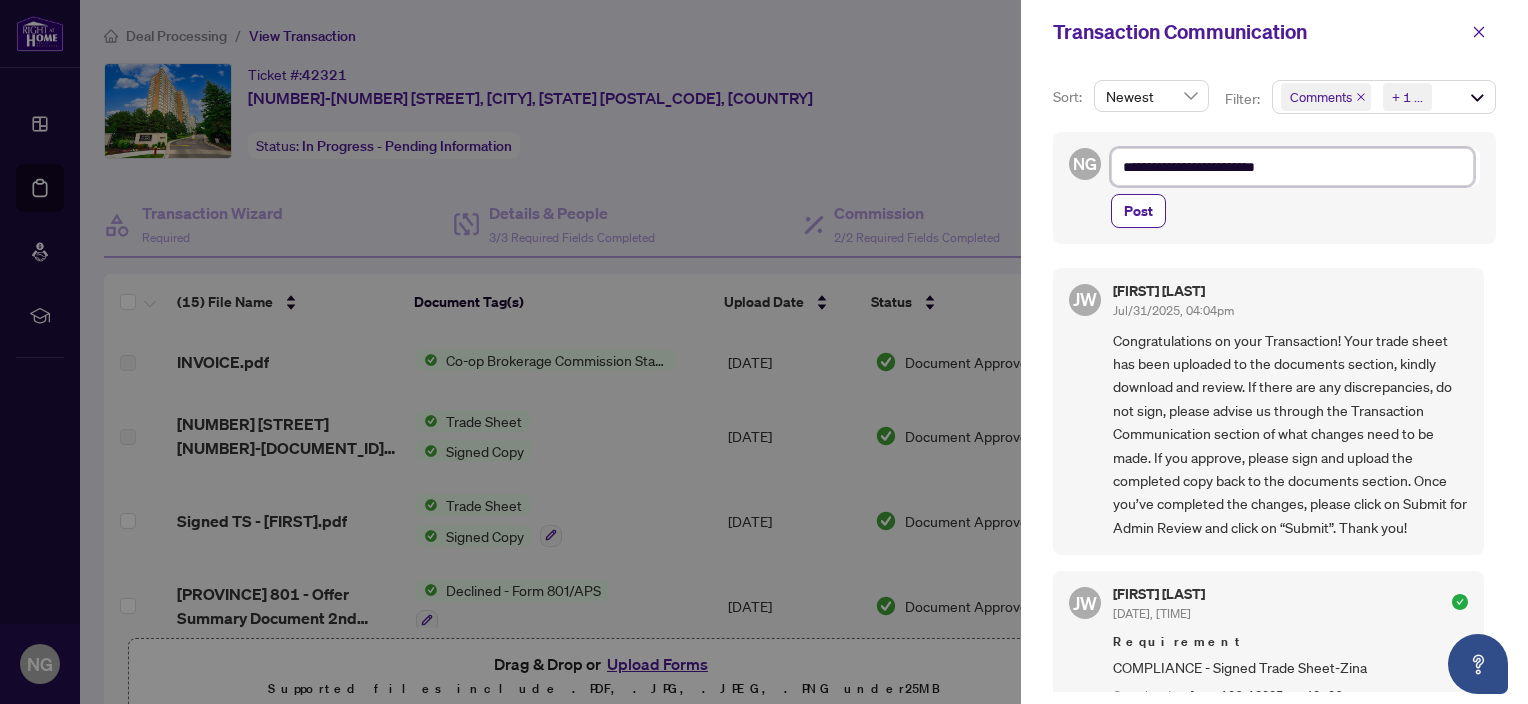 type on "**********" 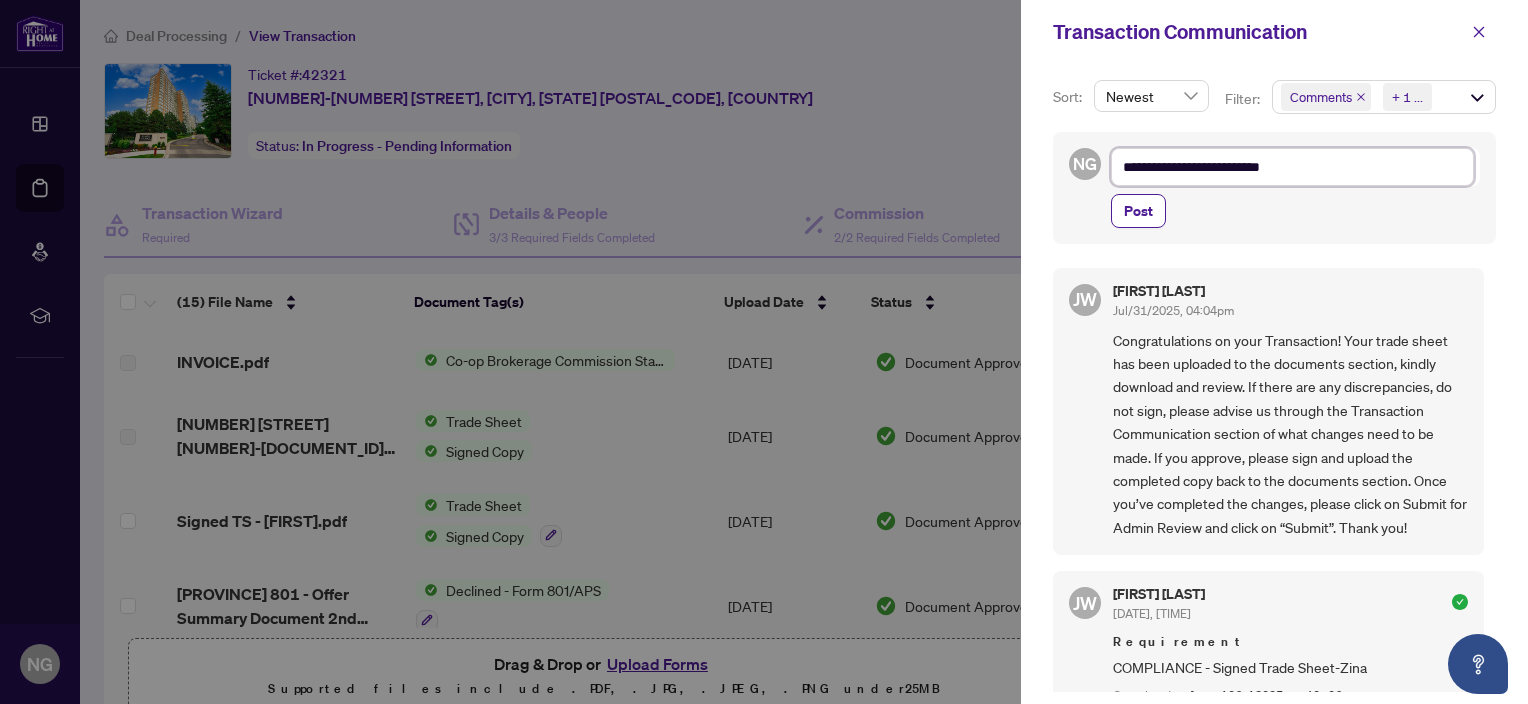 type on "**********" 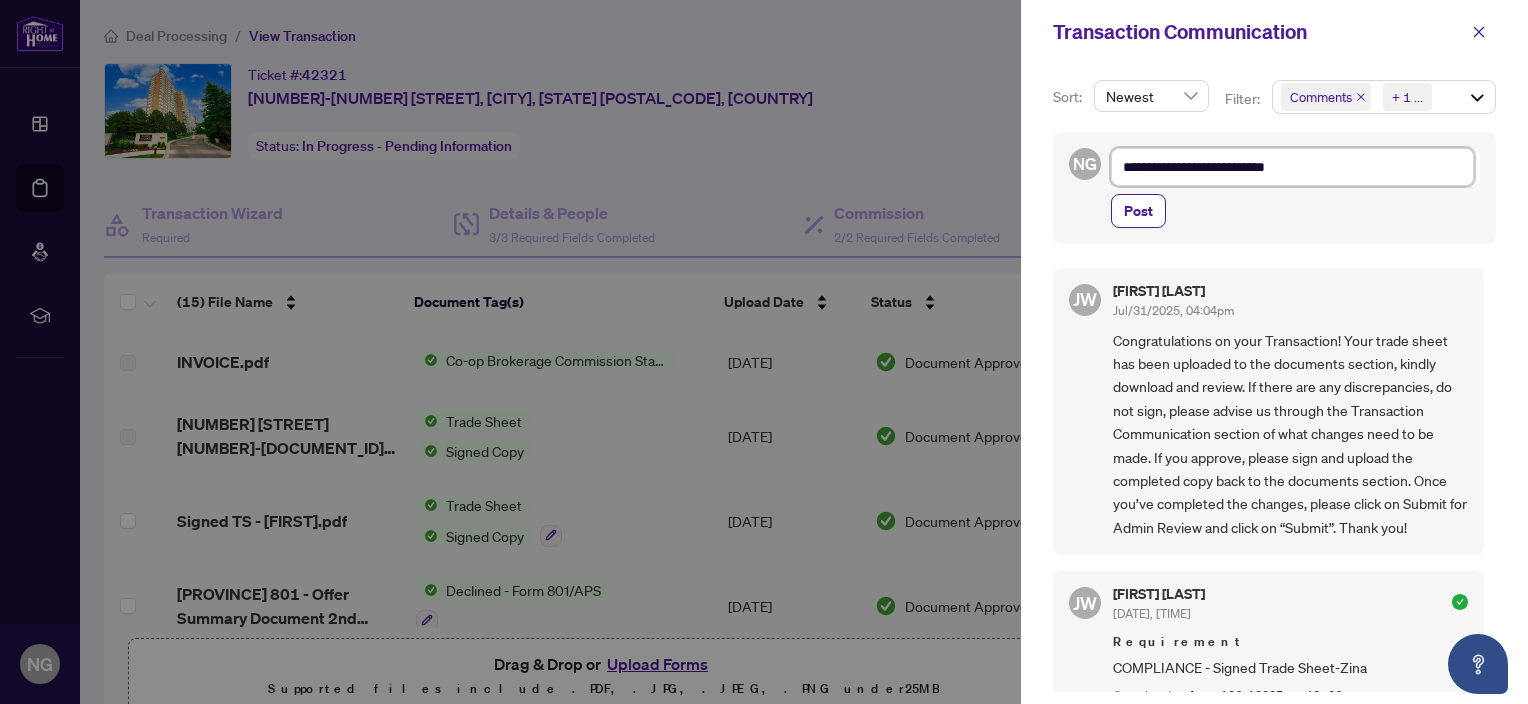 type on "**********" 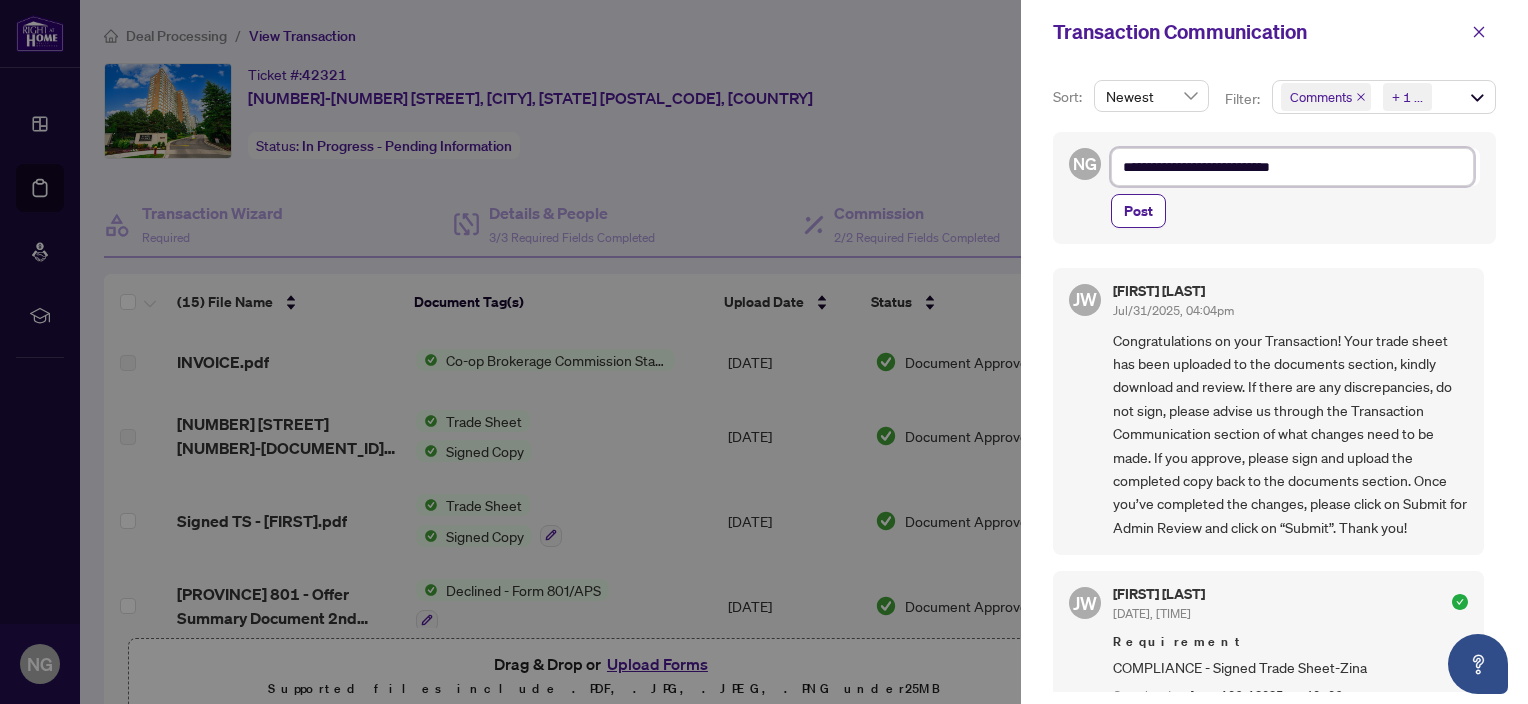 type on "**********" 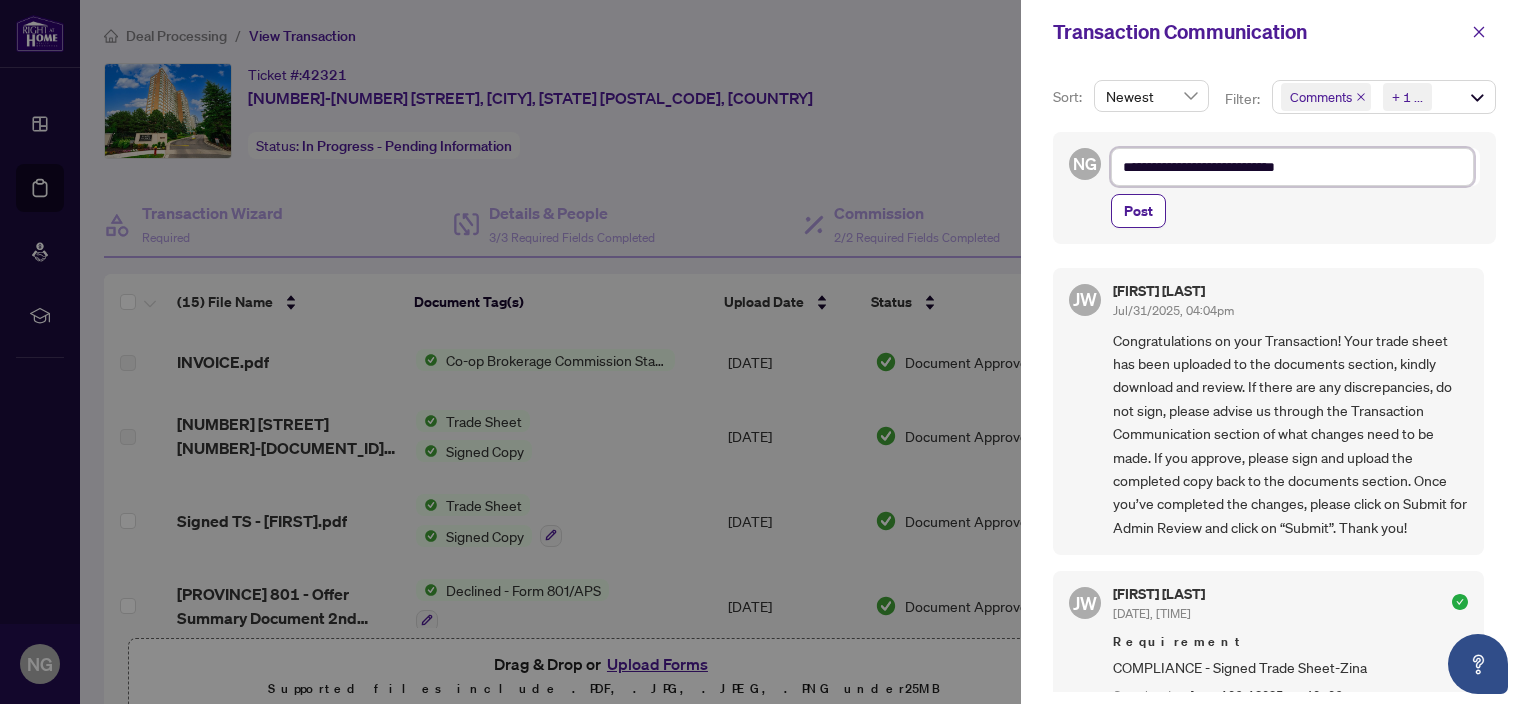 type on "**********" 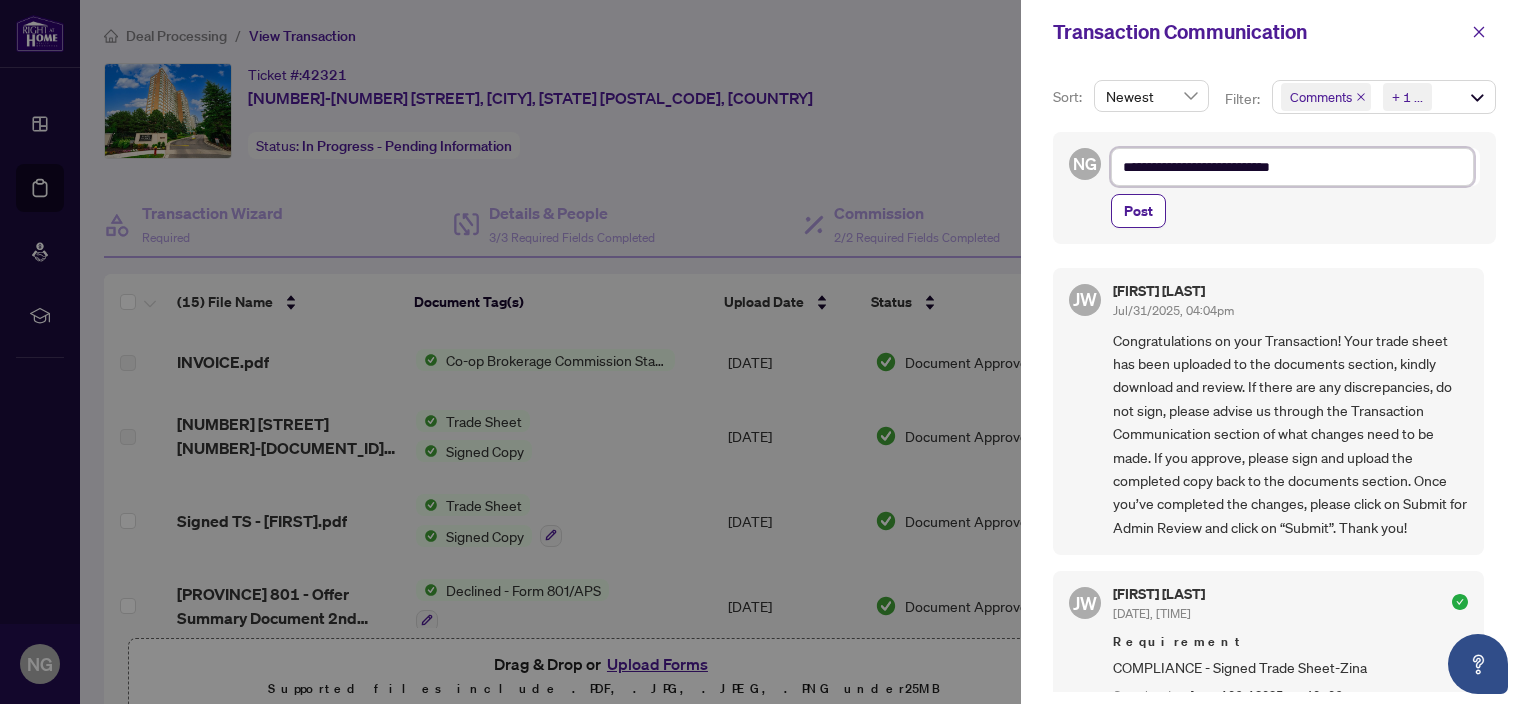 type on "**********" 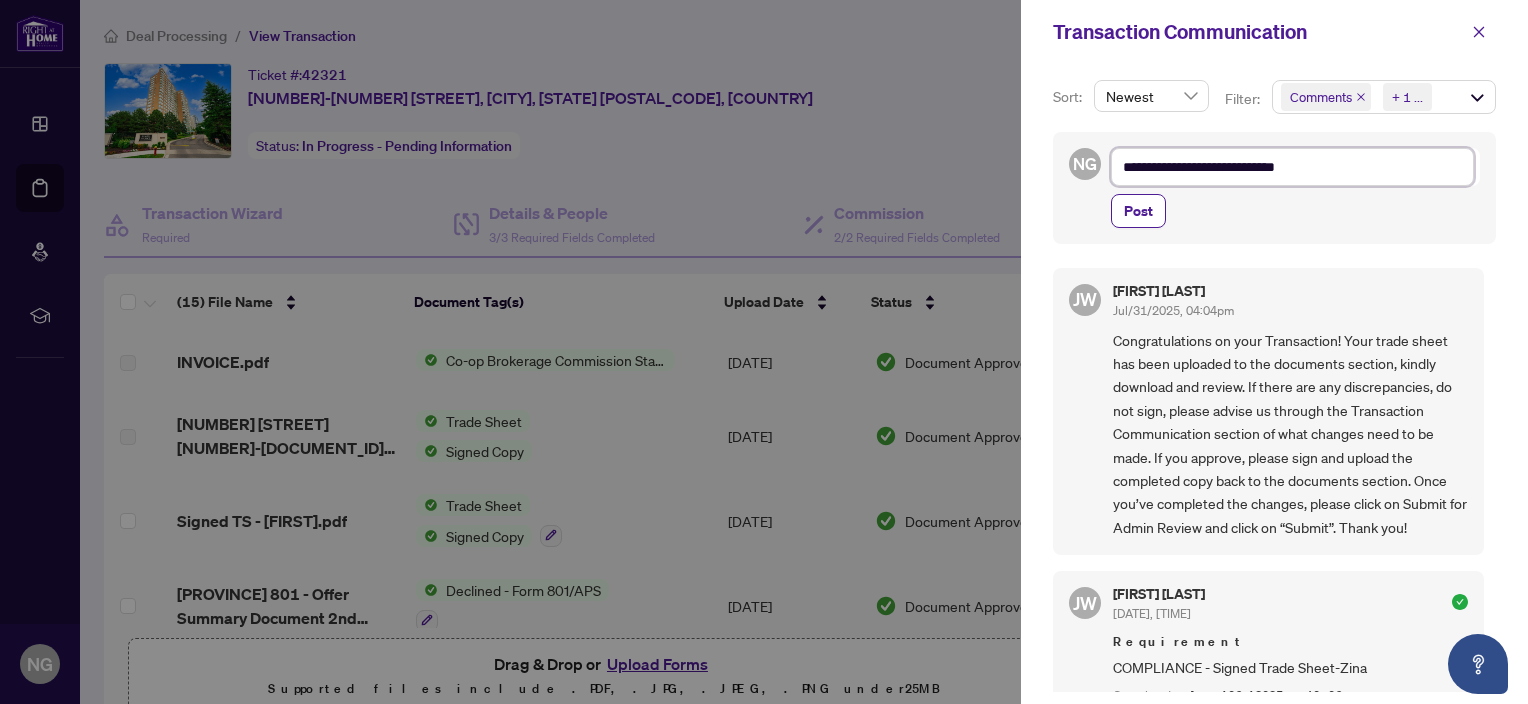 type on "**********" 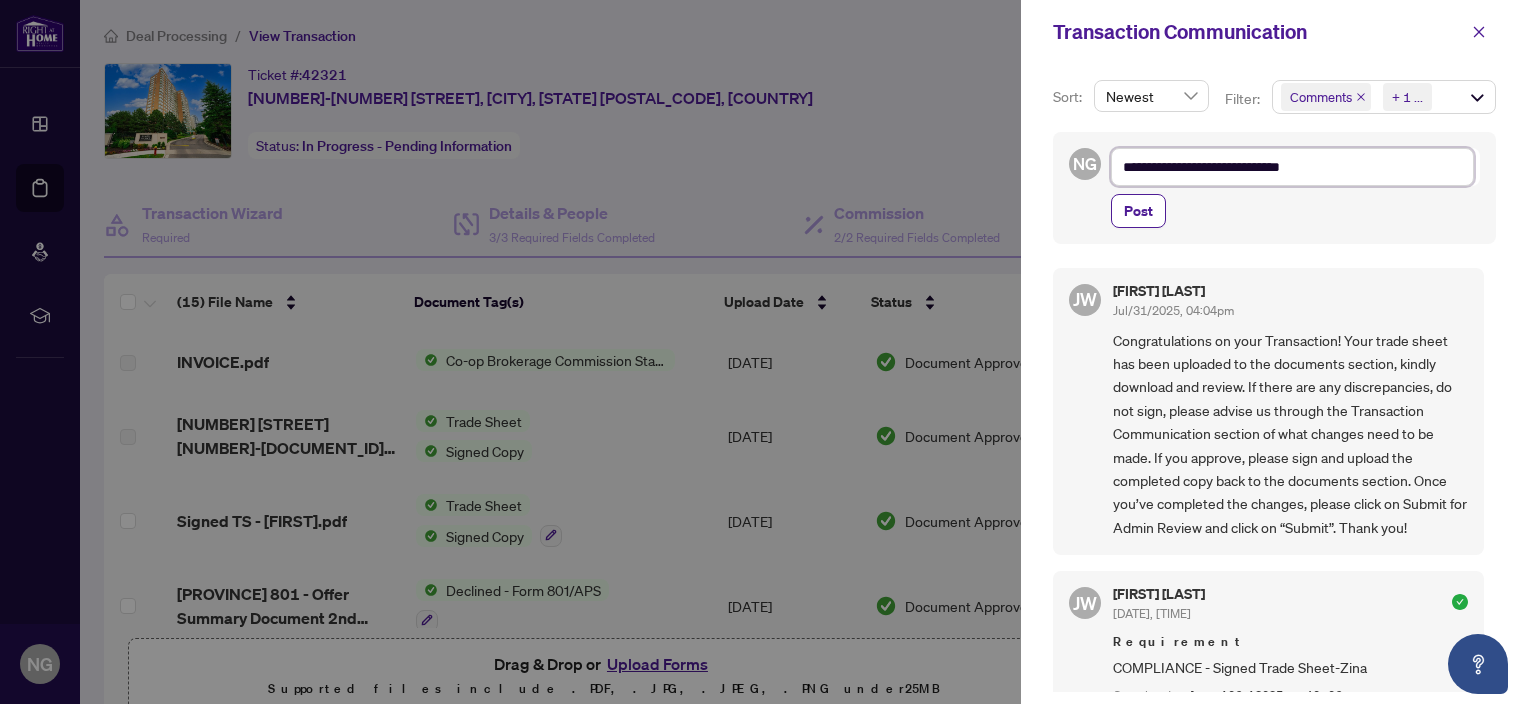 type on "**********" 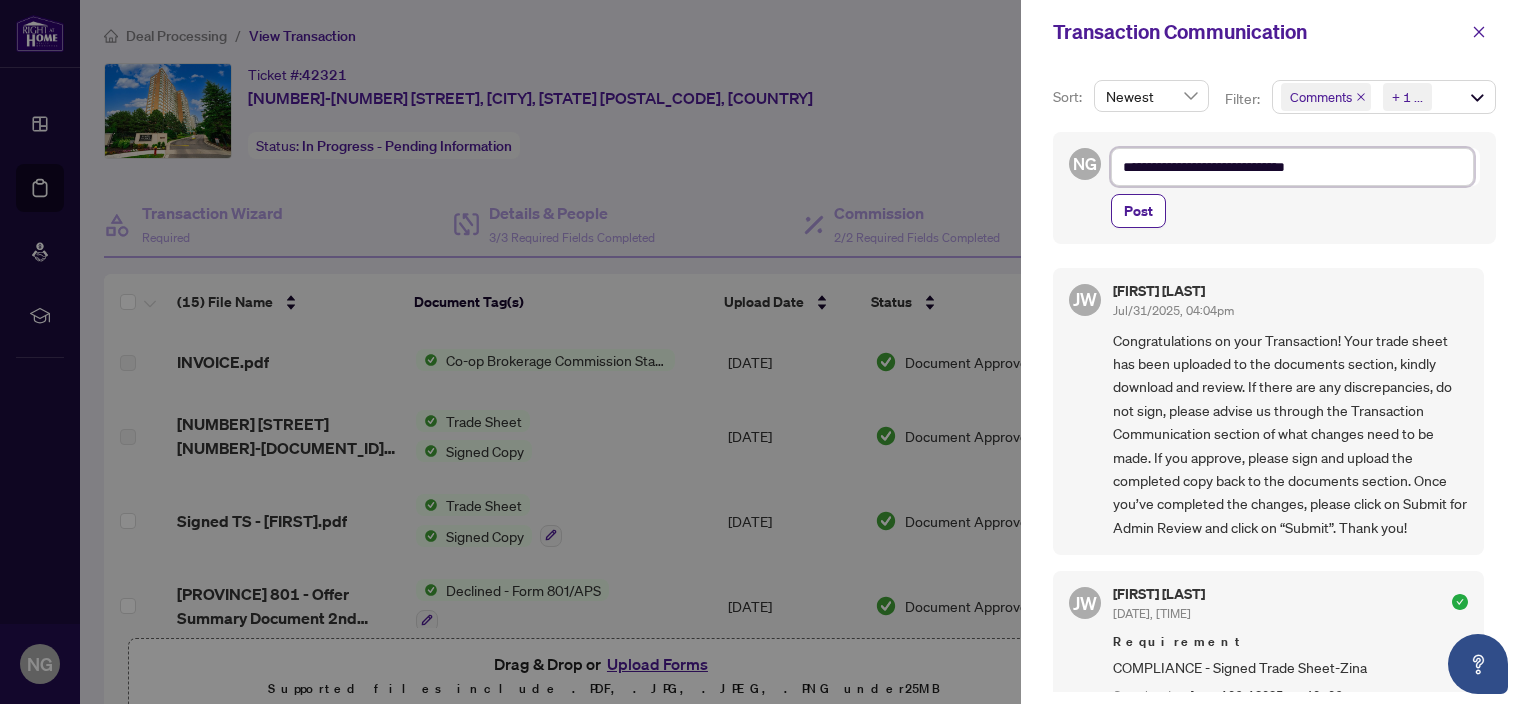 type on "**********" 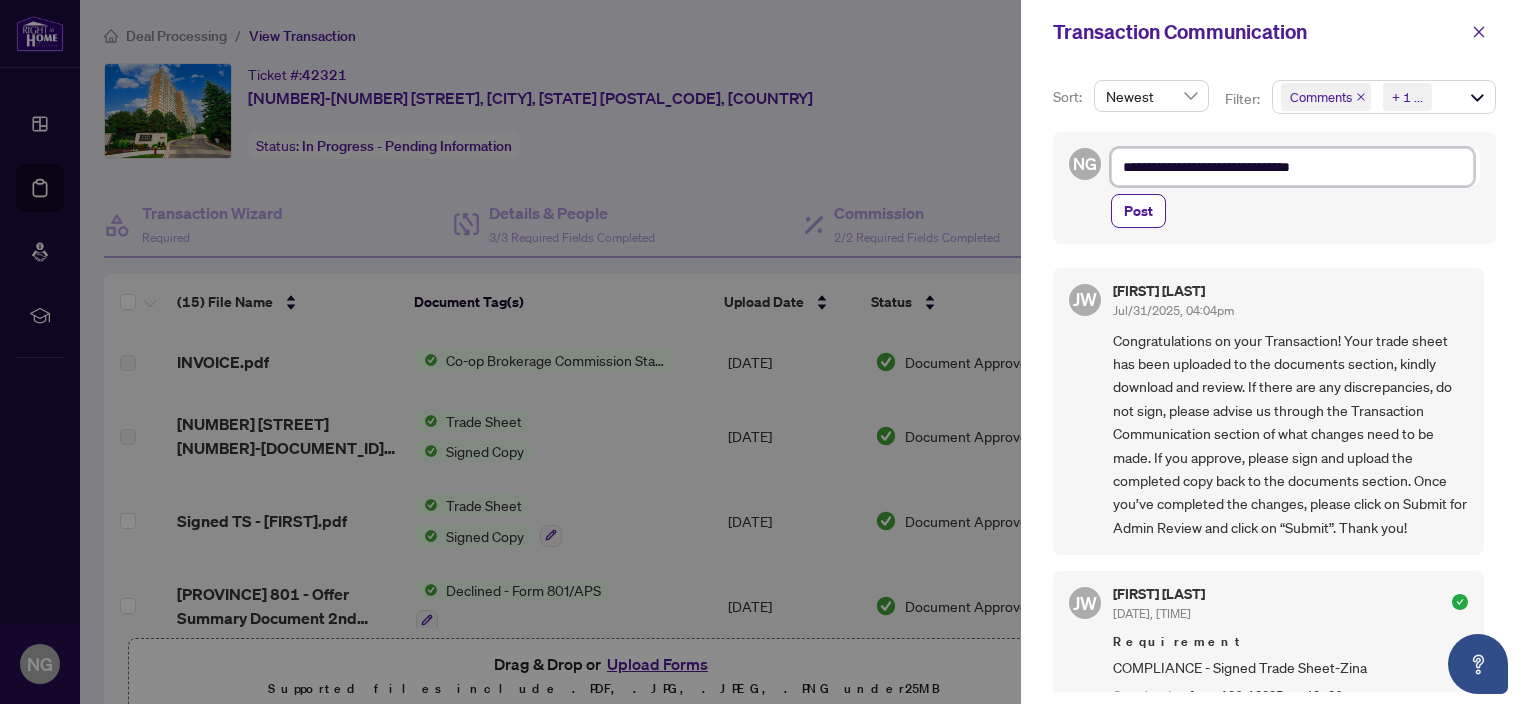 type on "**********" 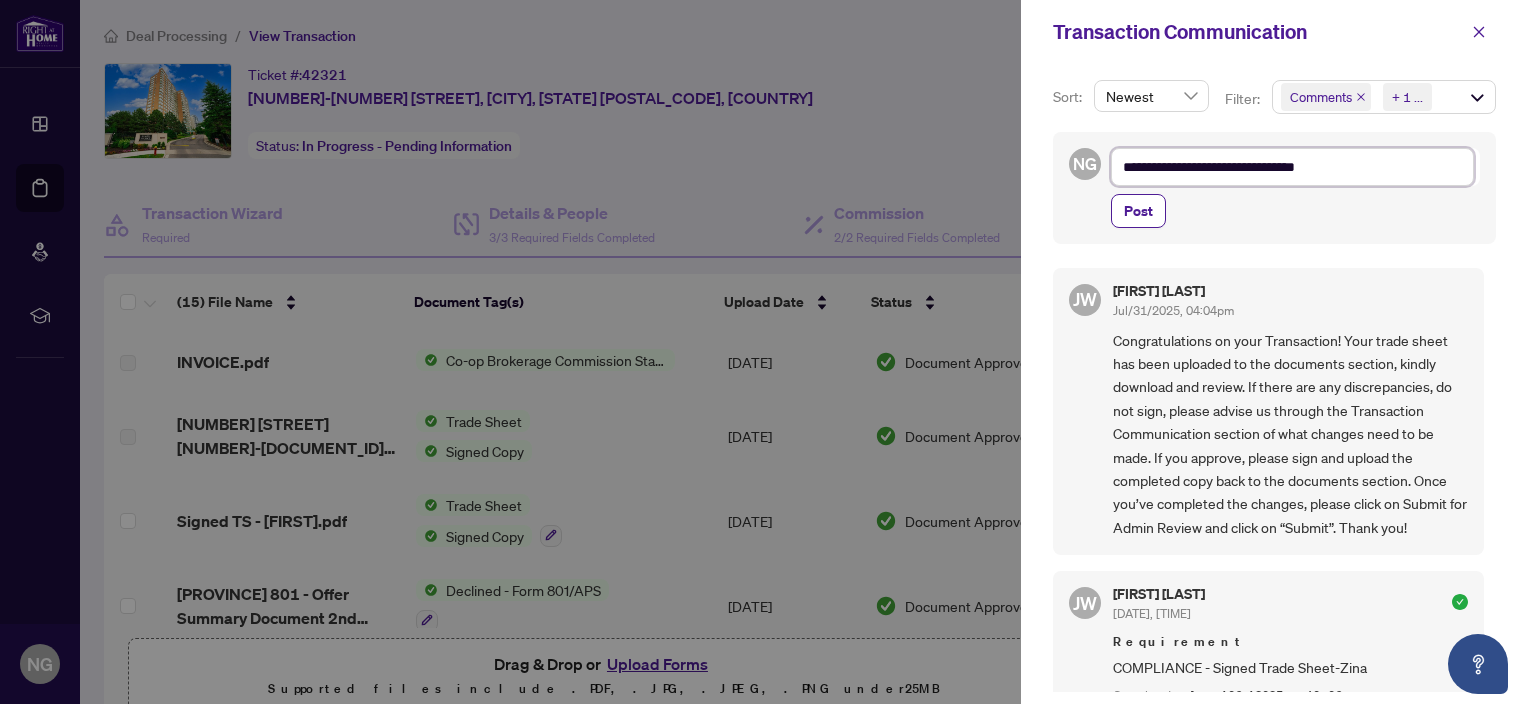 type on "**********" 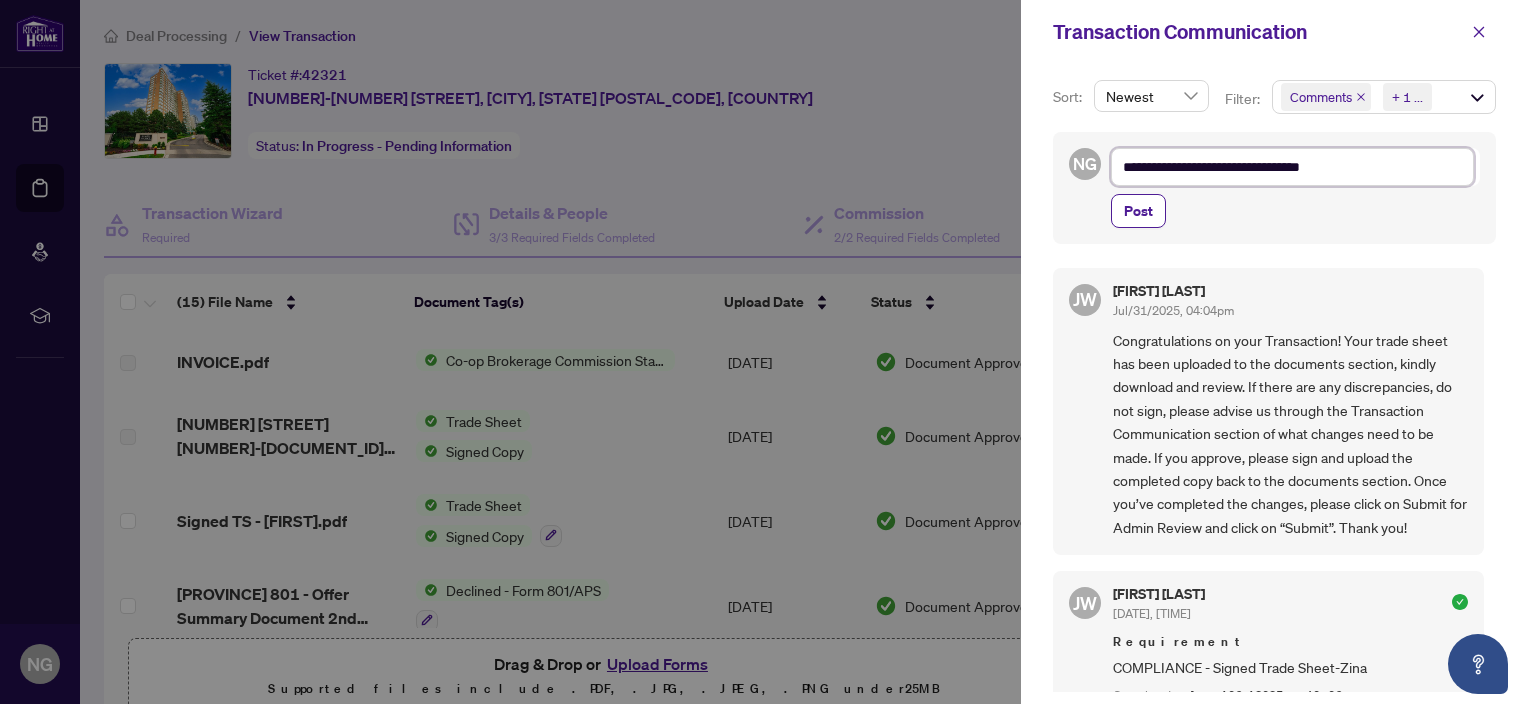 type on "**********" 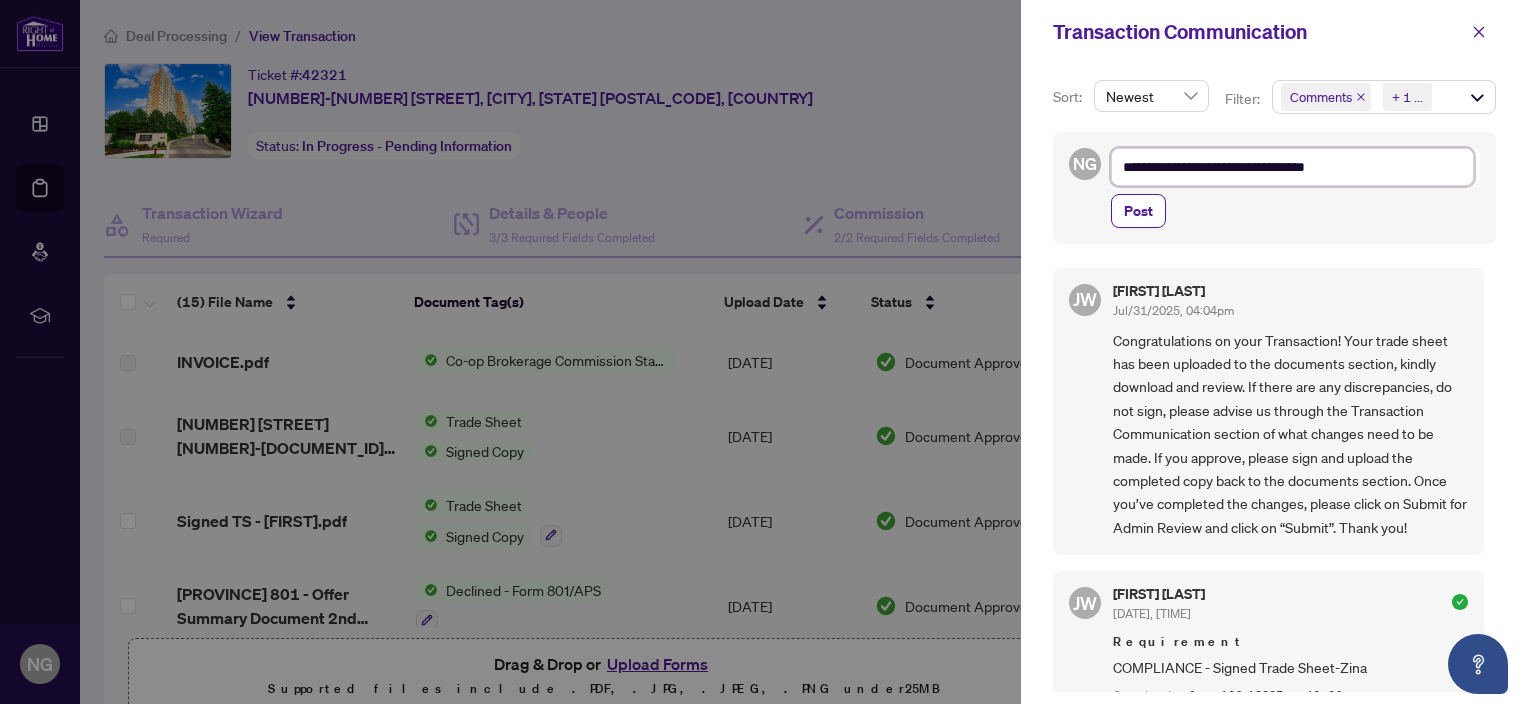 type on "**********" 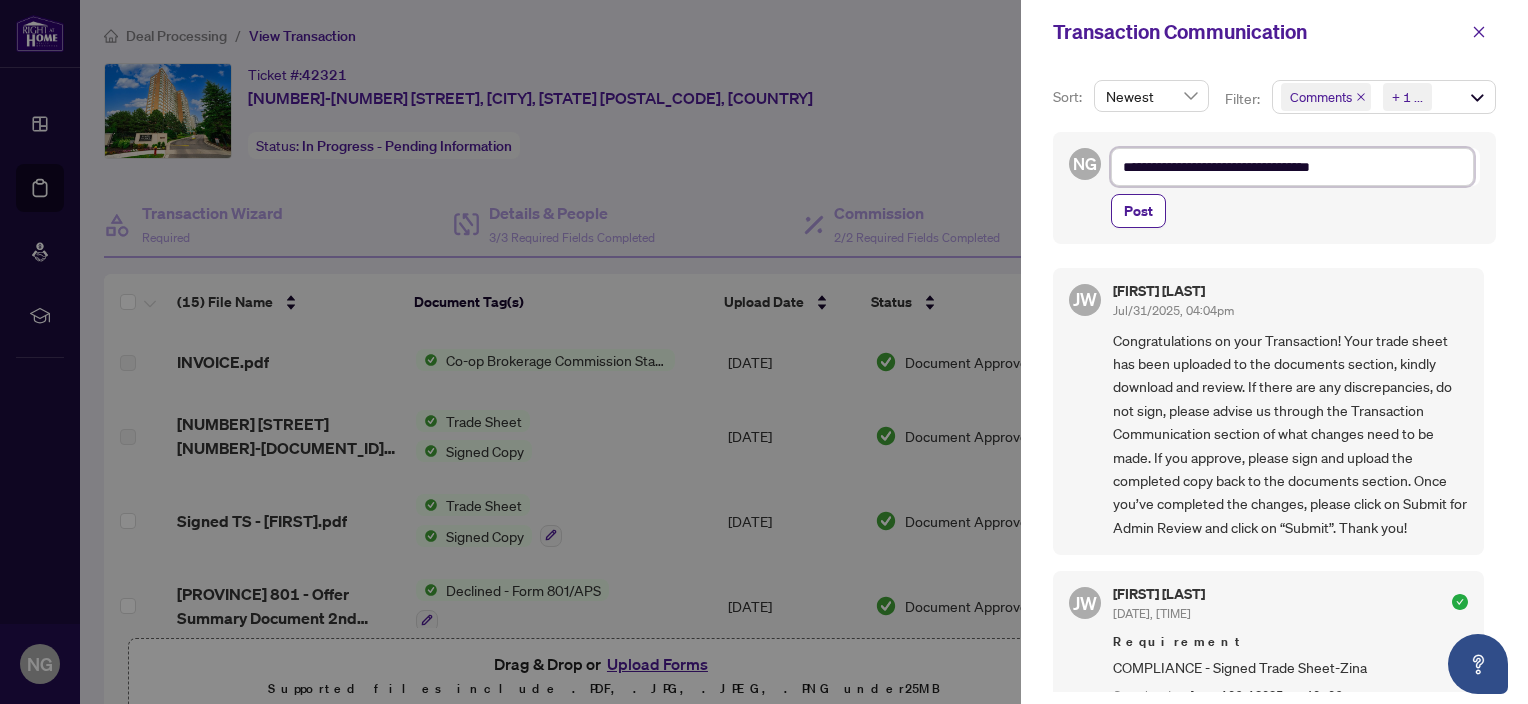 type on "**********" 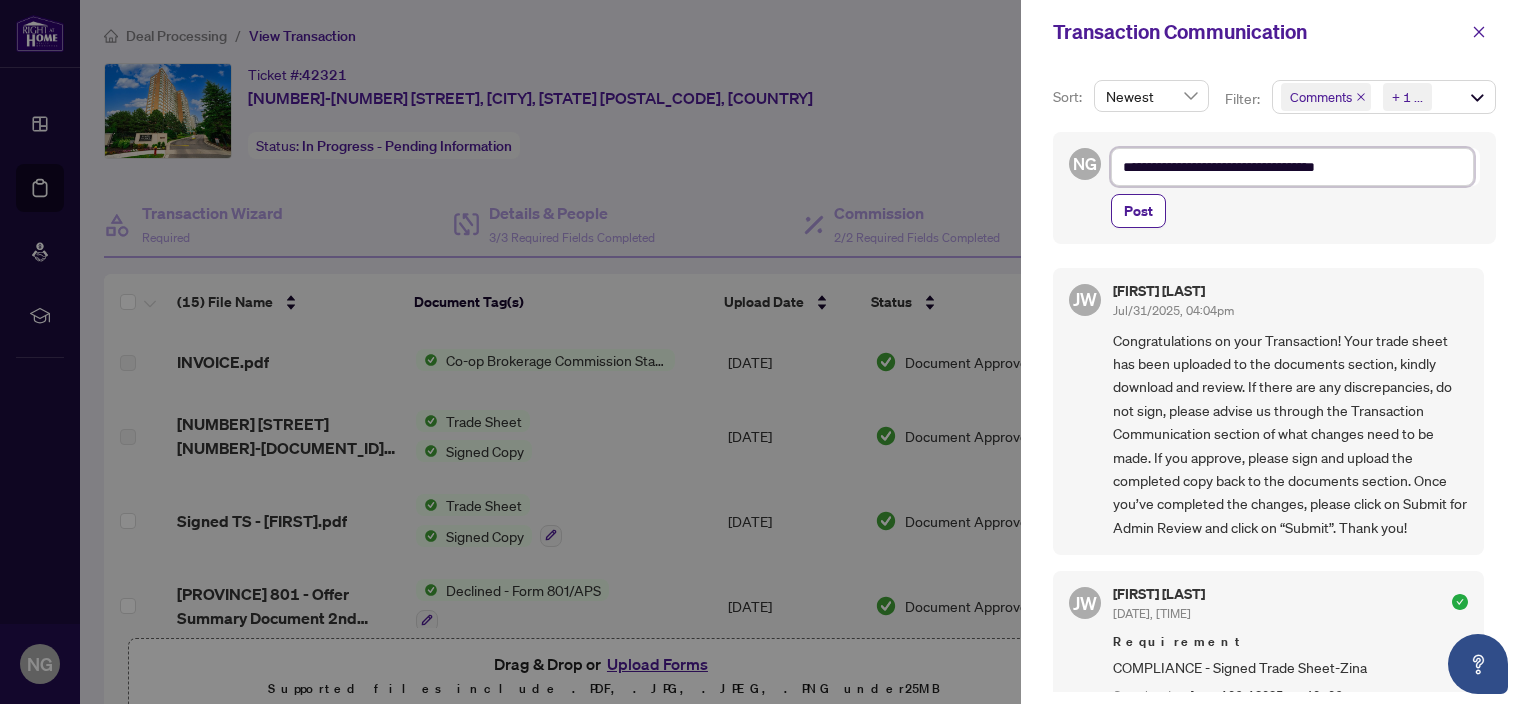 type on "**********" 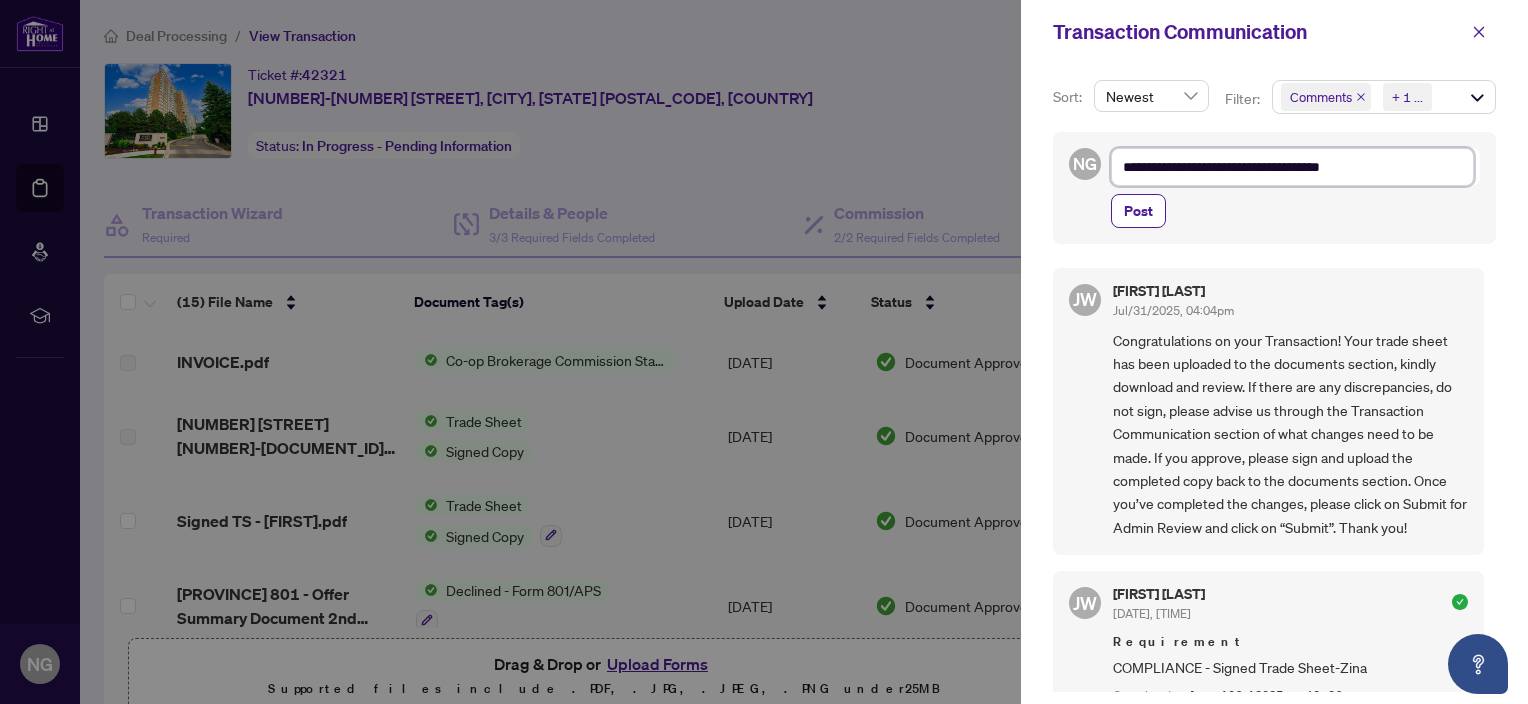 type on "**********" 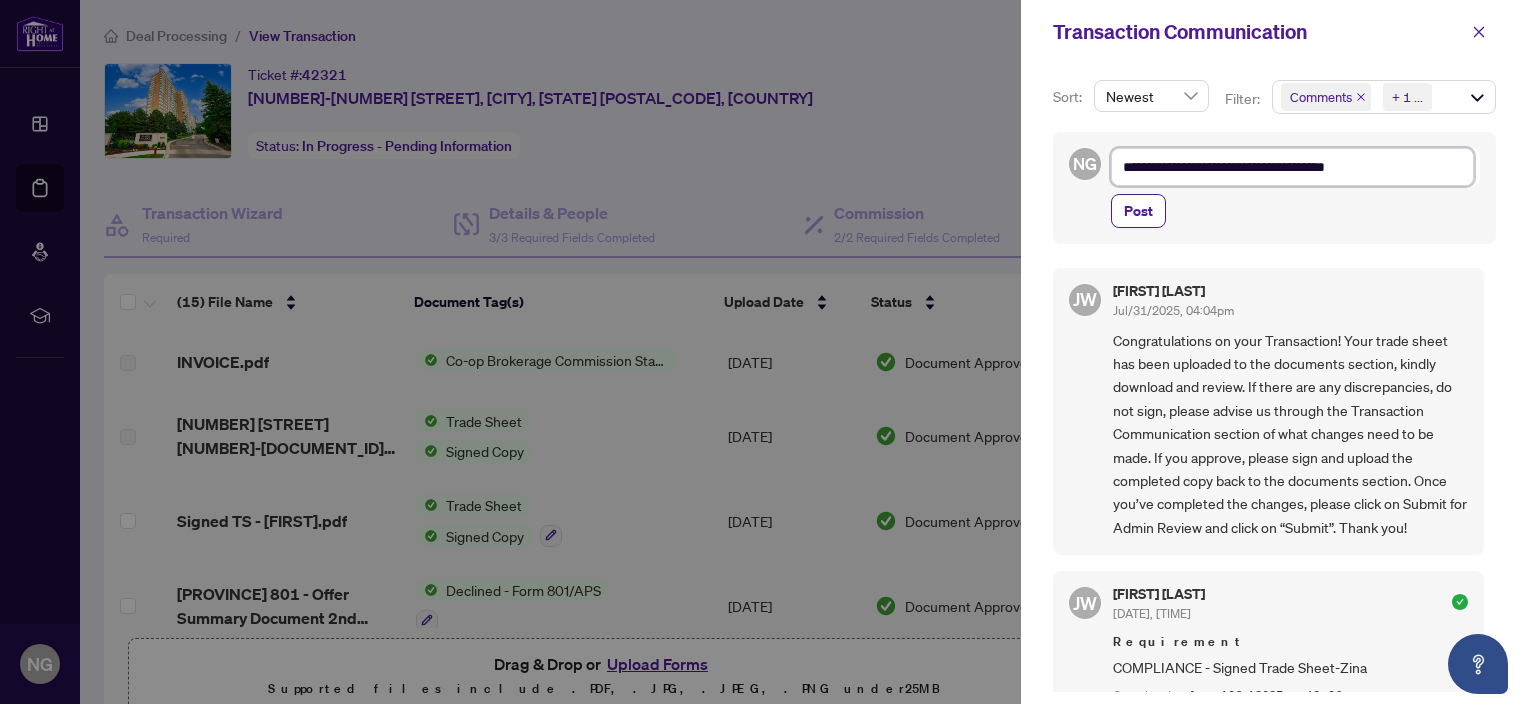 type on "**********" 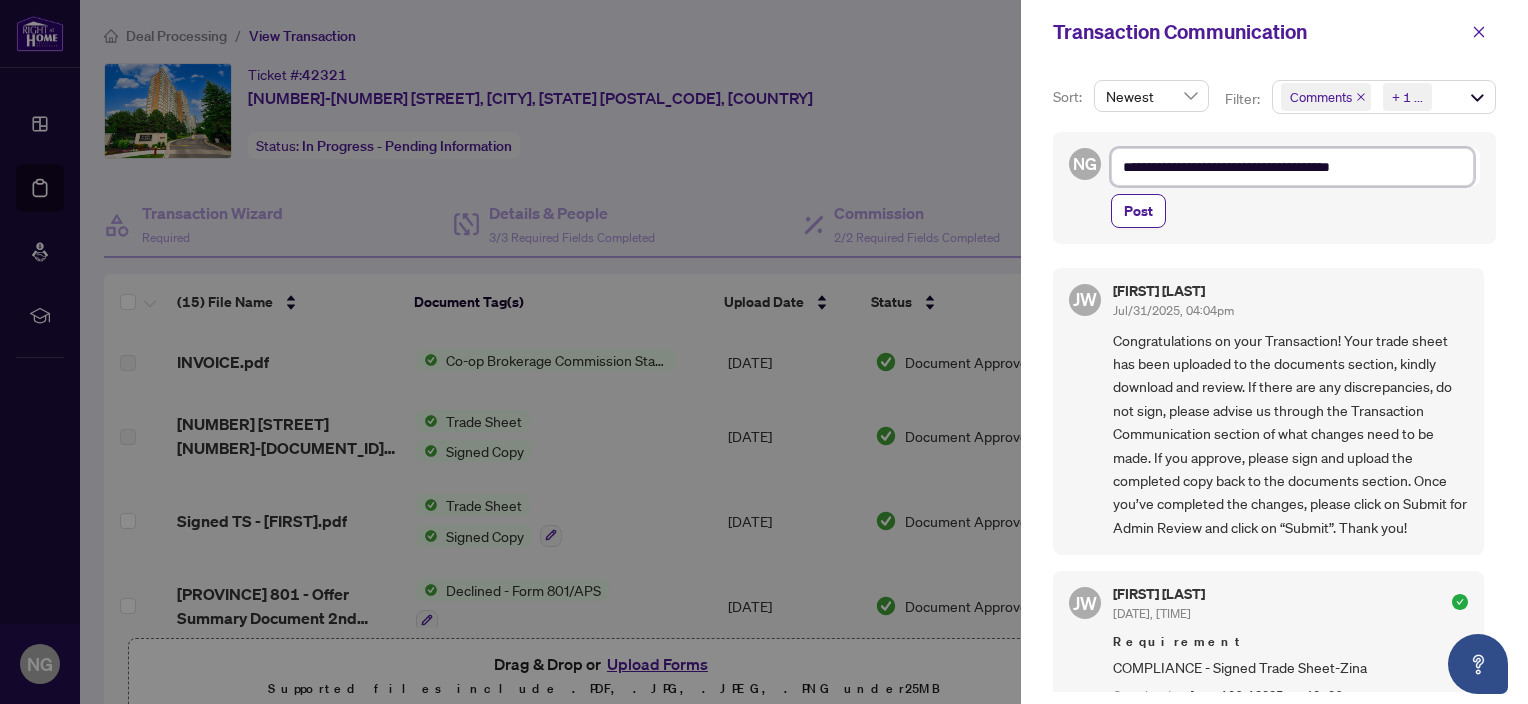 type on "**********" 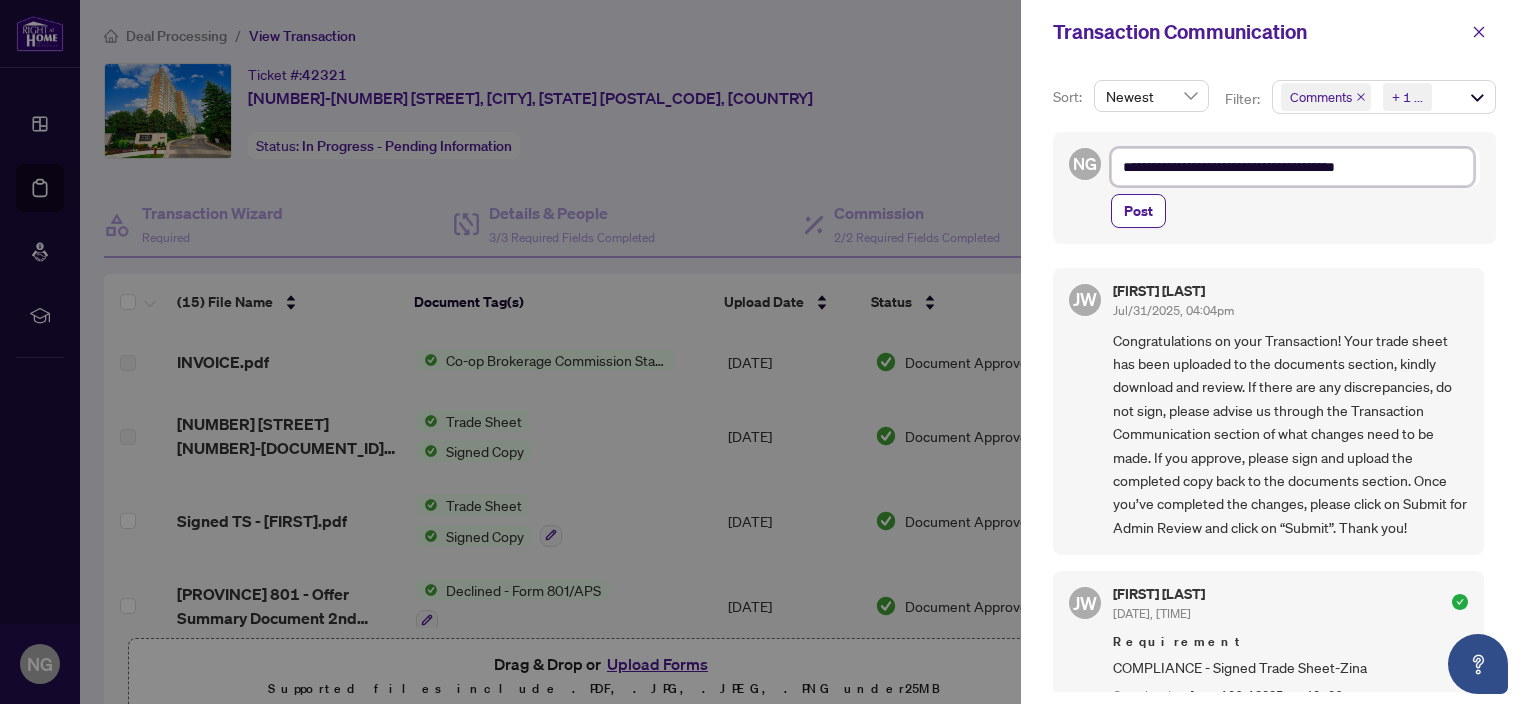 type on "**********" 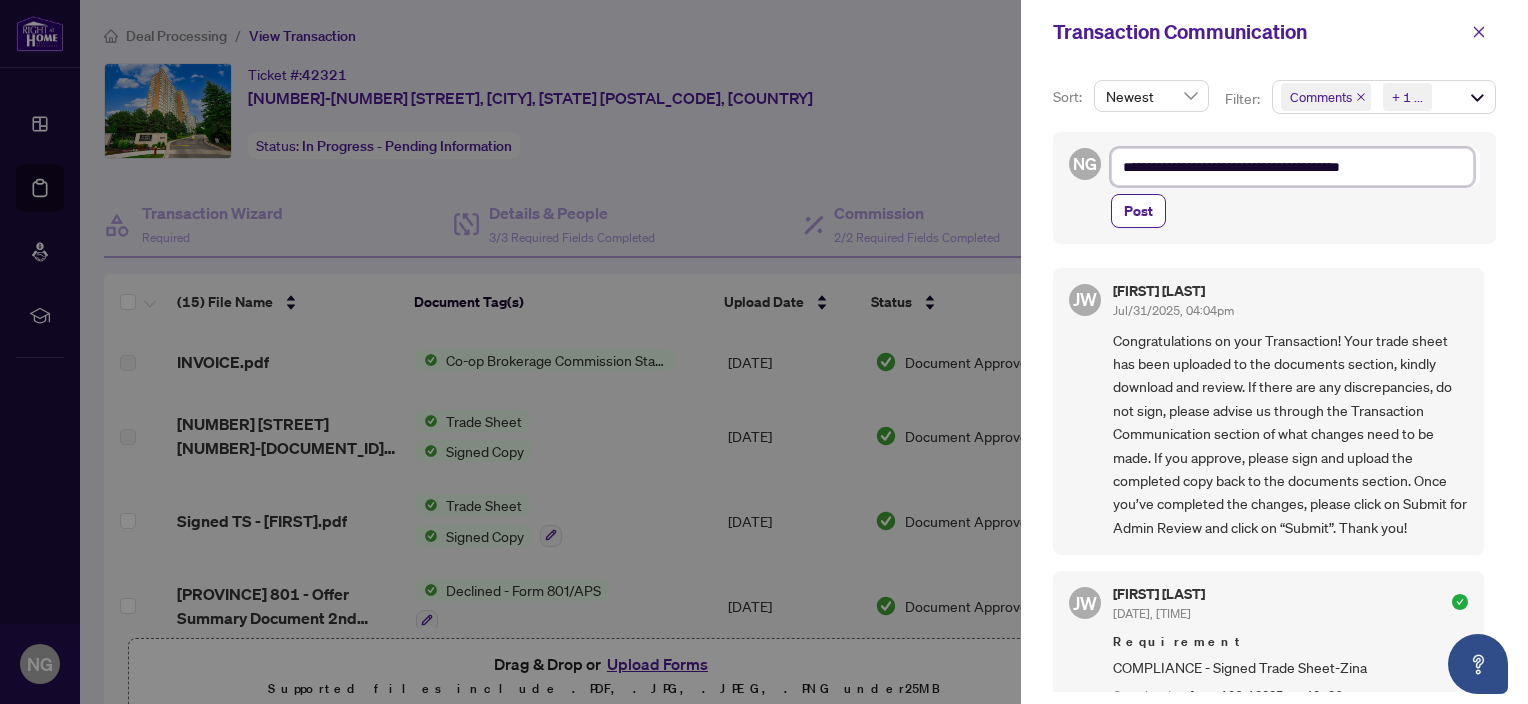 type on "**********" 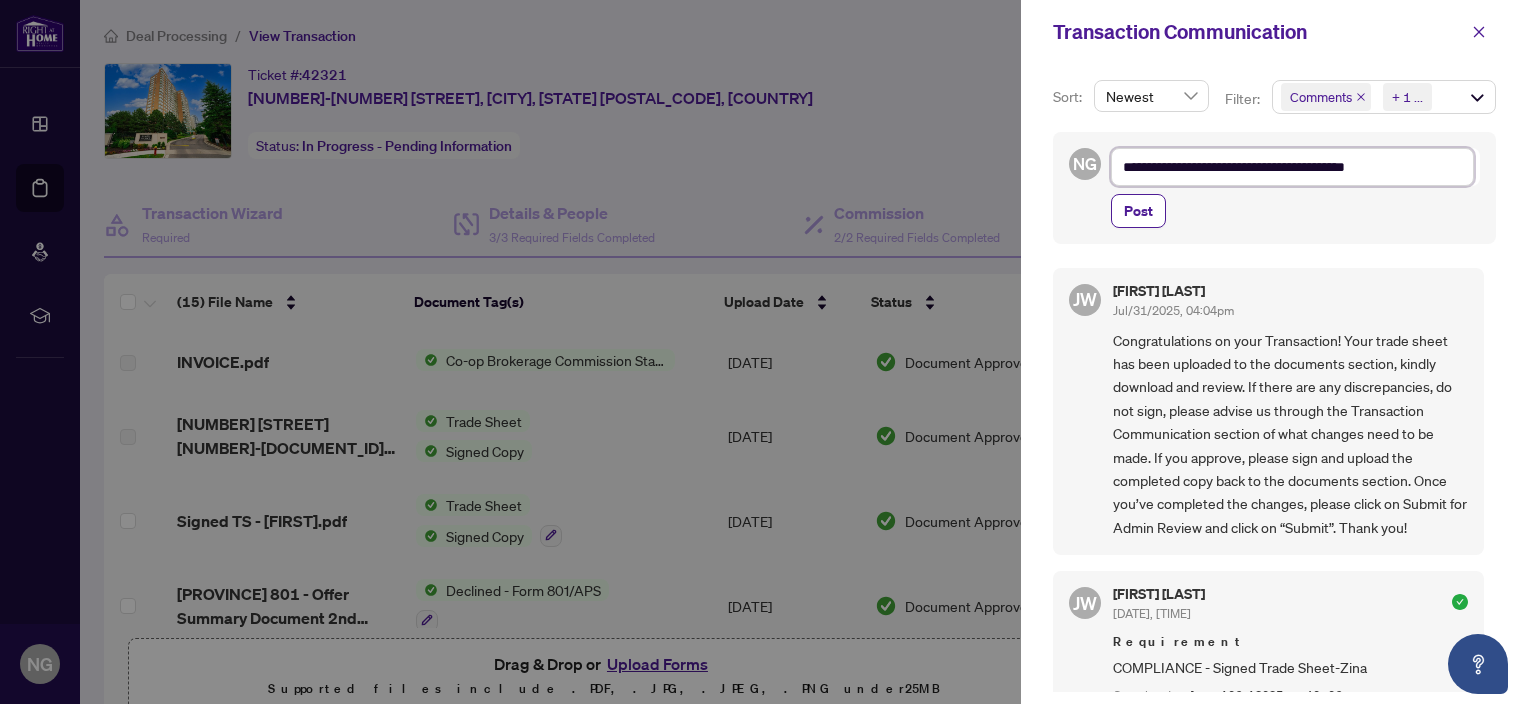 type on "**********" 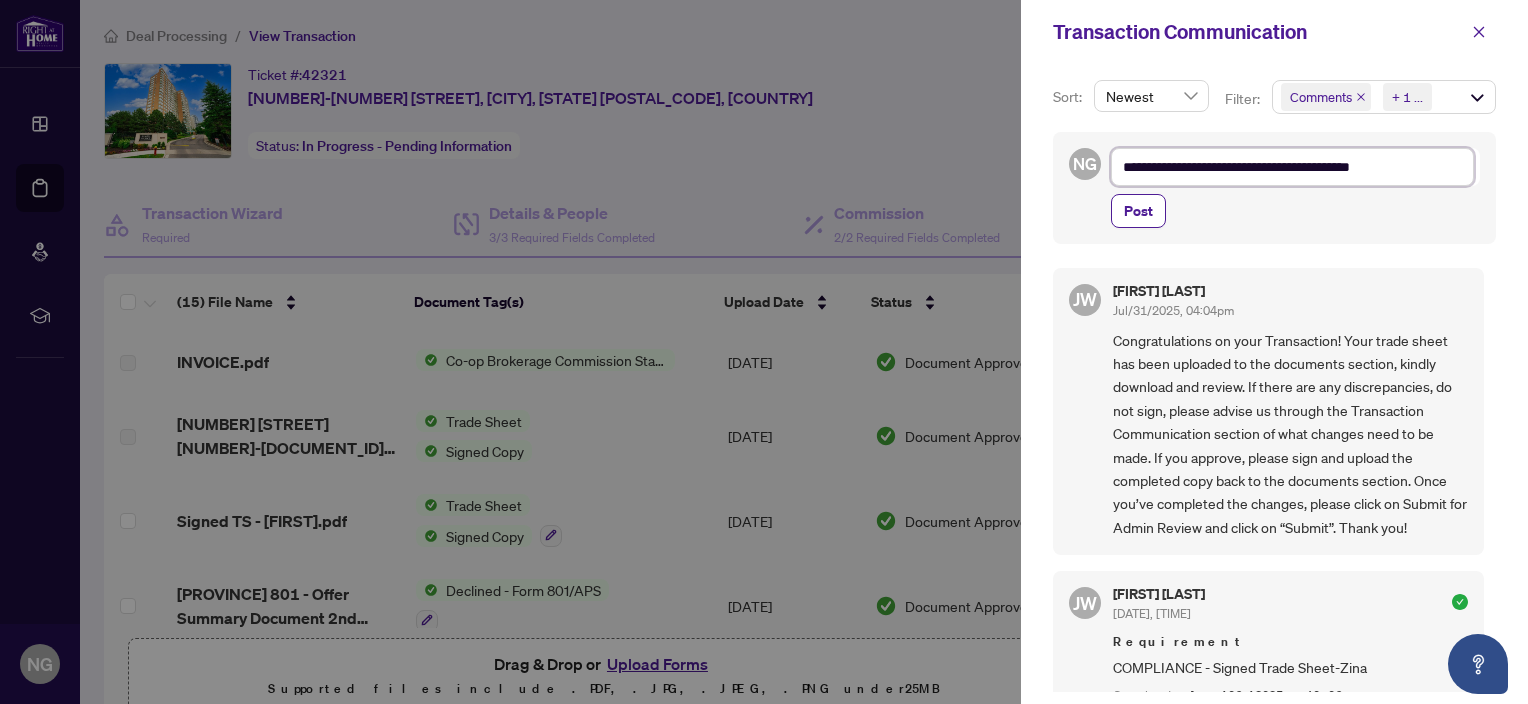 type on "**********" 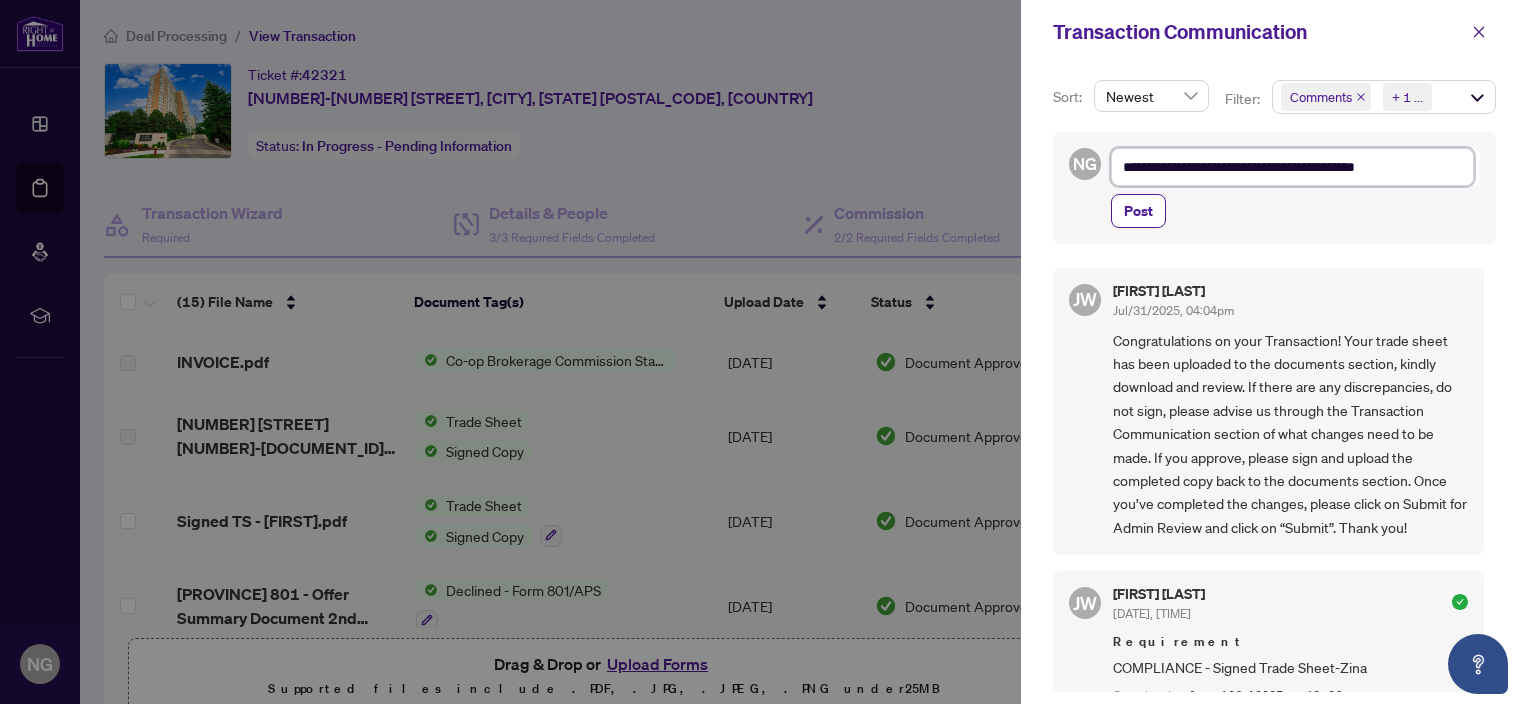 type on "**********" 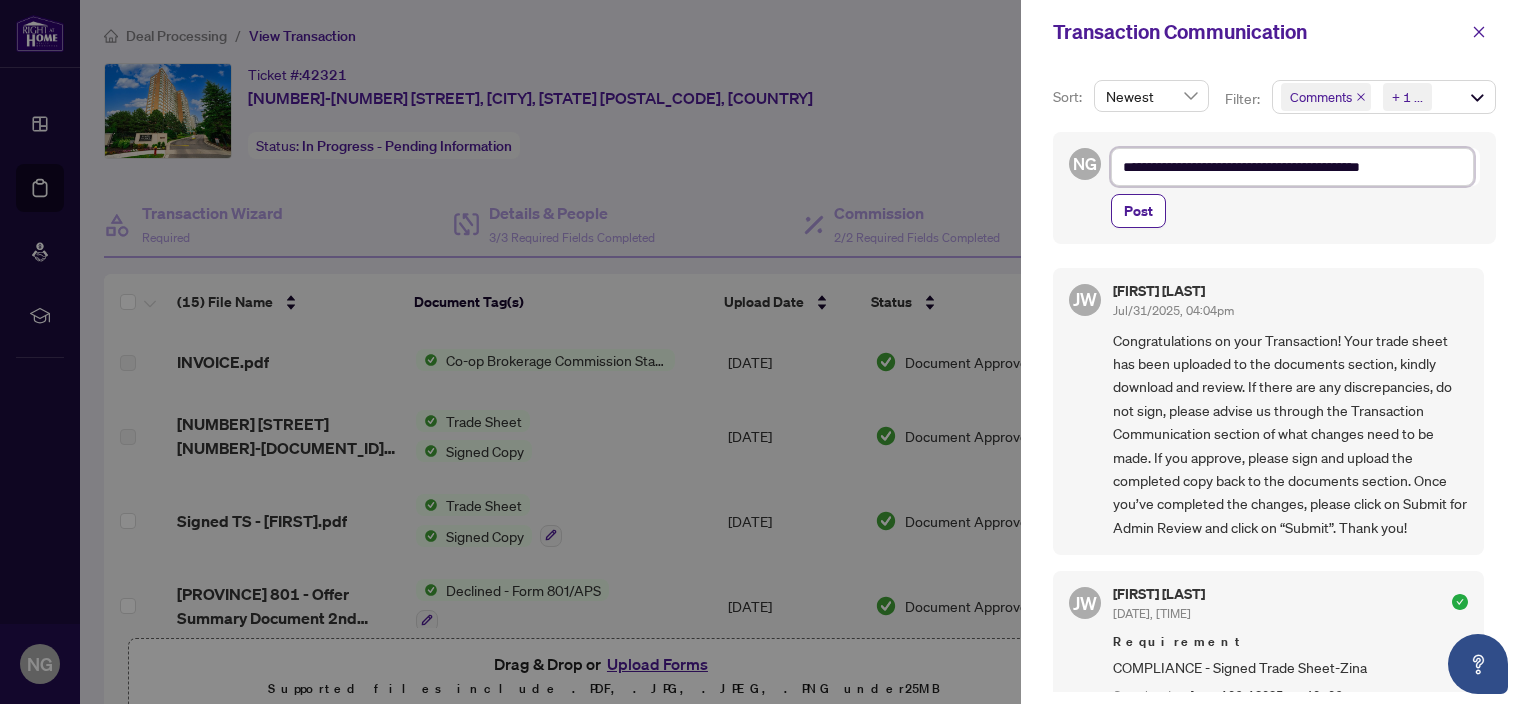 type on "**********" 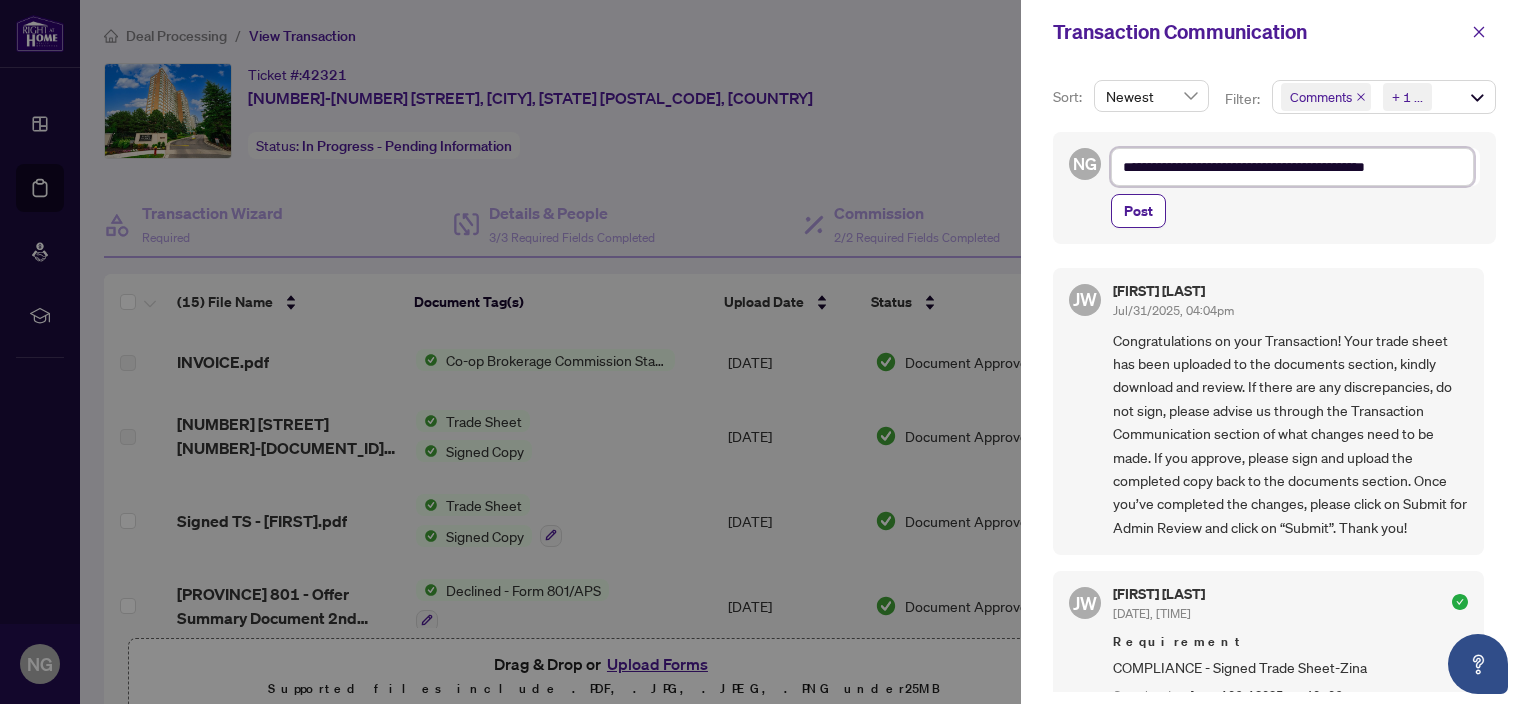type on "**********" 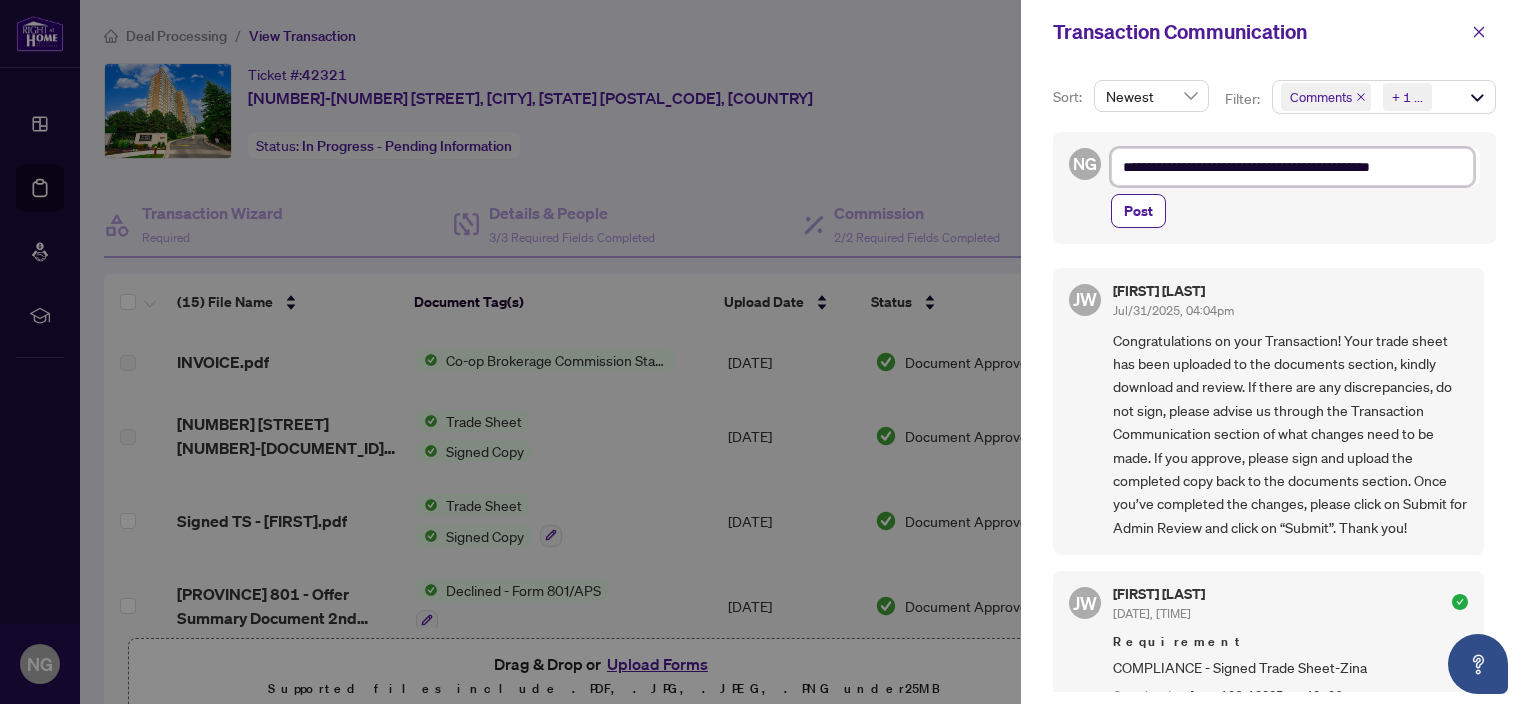 type on "**********" 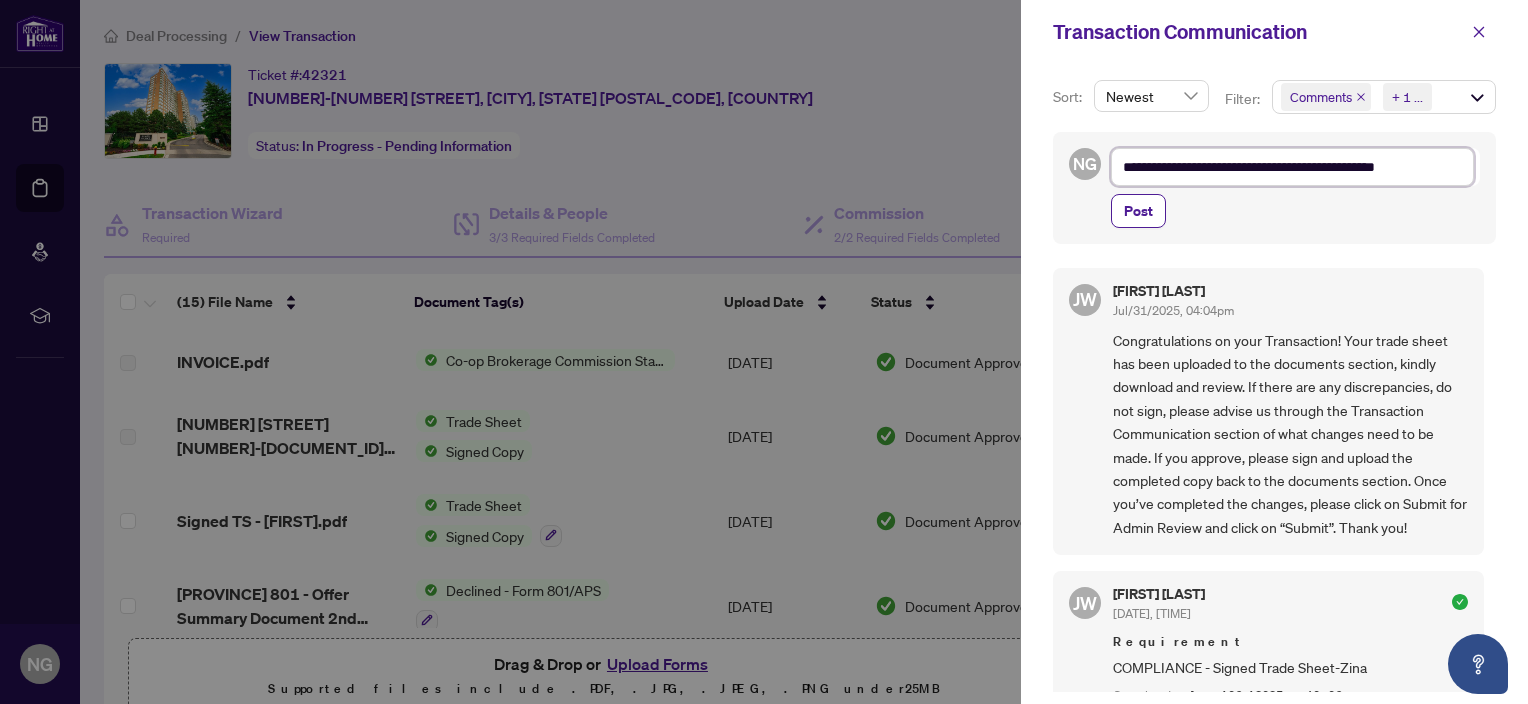 type on "**********" 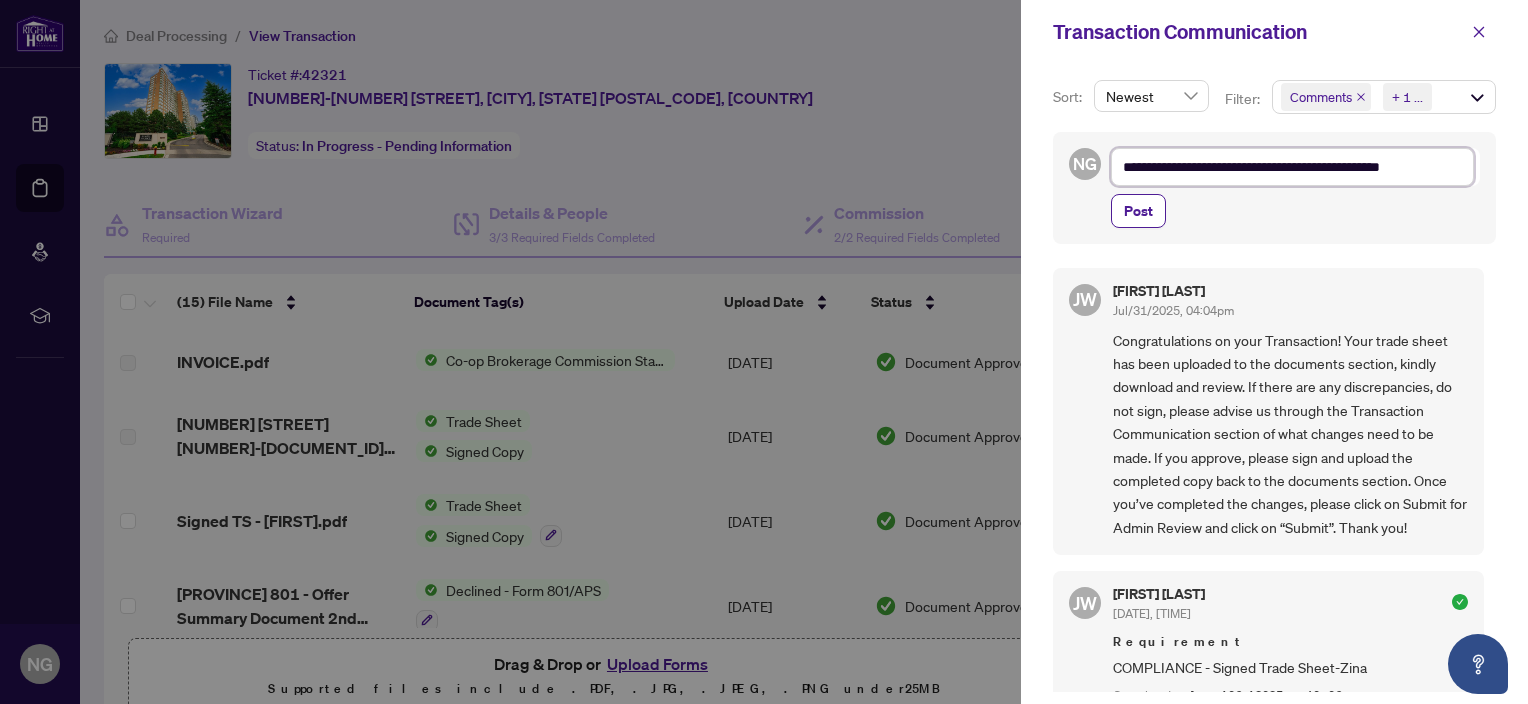 type on "**********" 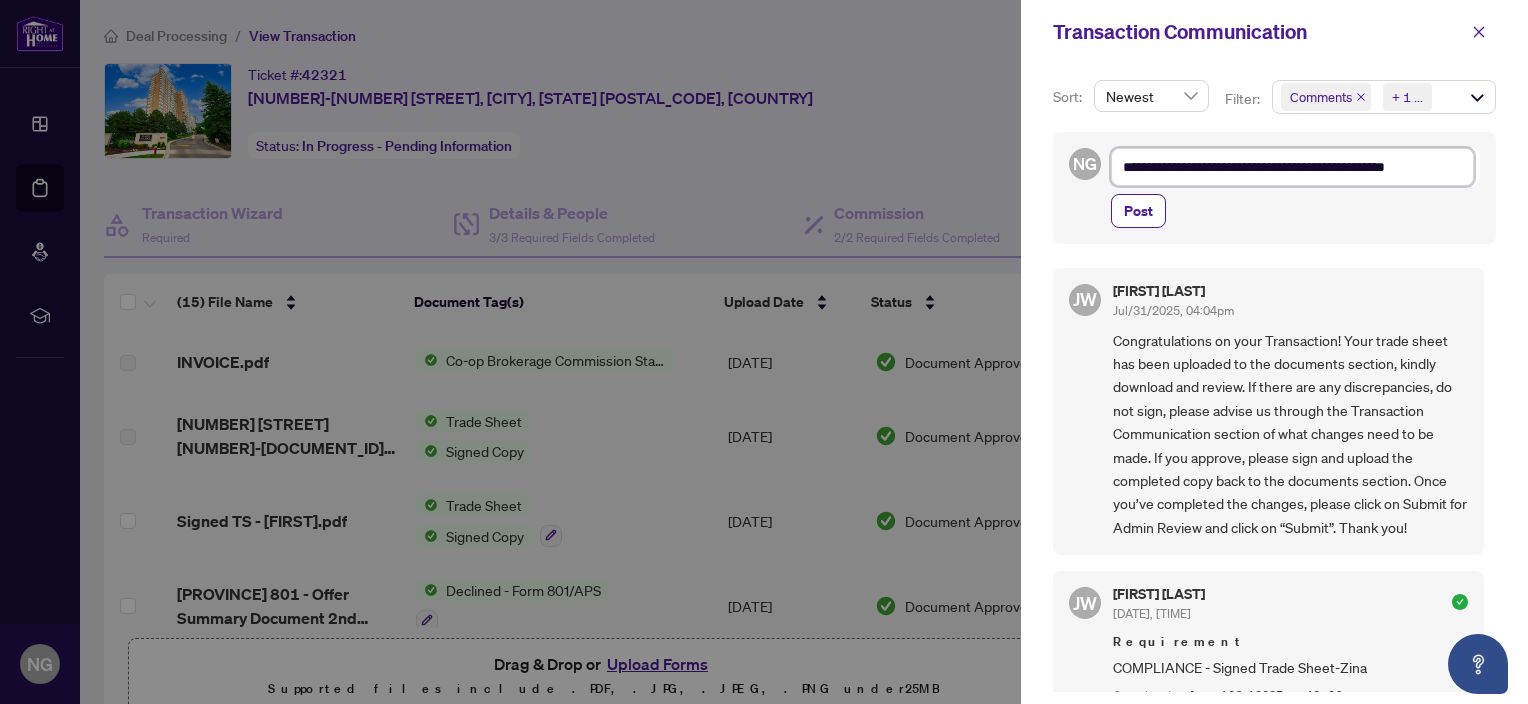 type on "**********" 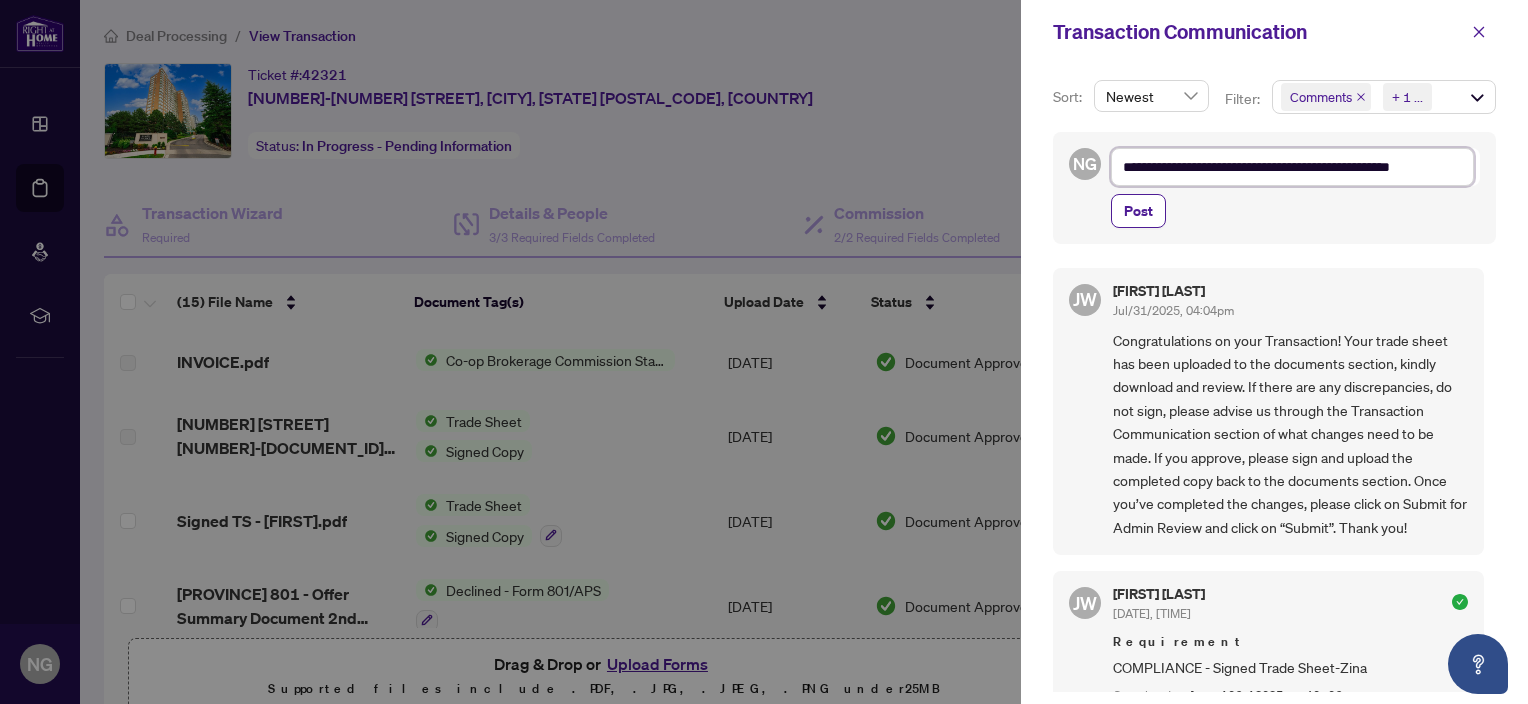 type on "**********" 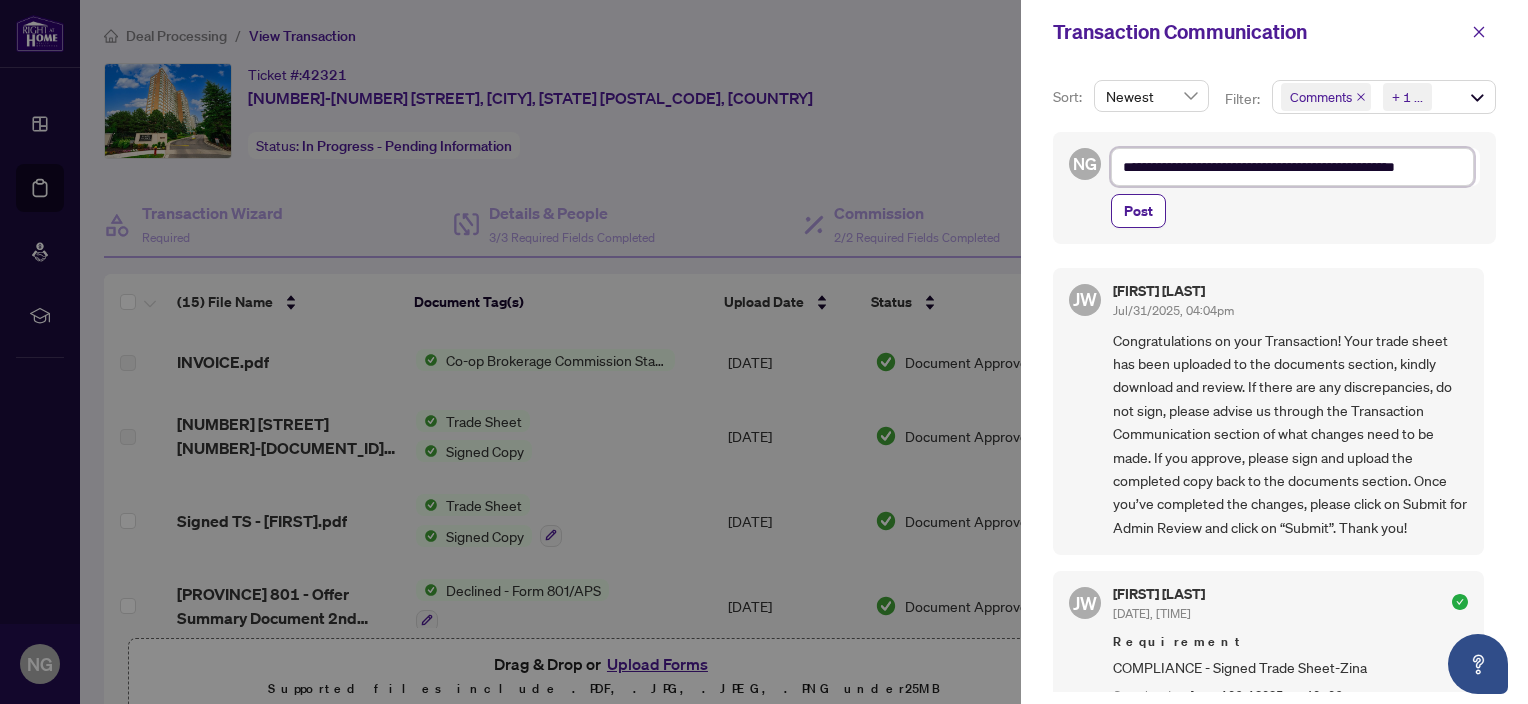 type on "**********" 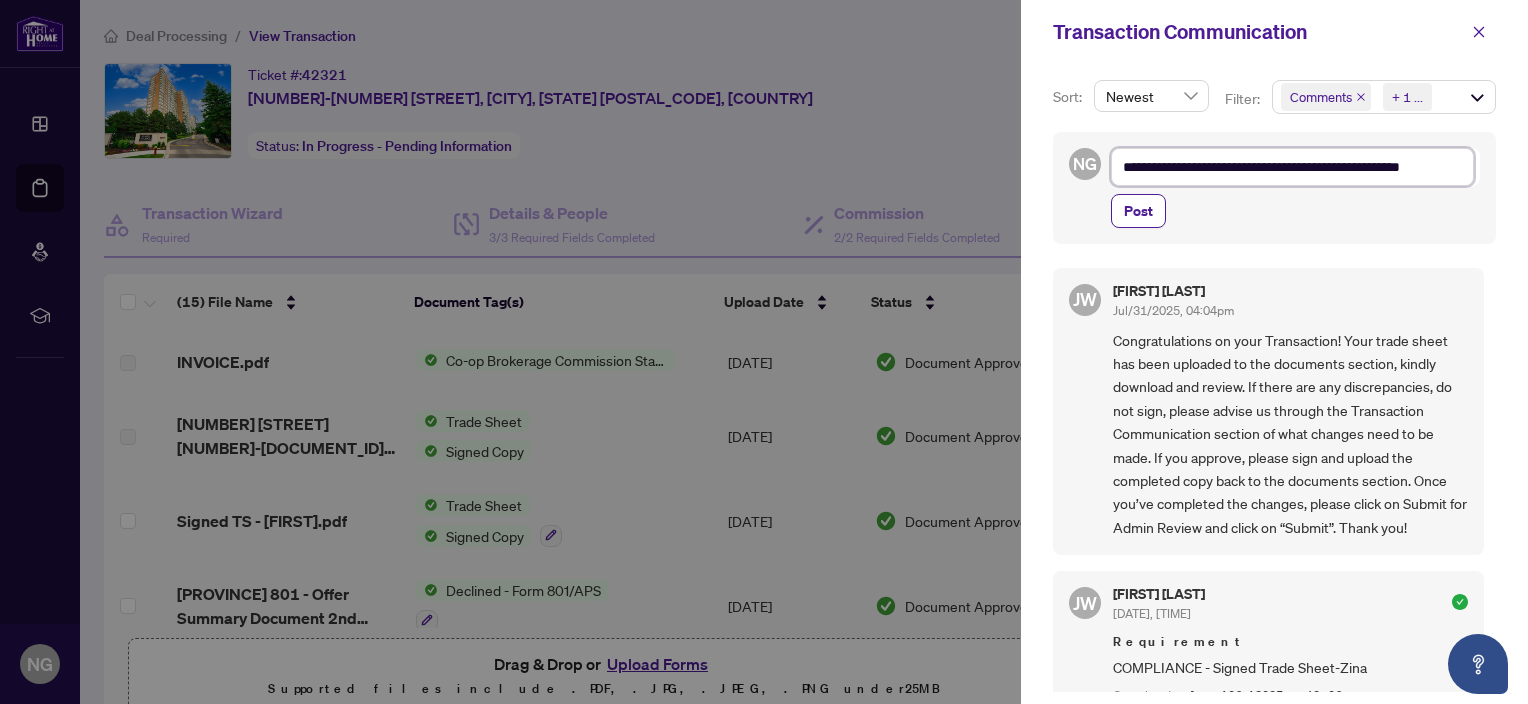 type on "**********" 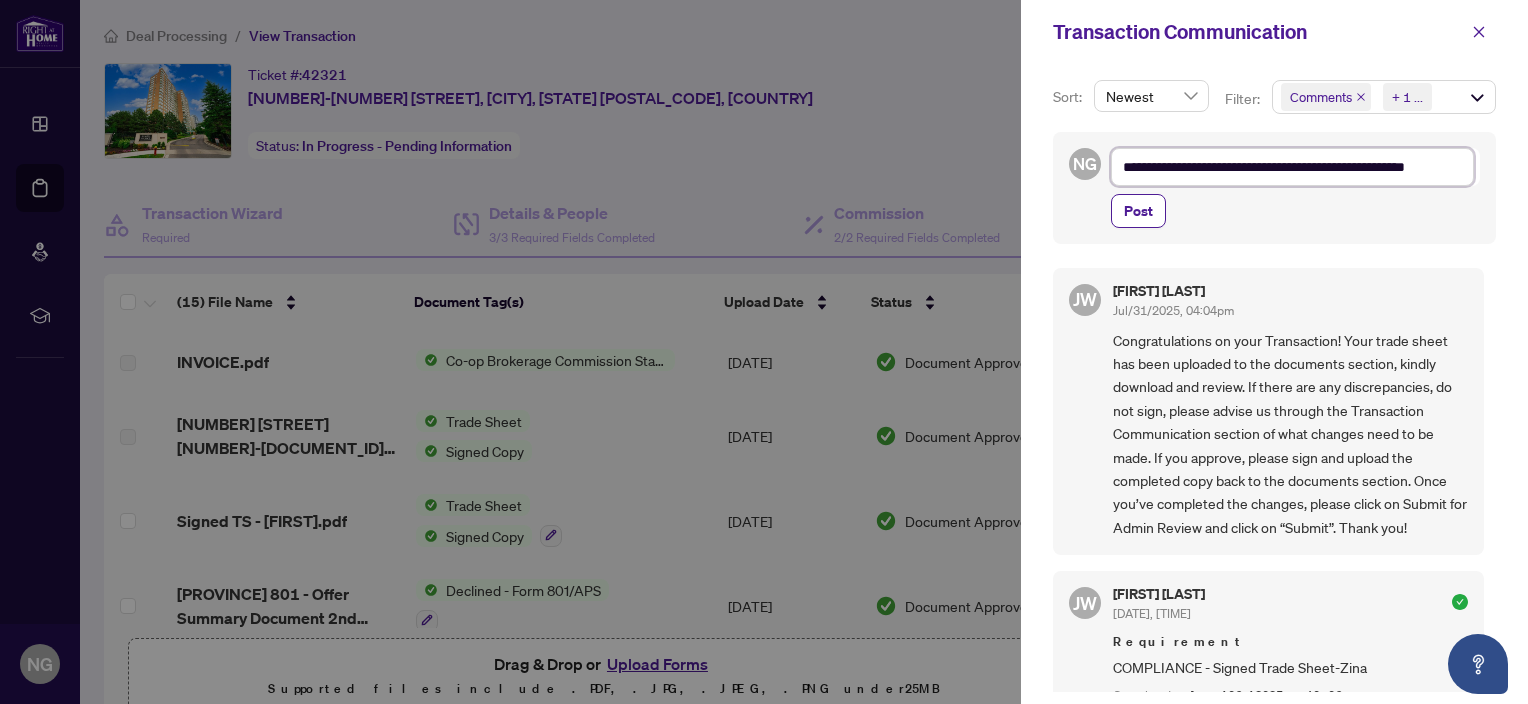 type on "**********" 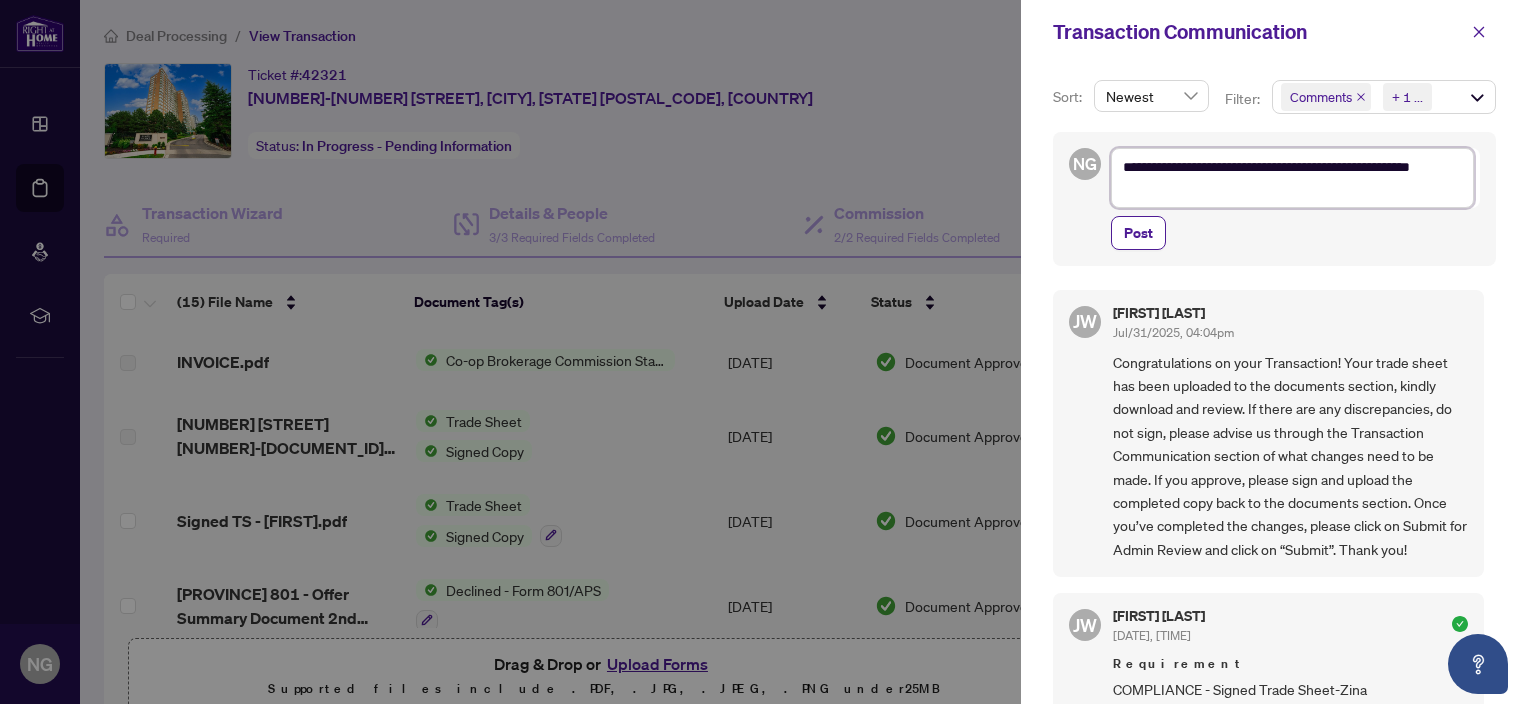 type on "**********" 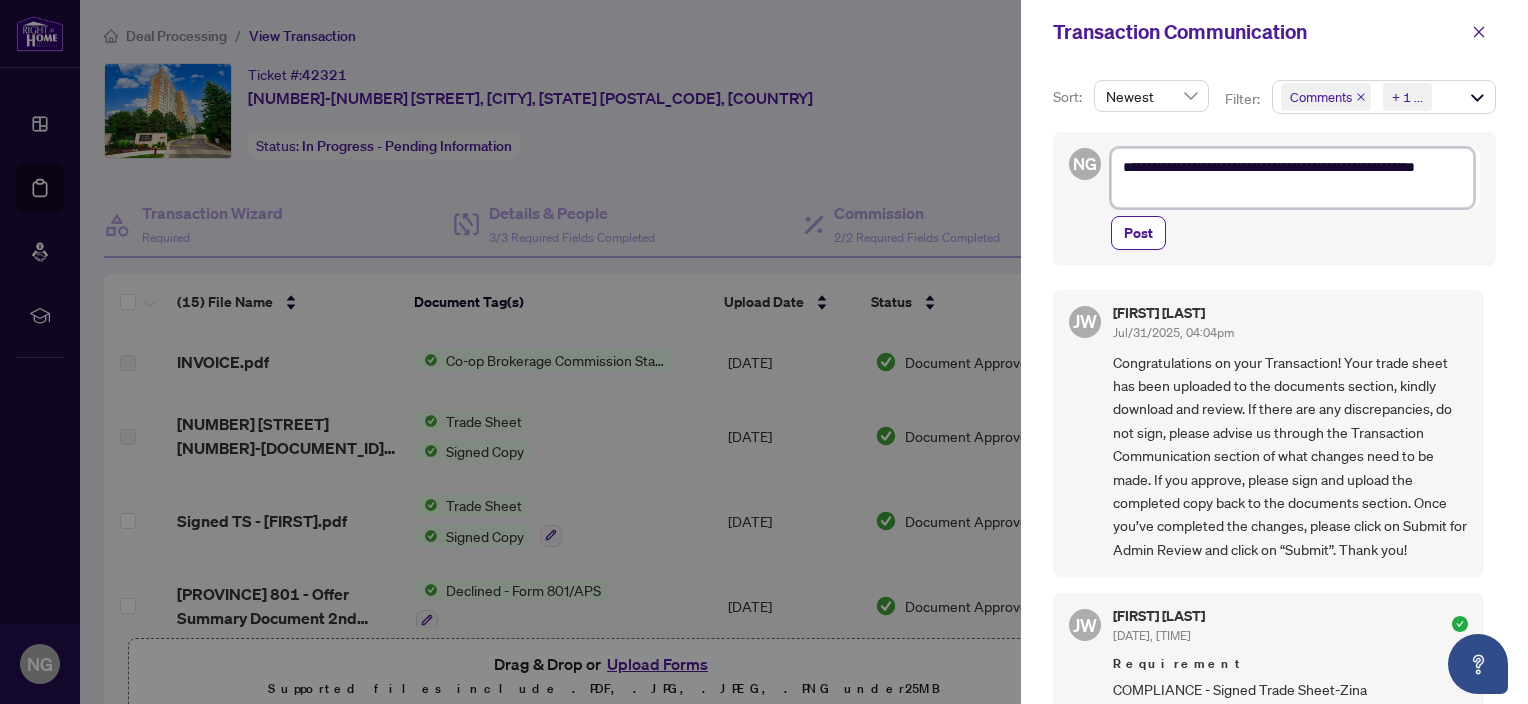 type on "**********" 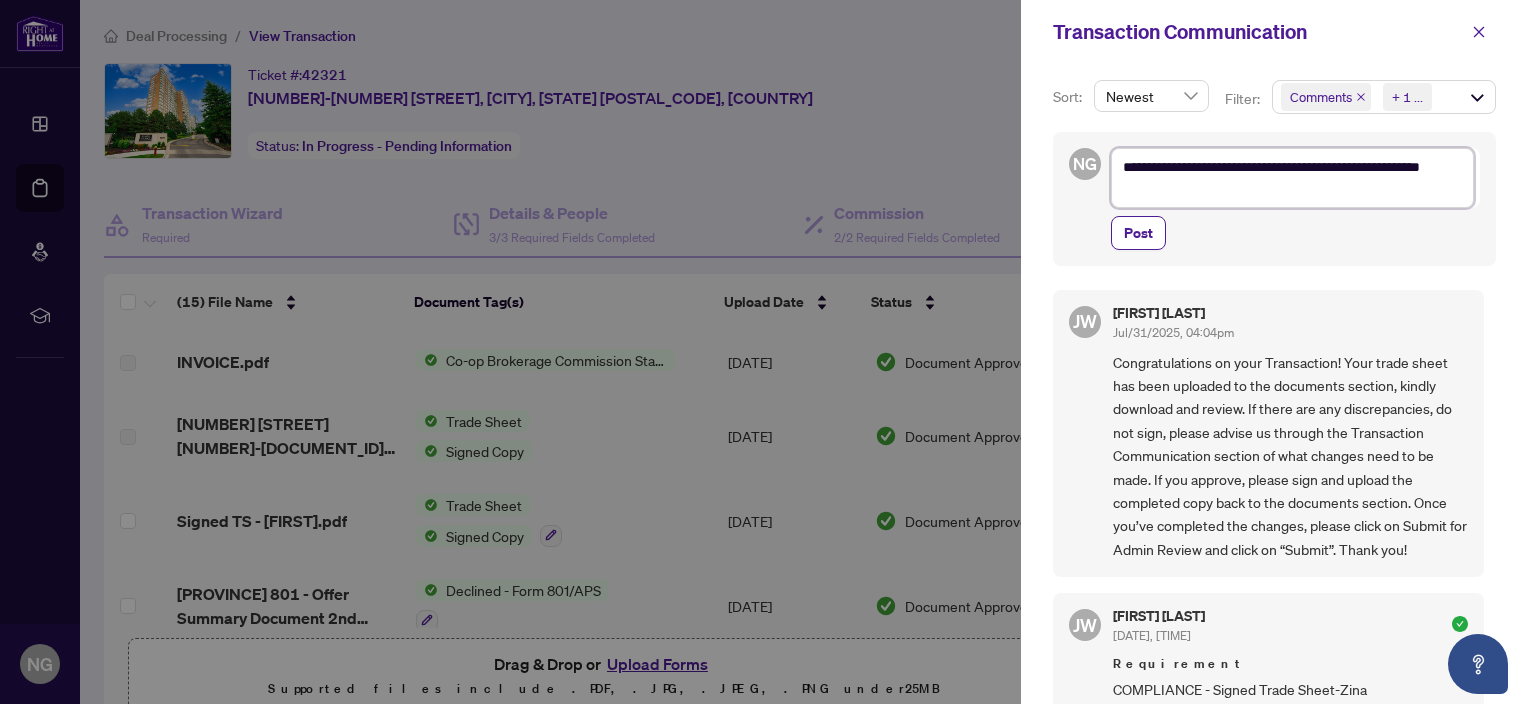 type on "**********" 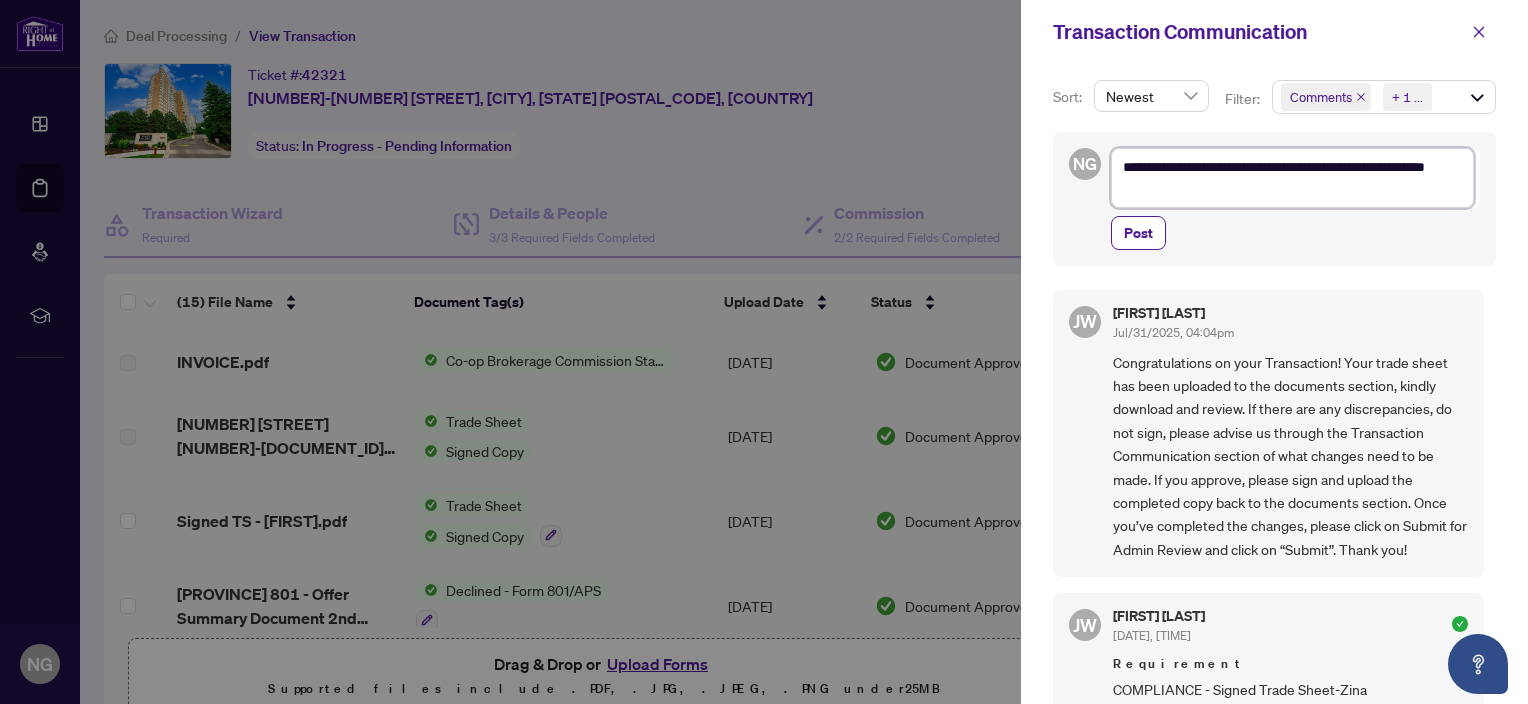 type on "**********" 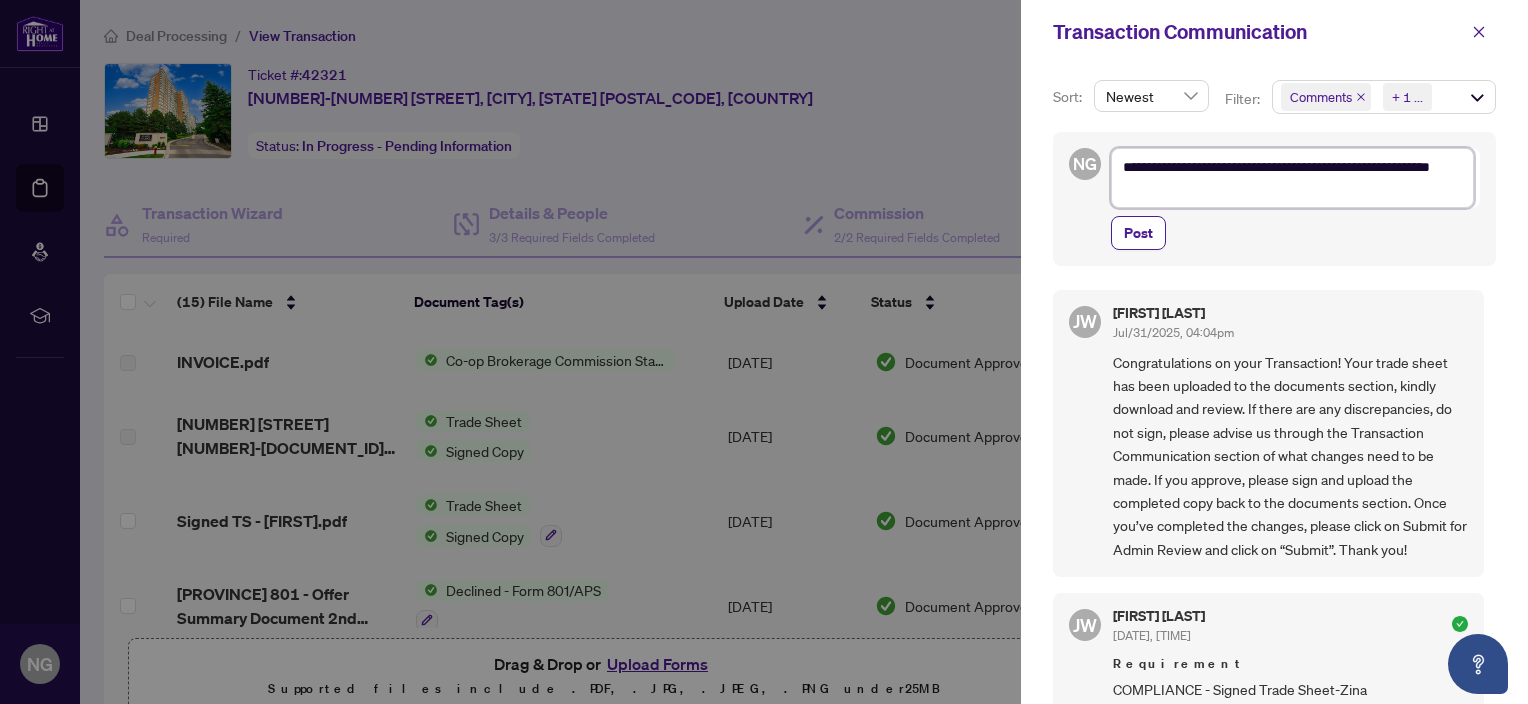 type on "**********" 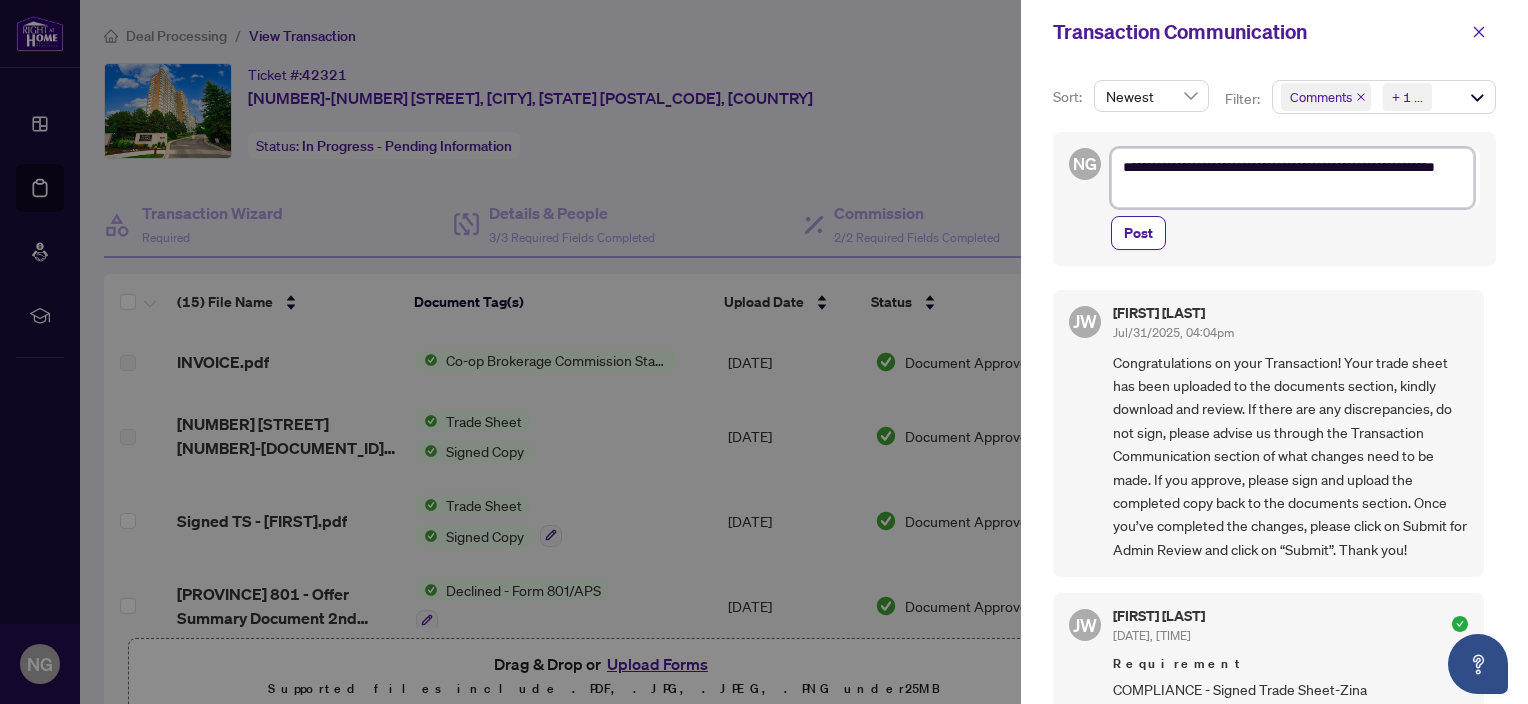 type on "**********" 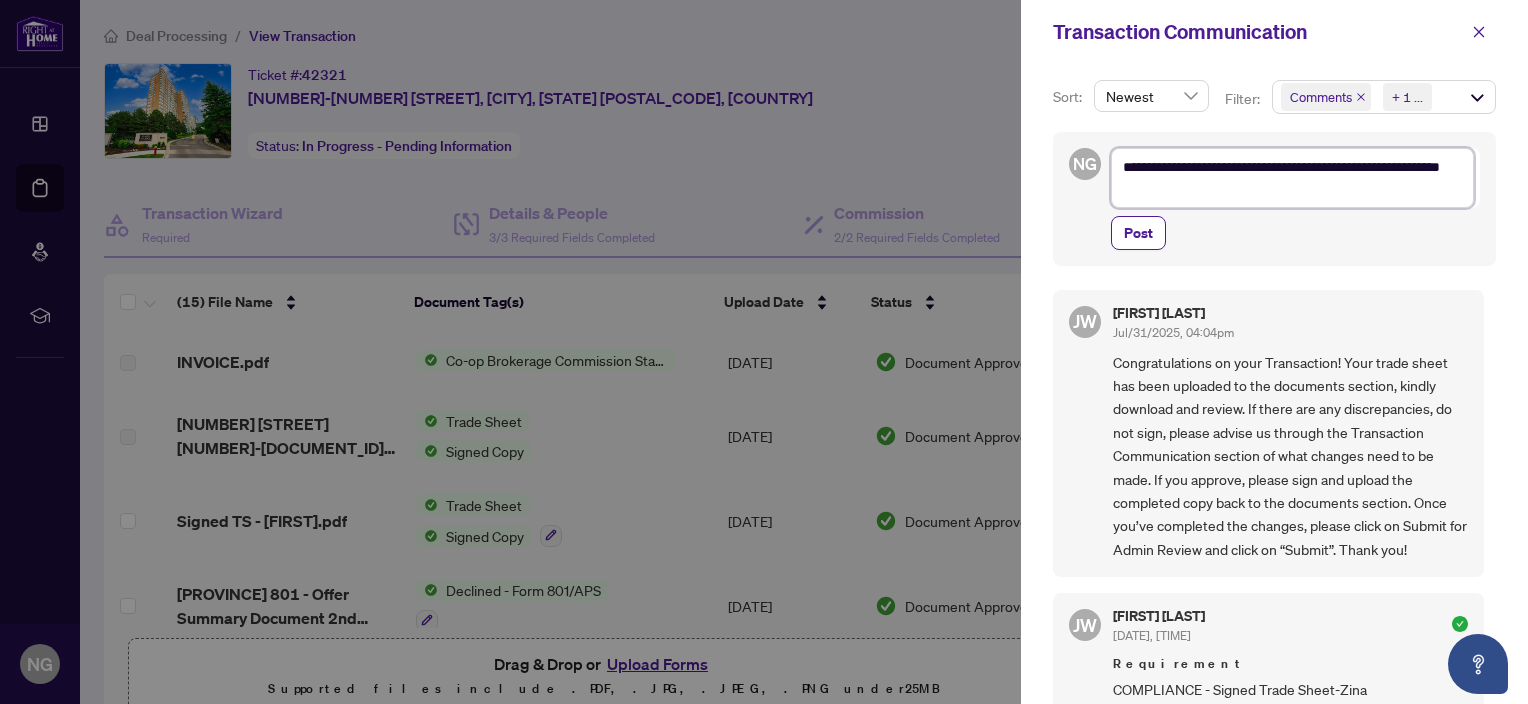 type on "**********" 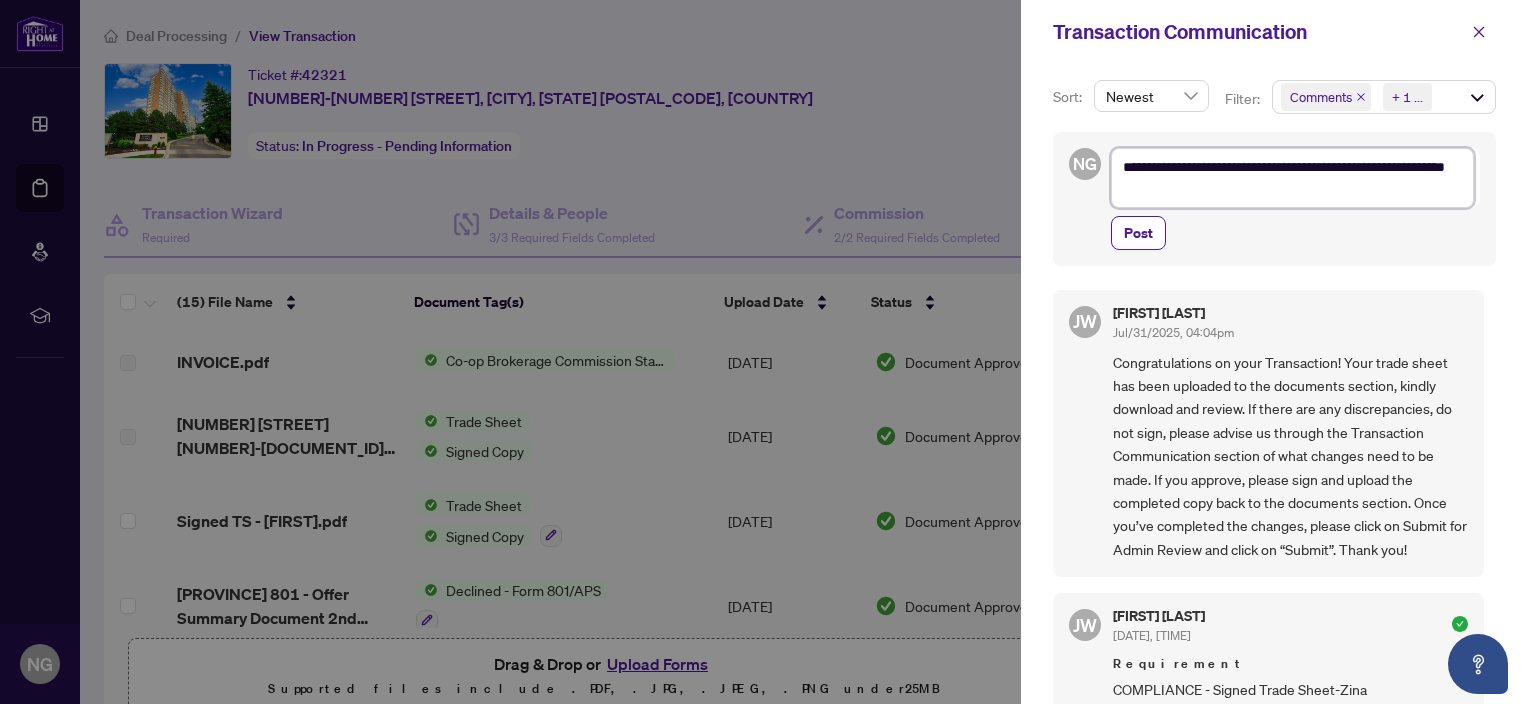 type on "**********" 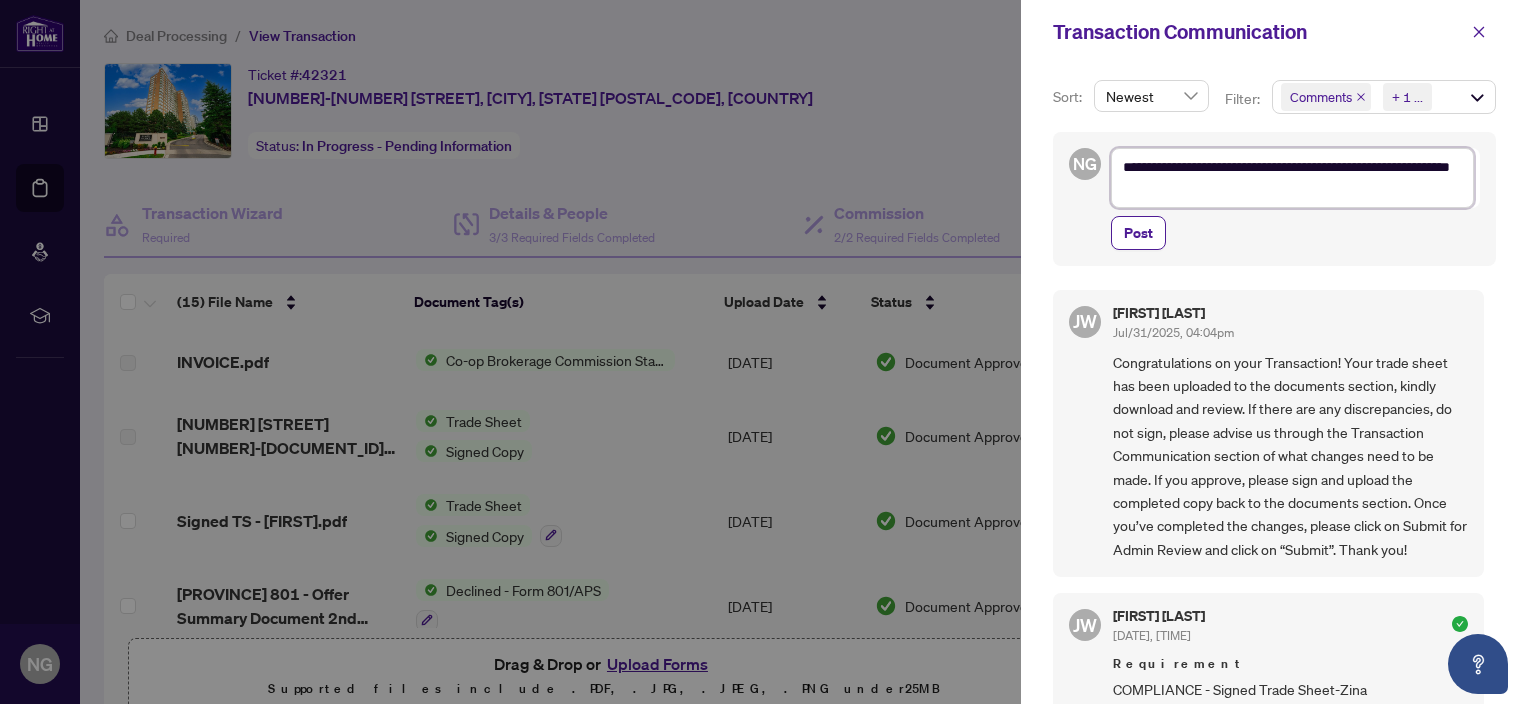type on "**********" 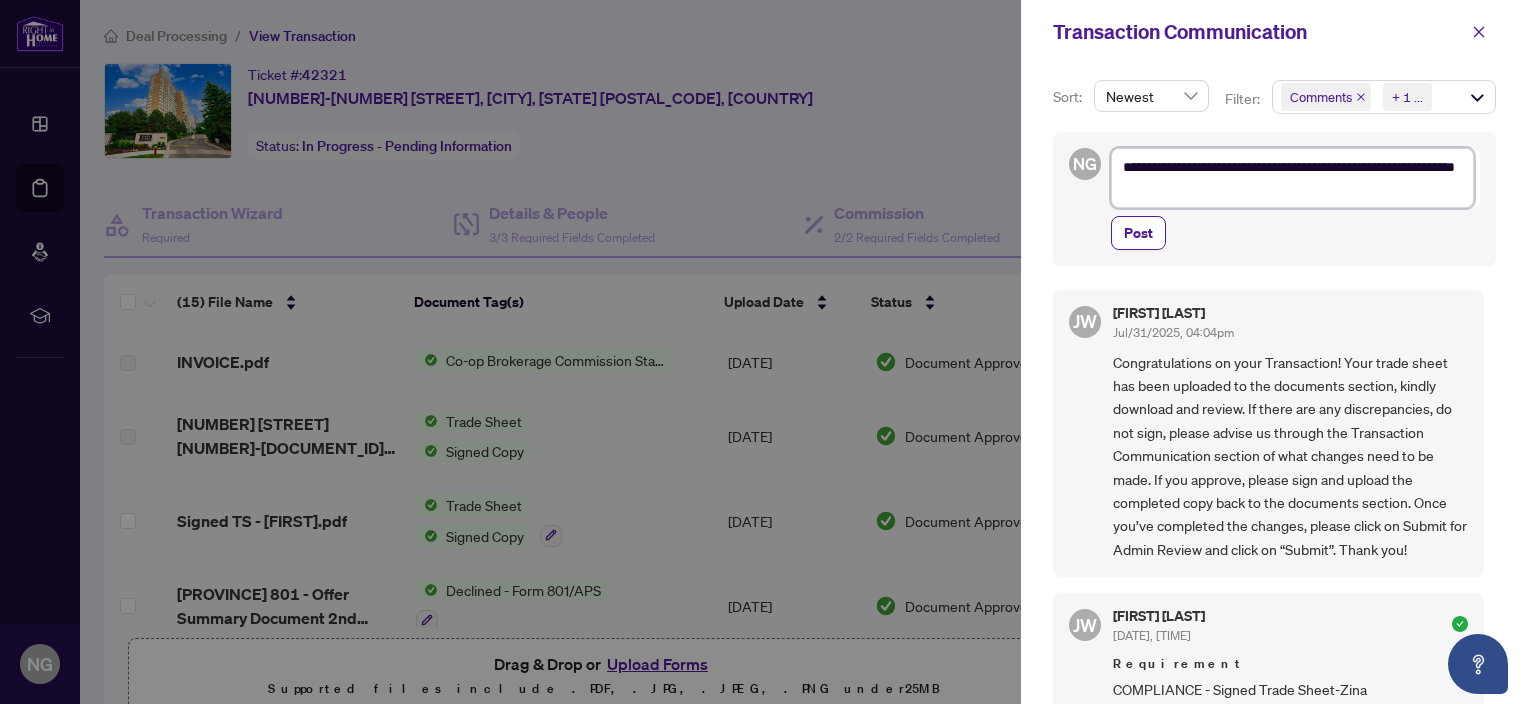 type on "**********" 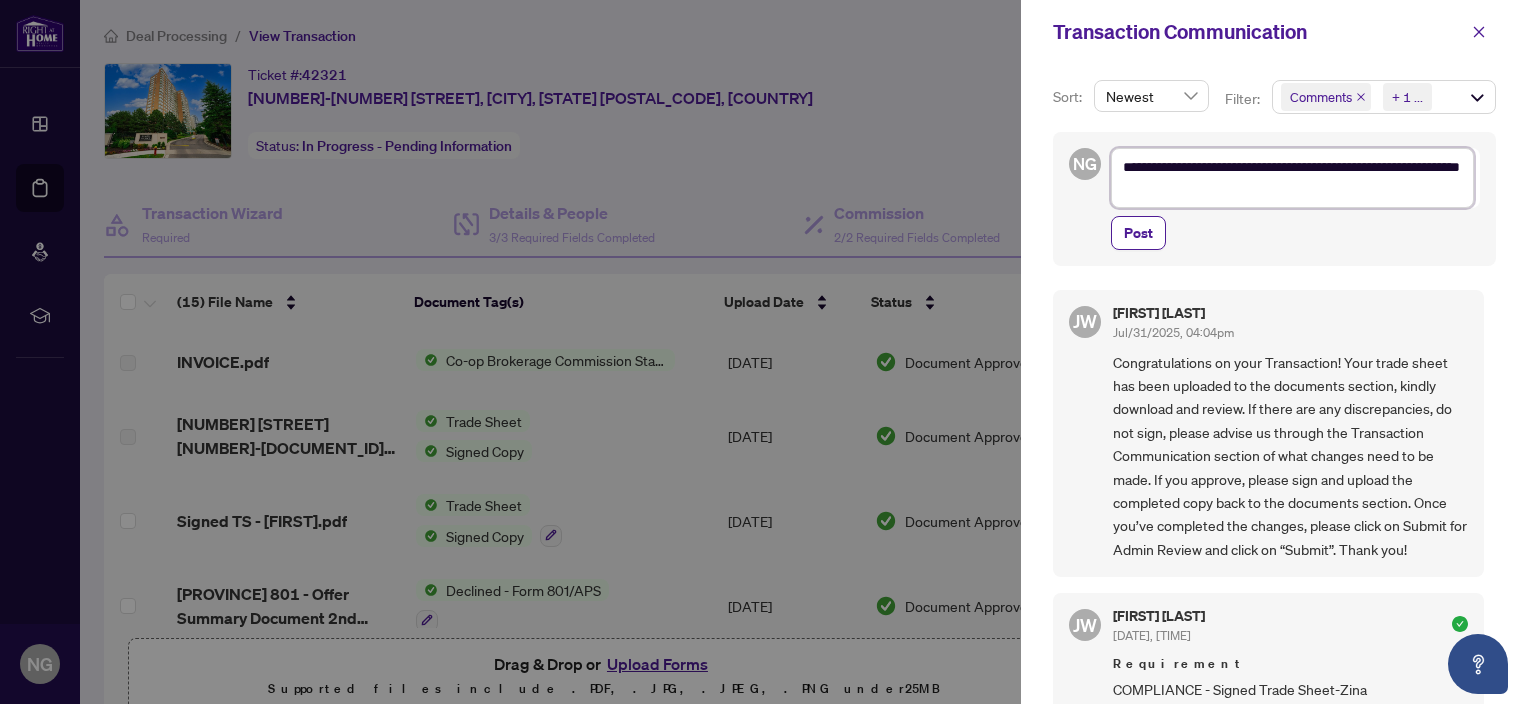 type on "**********" 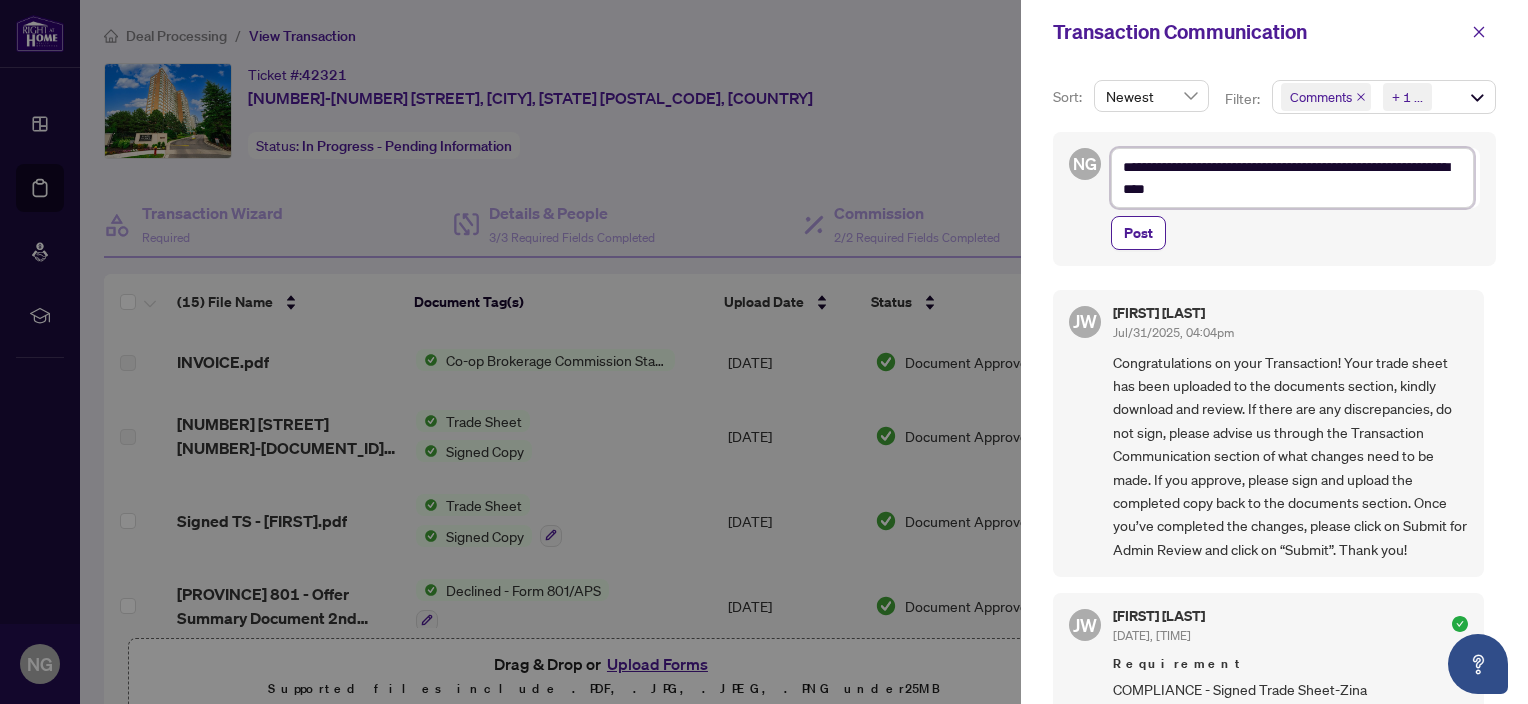 type on "**********" 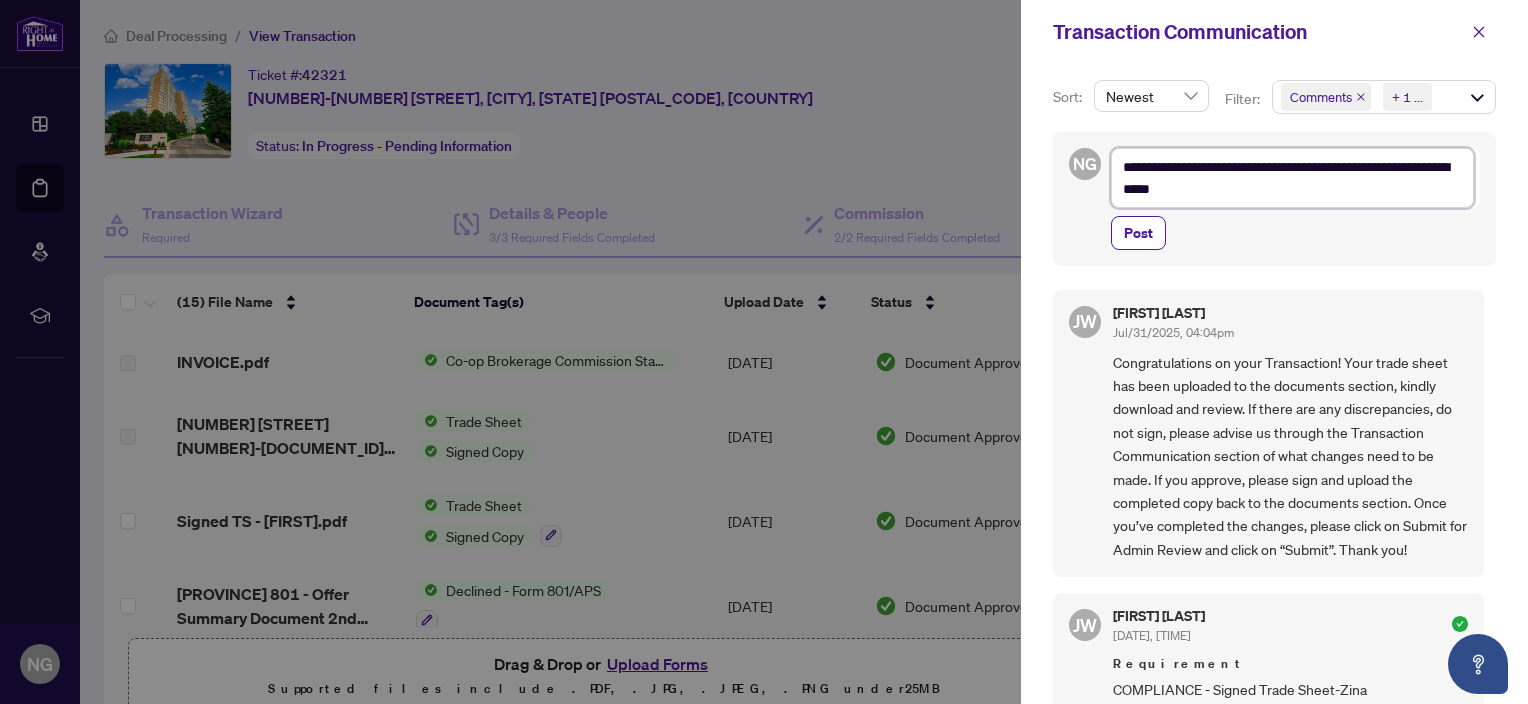 type on "**********" 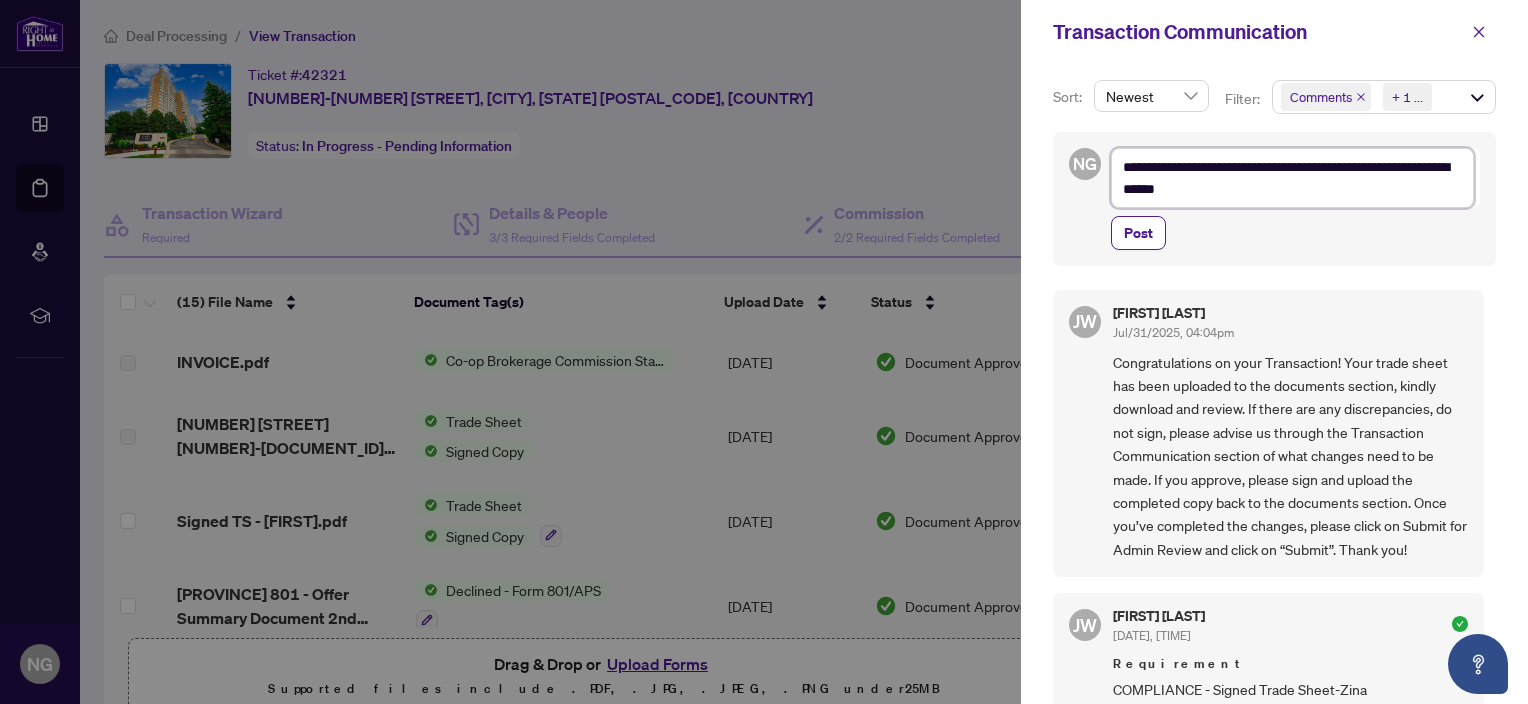 type on "**********" 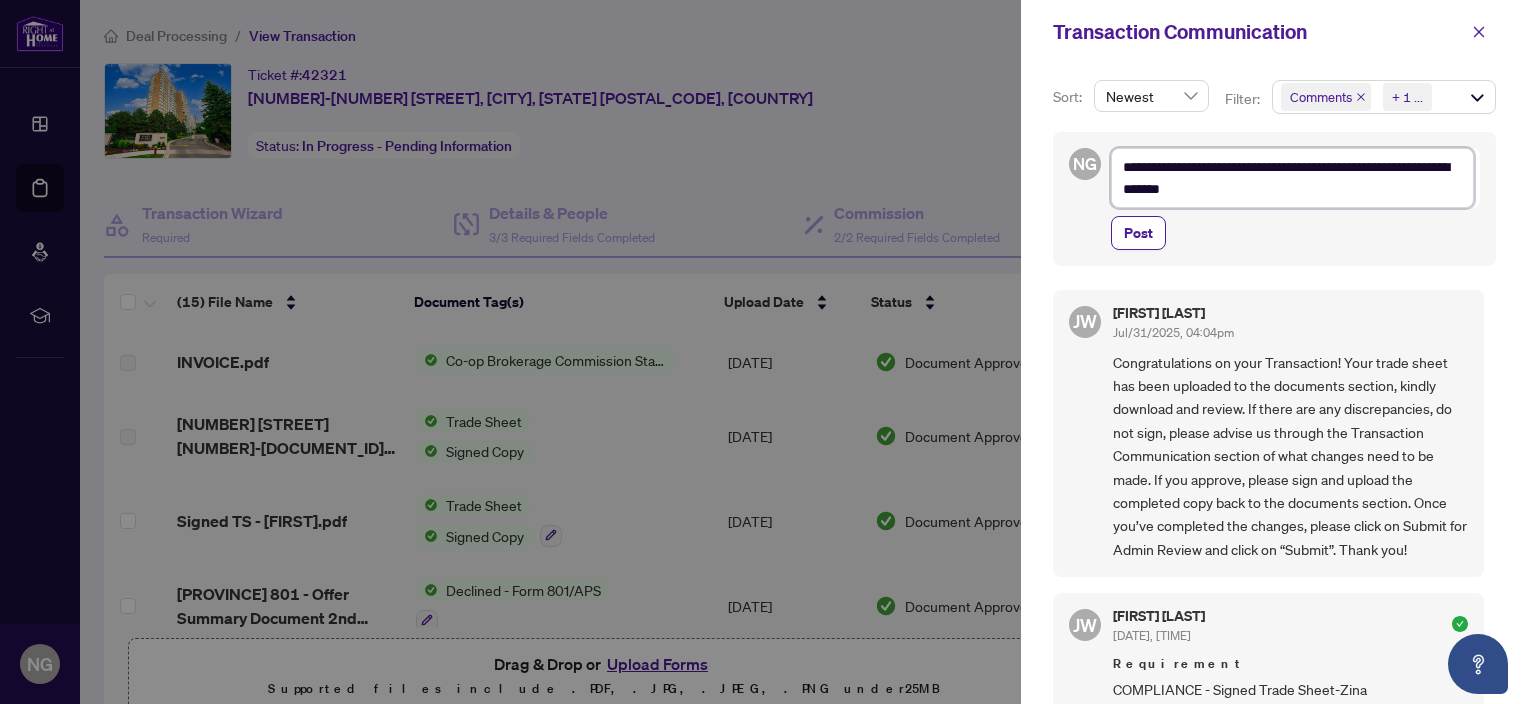 type on "**********" 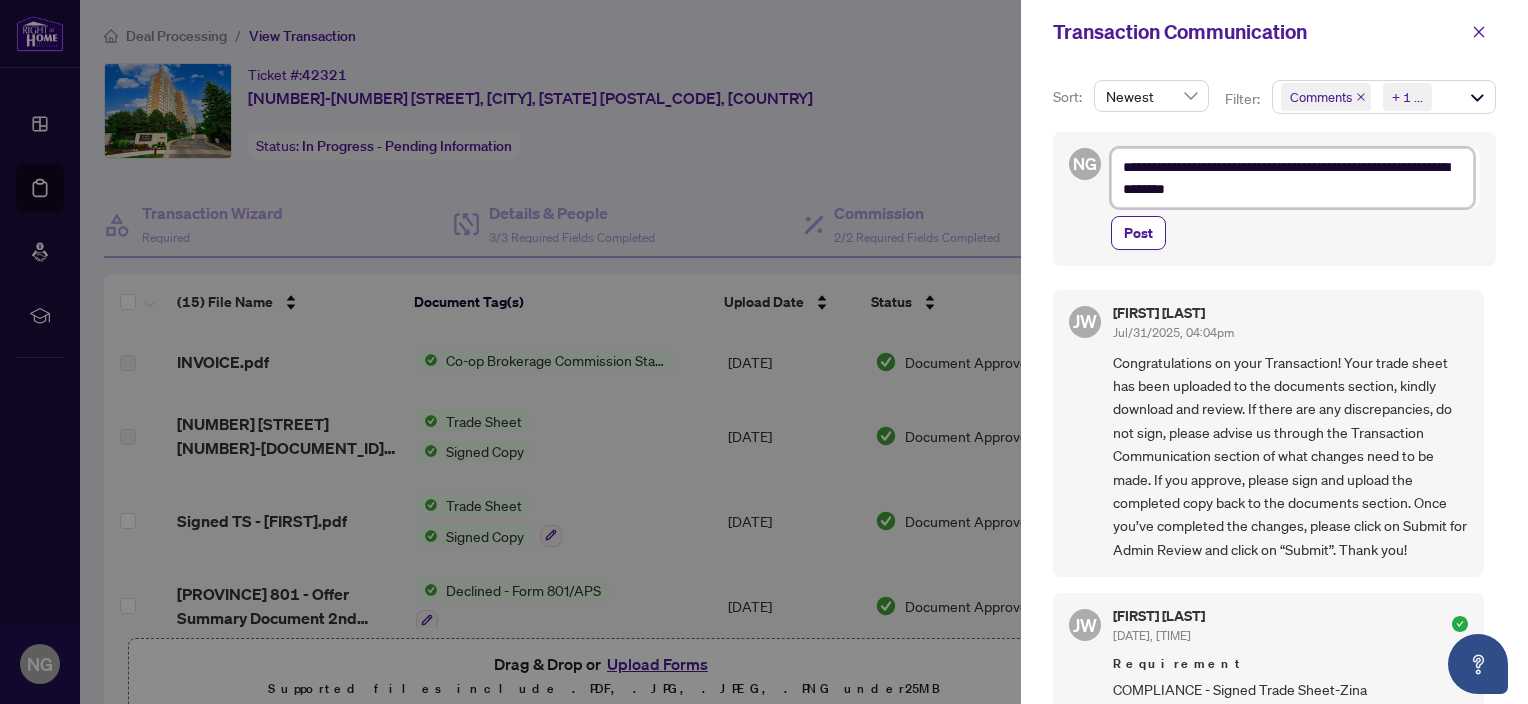 type on "**********" 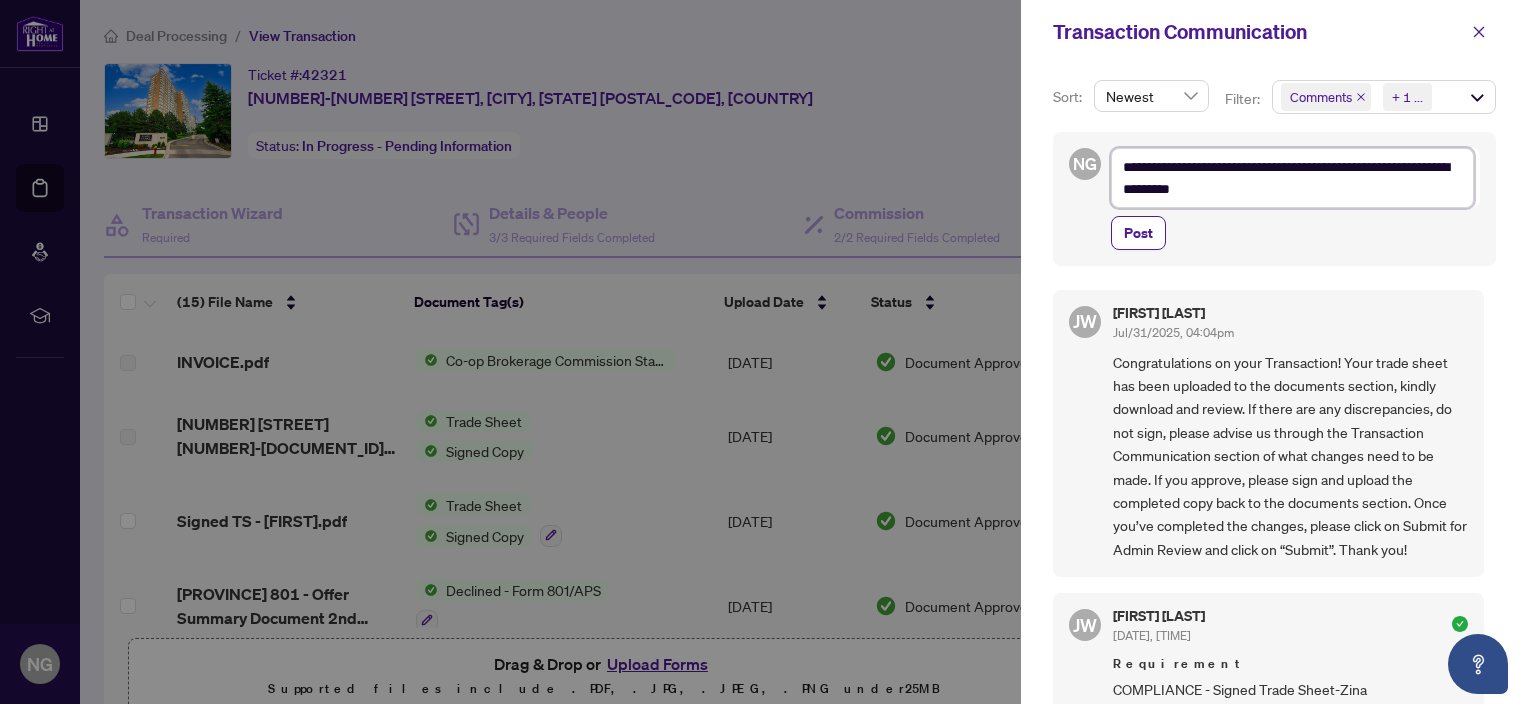 type on "**********" 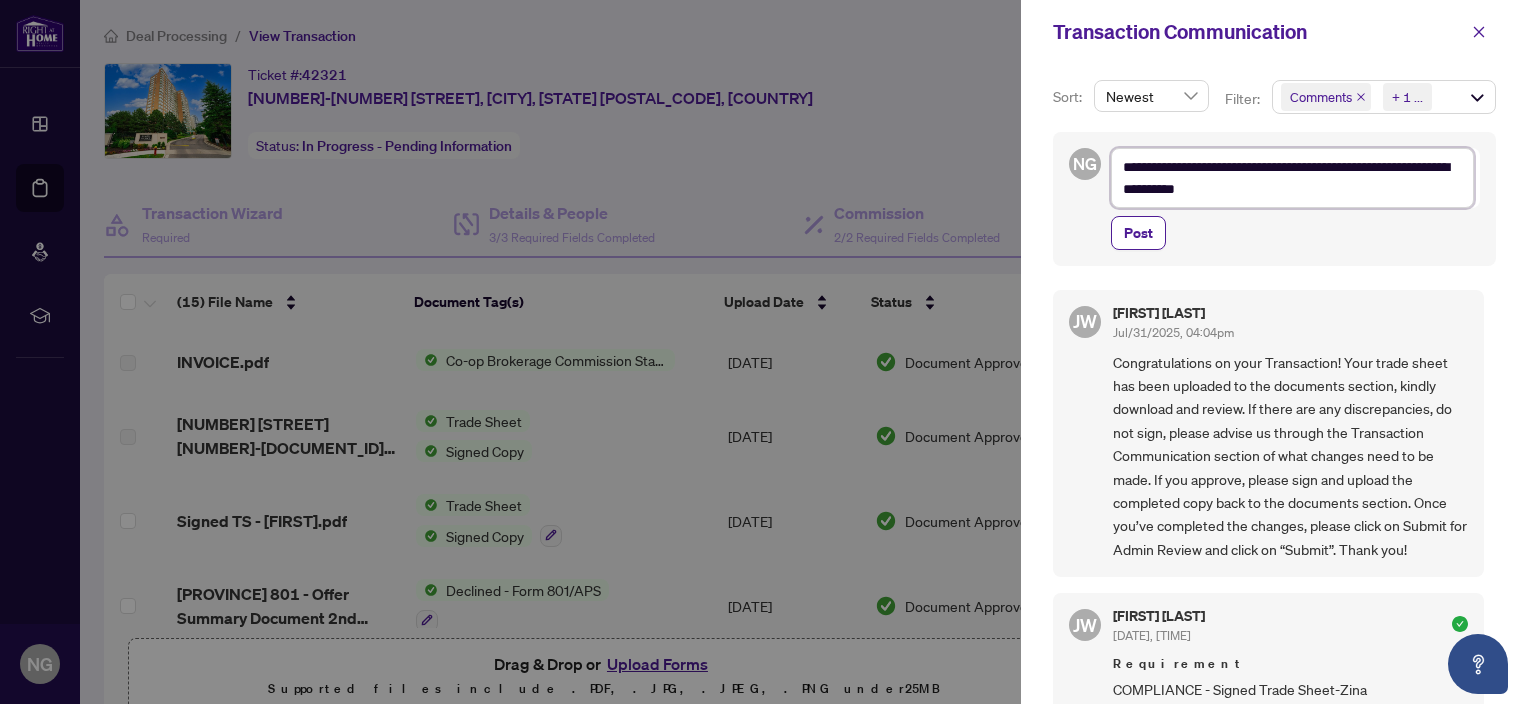 type on "**********" 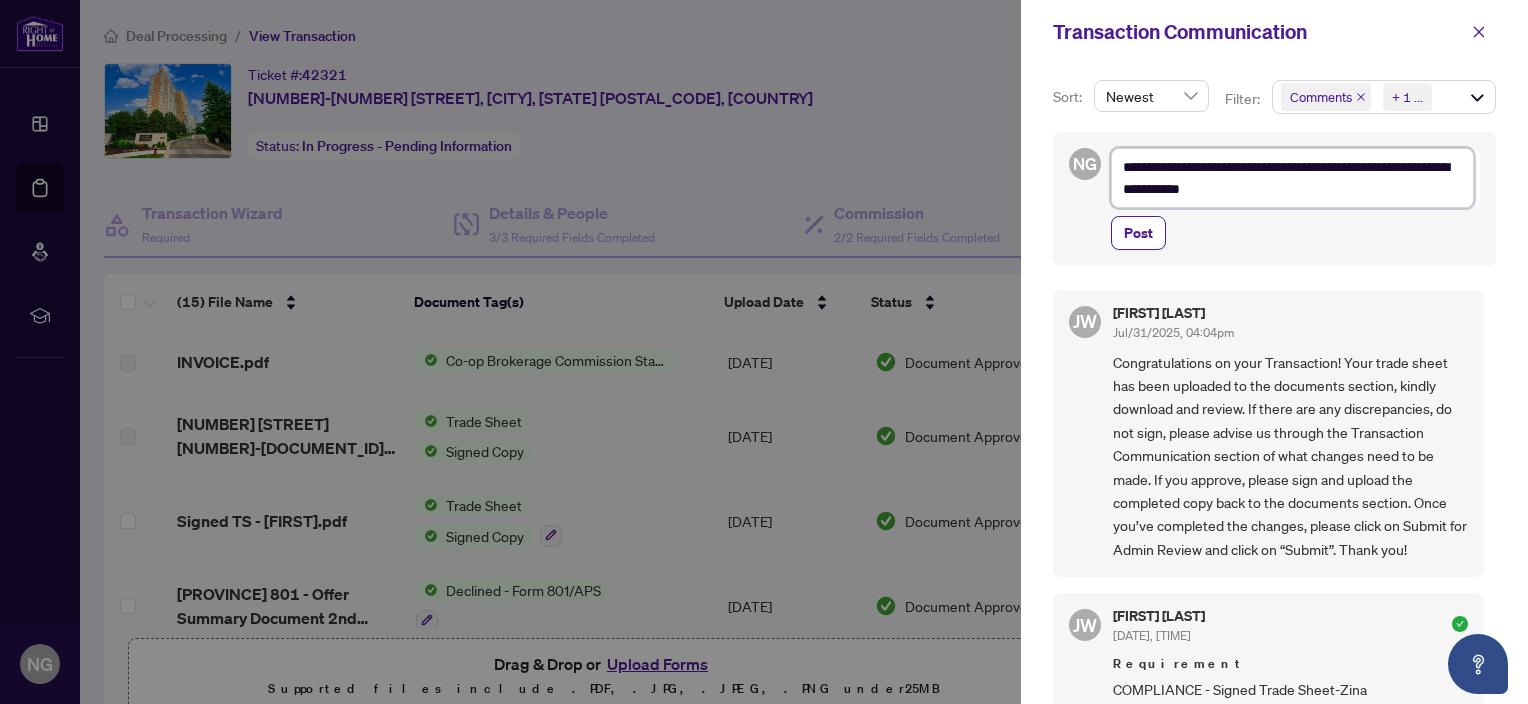 type on "**********" 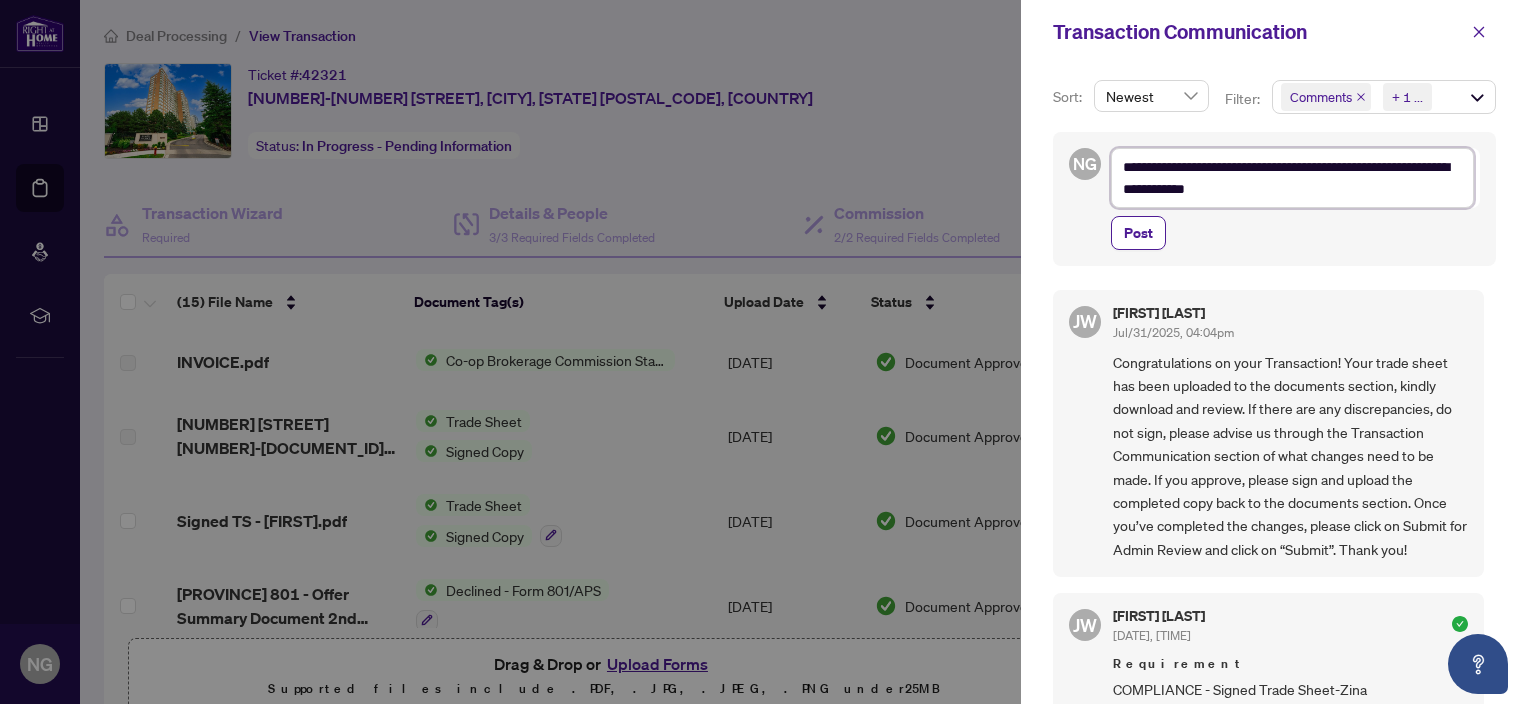 type on "**********" 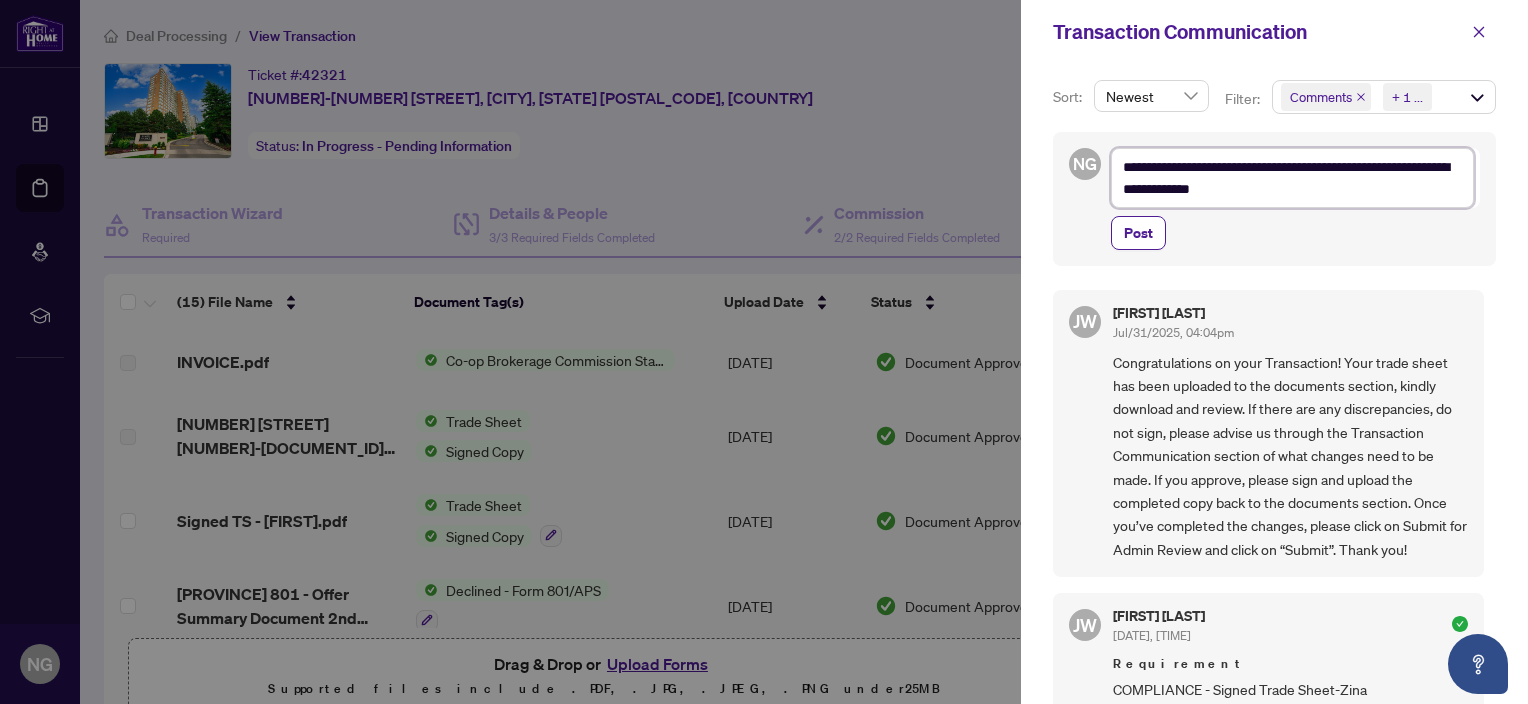type on "**********" 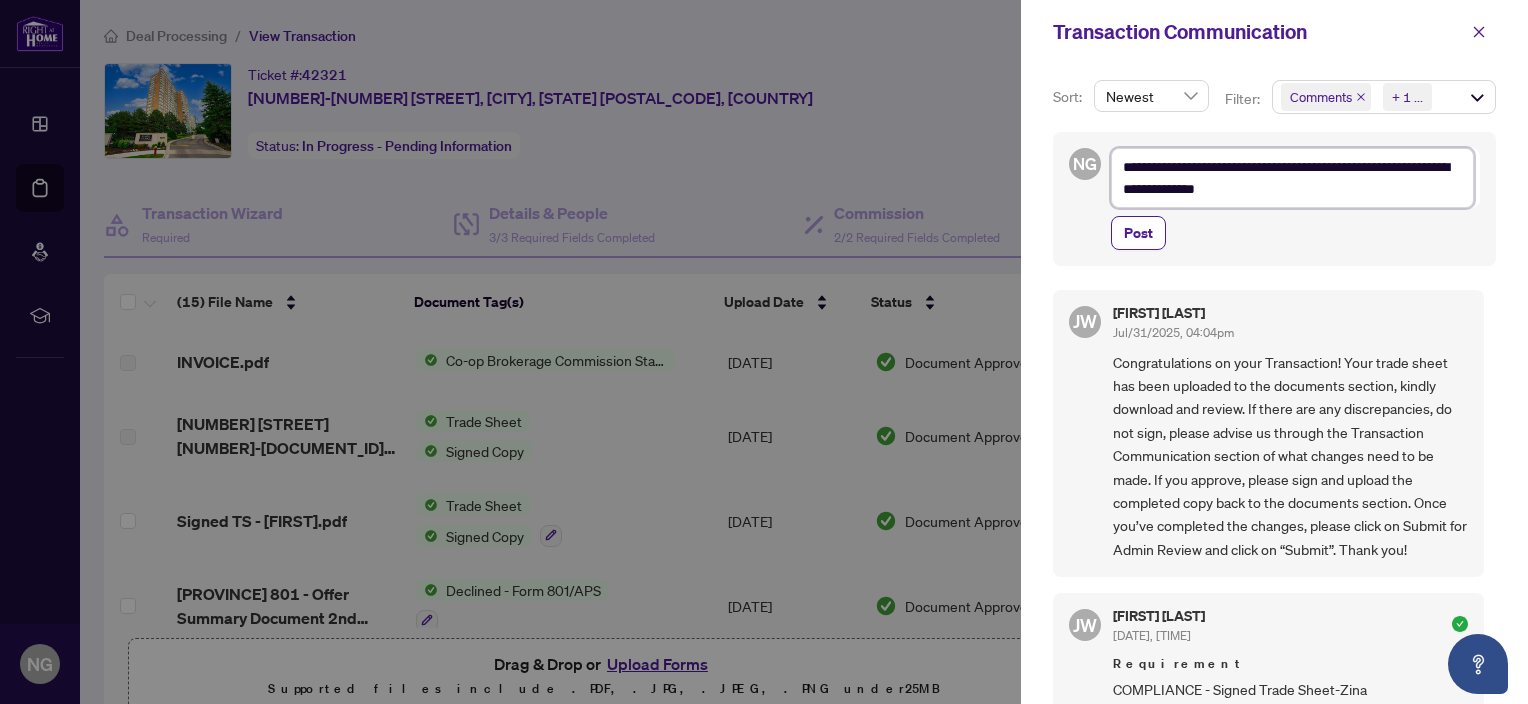 type on "**********" 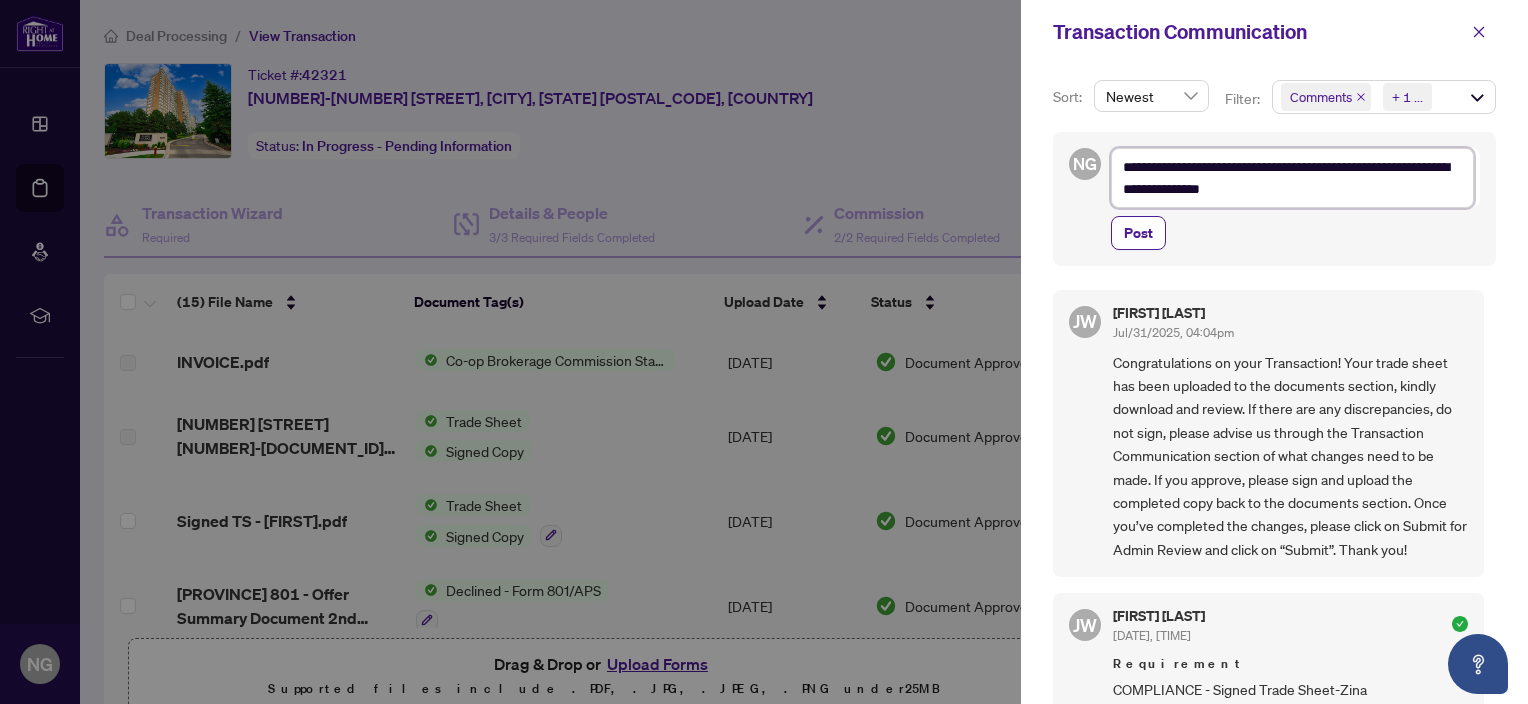 type on "**********" 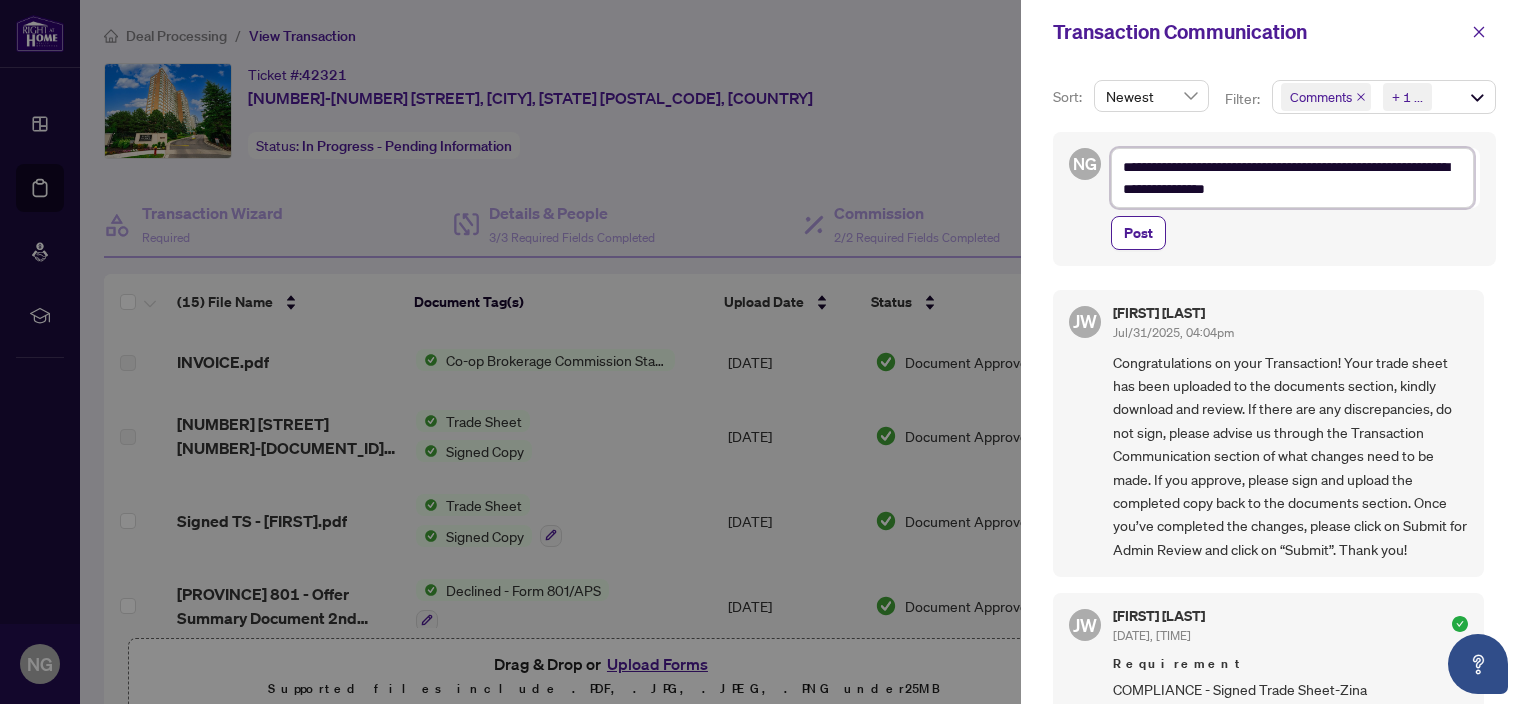 type on "**********" 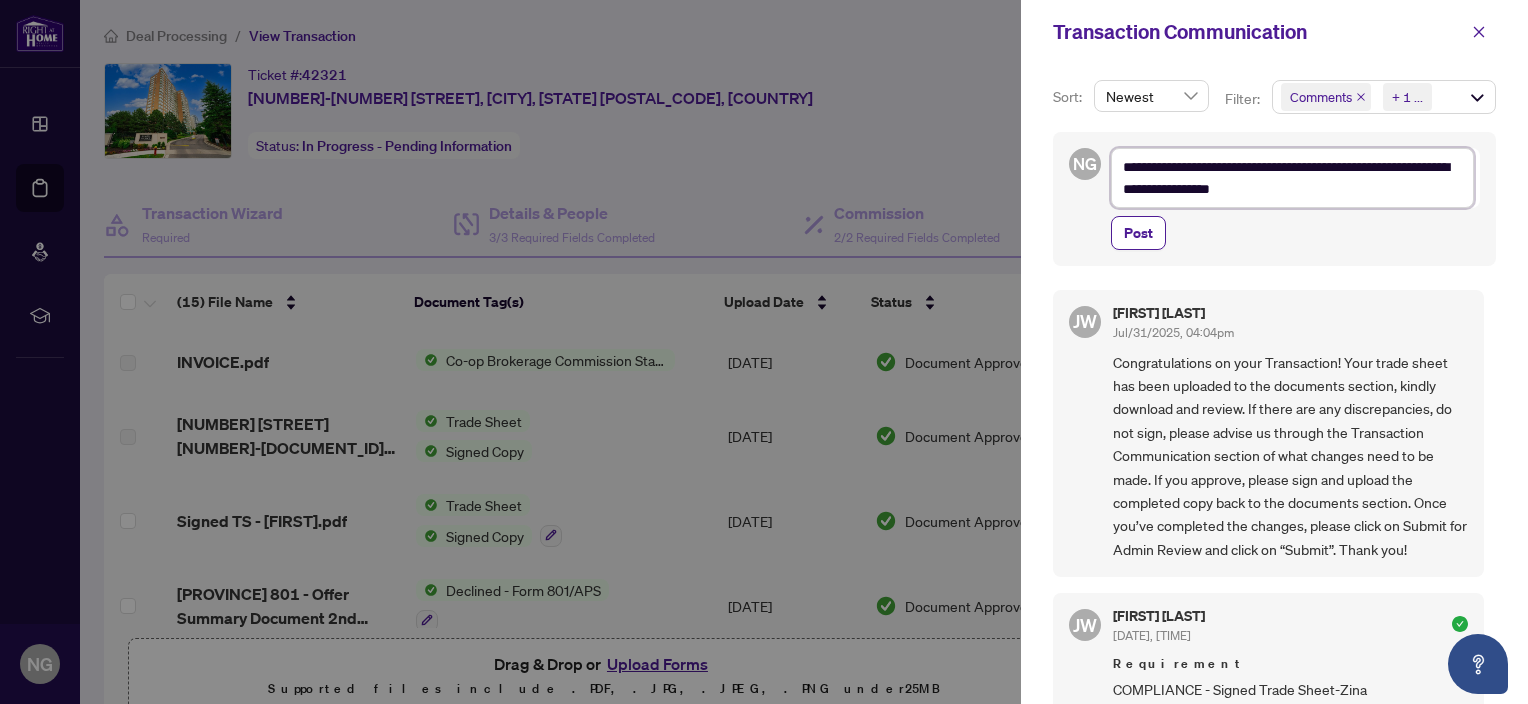 type on "**********" 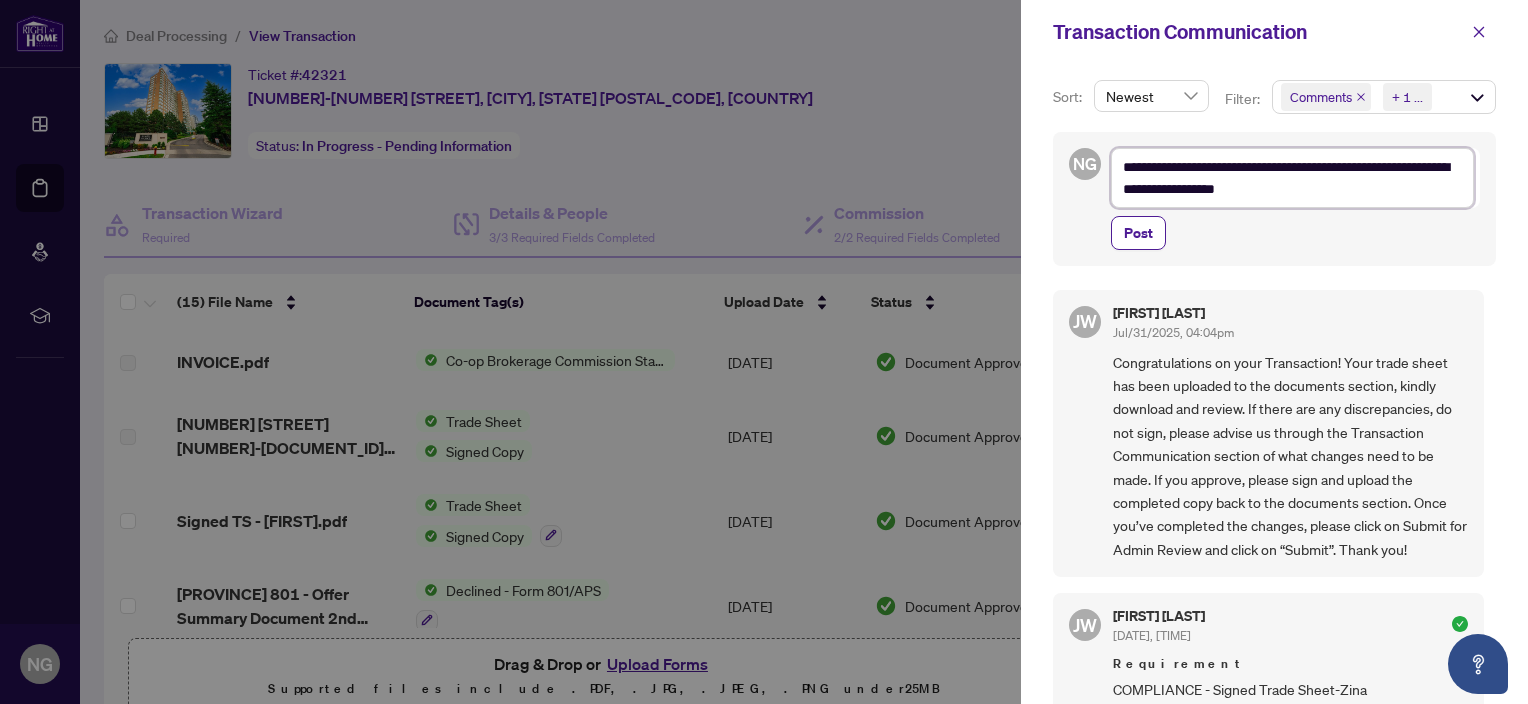 type on "**********" 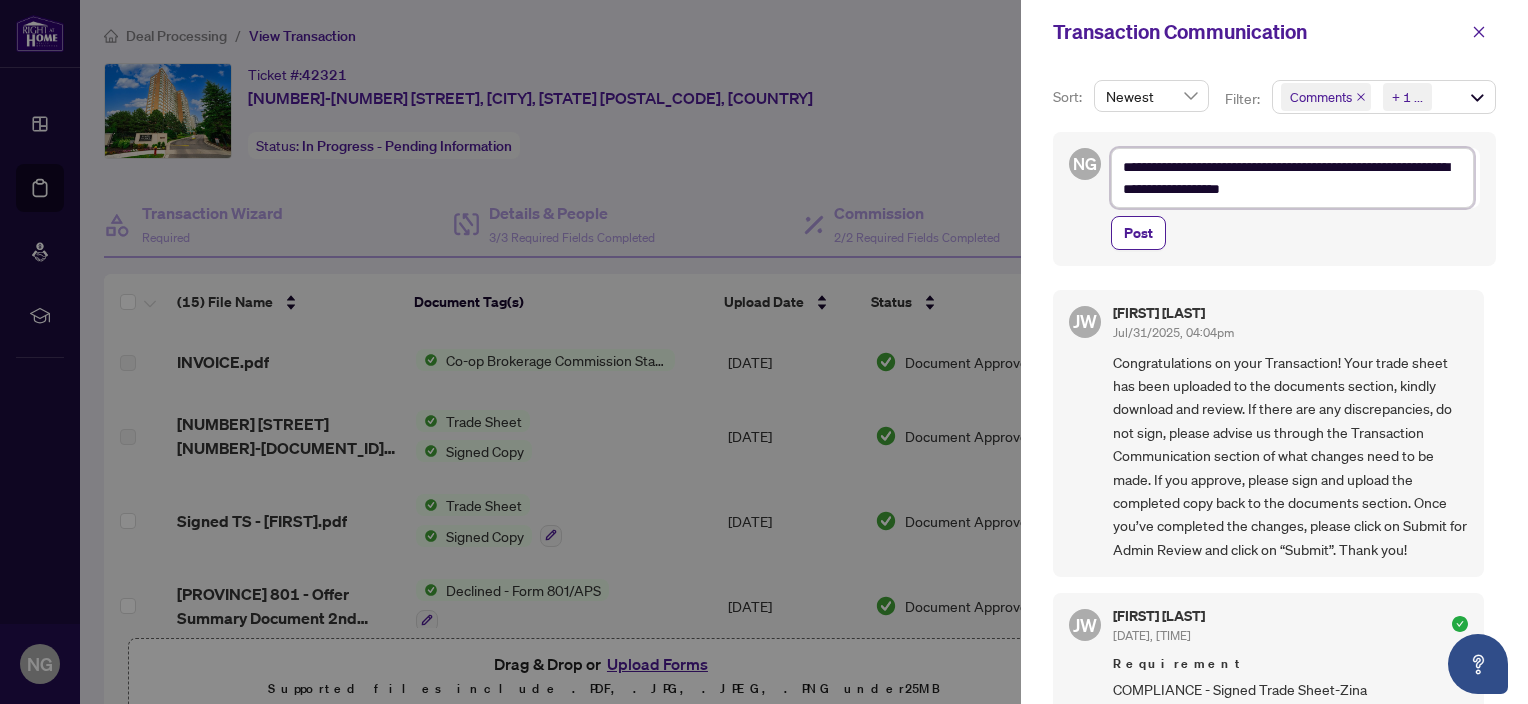 type on "**********" 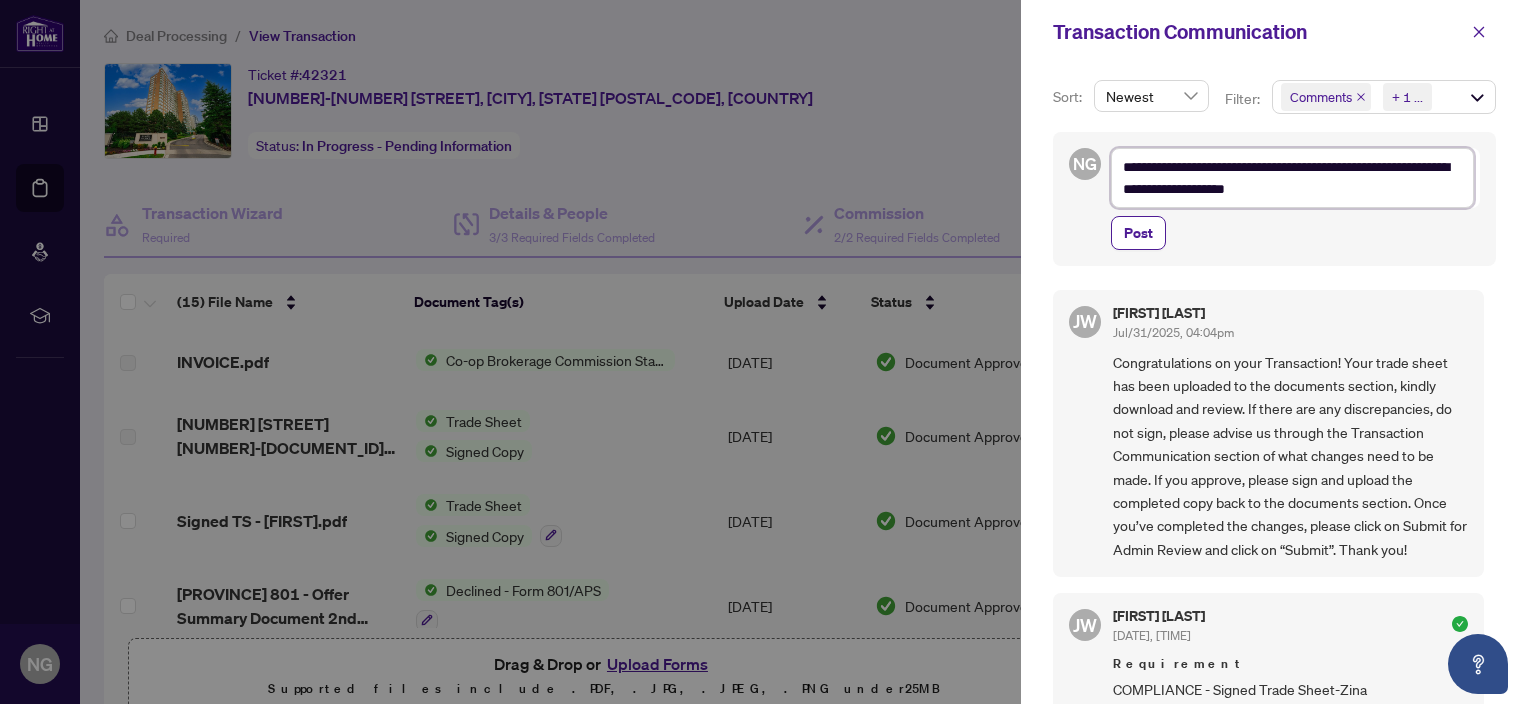 type on "**********" 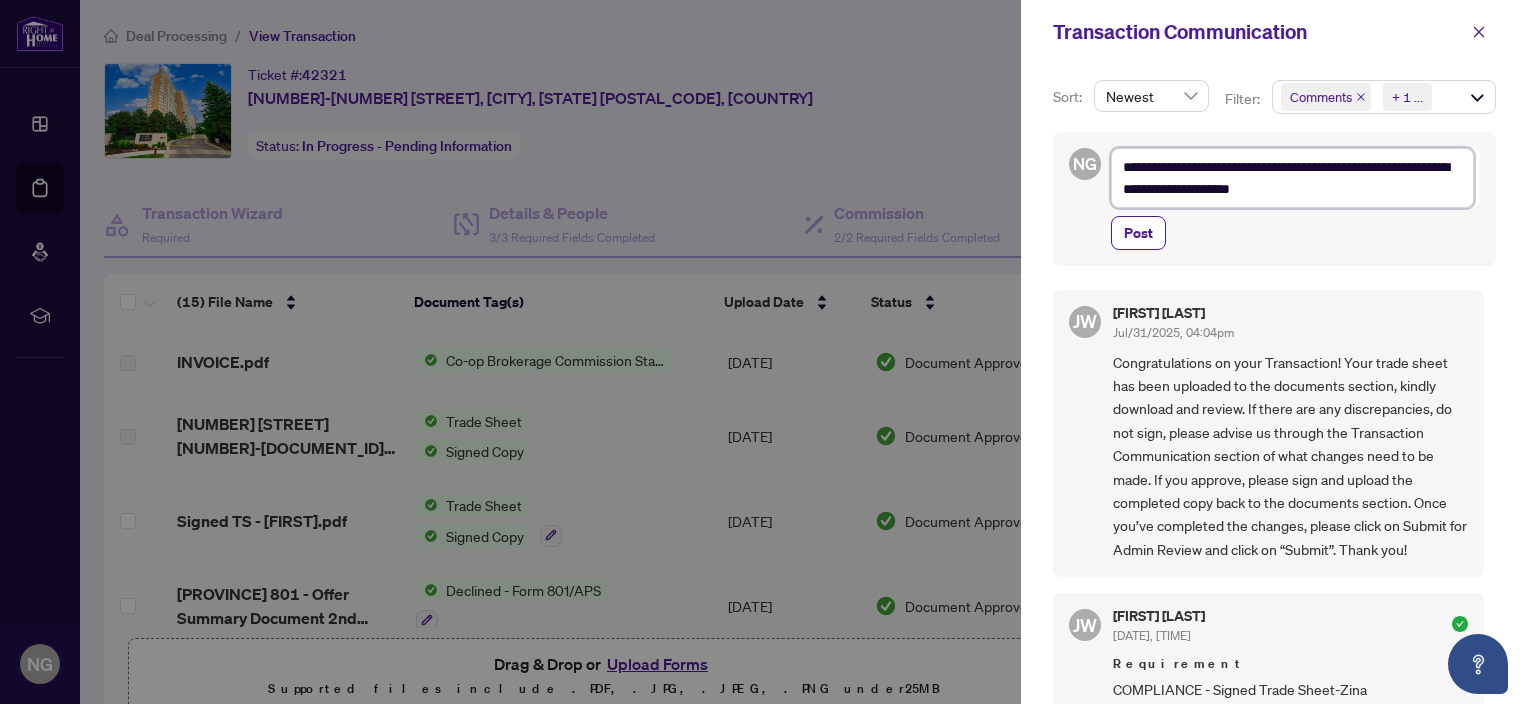 type on "**********" 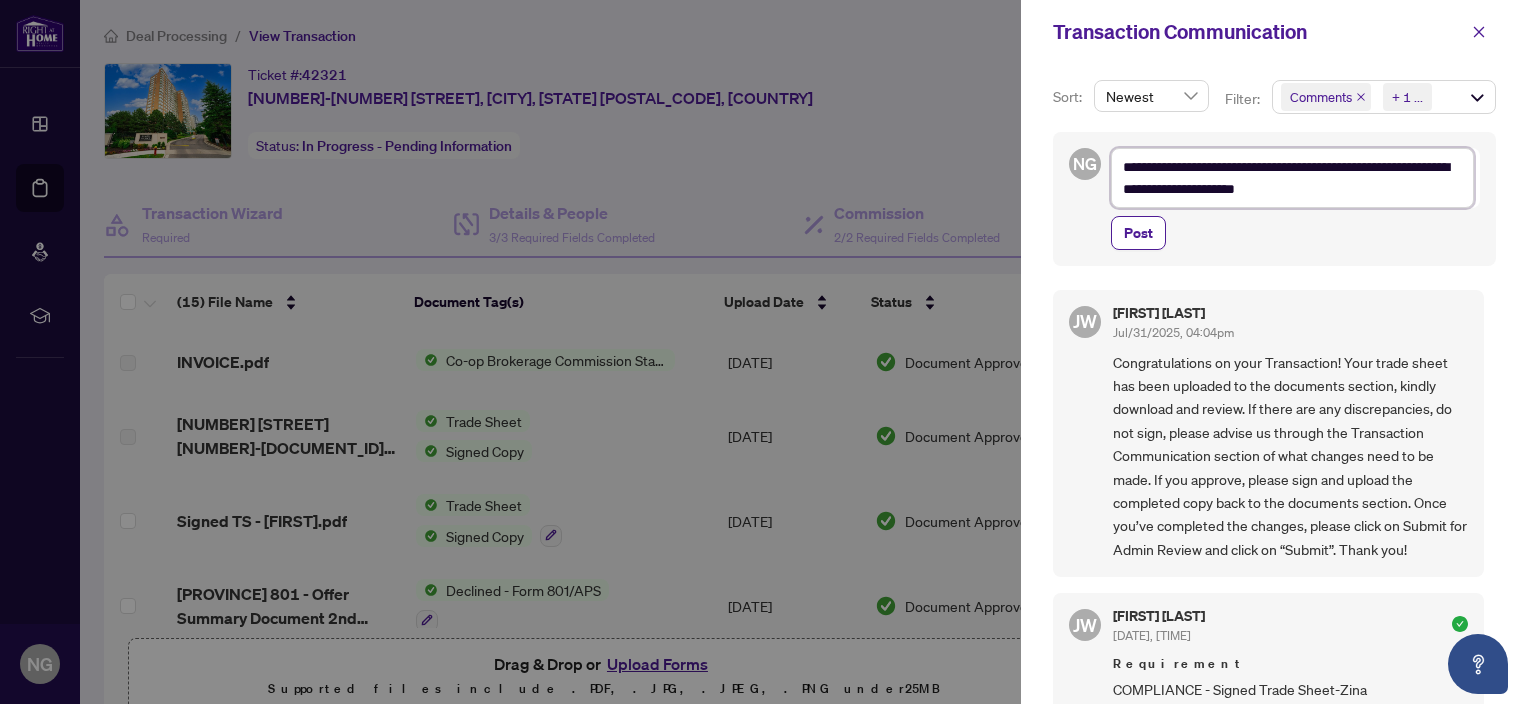 type on "**********" 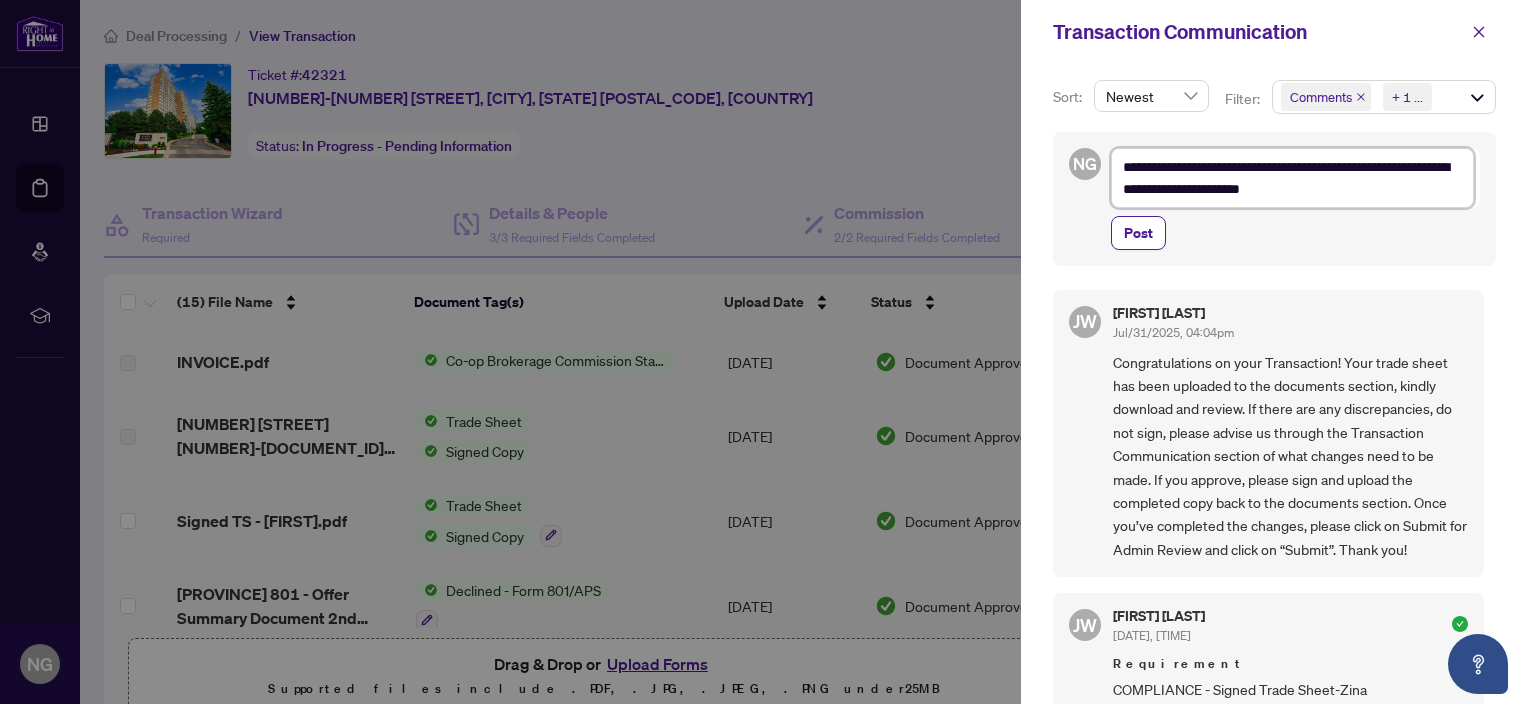 type on "**********" 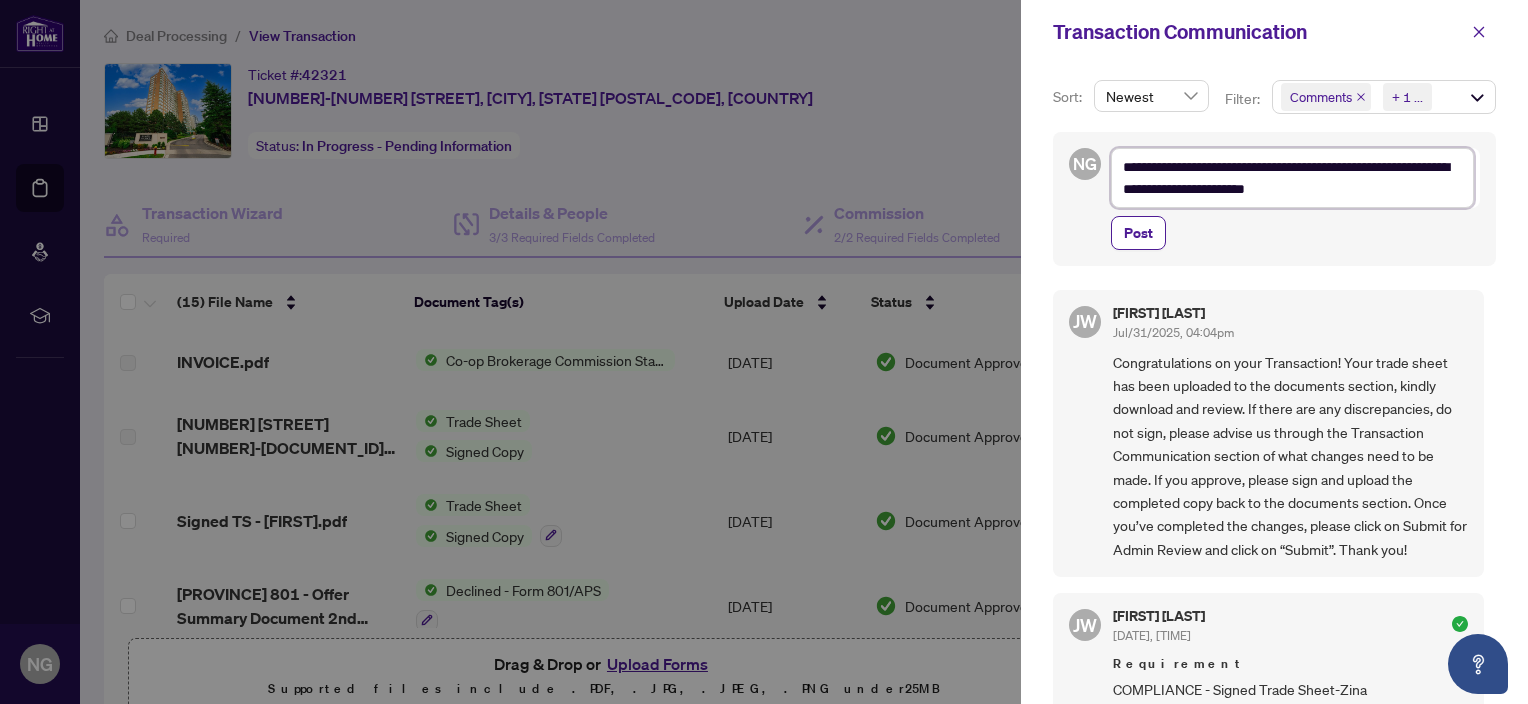 type on "**********" 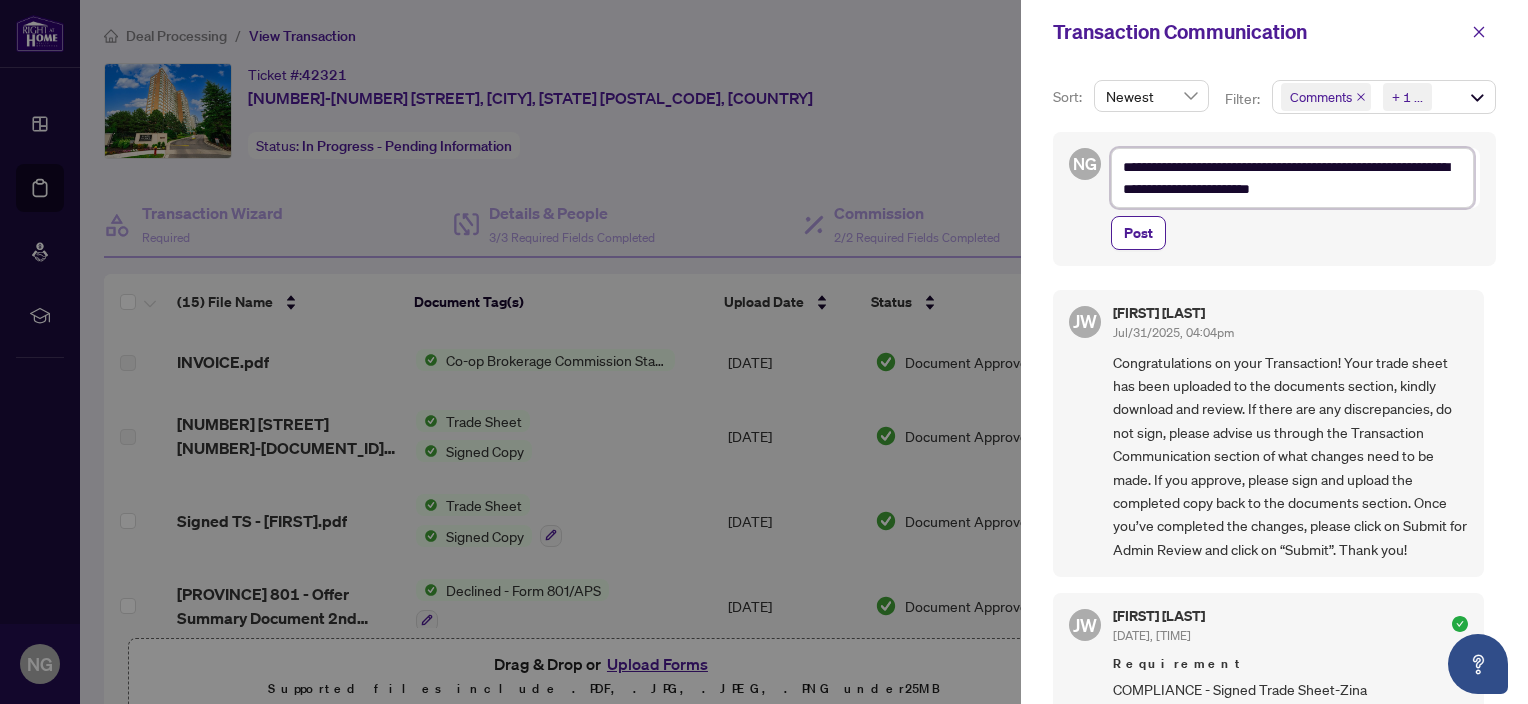type on "**********" 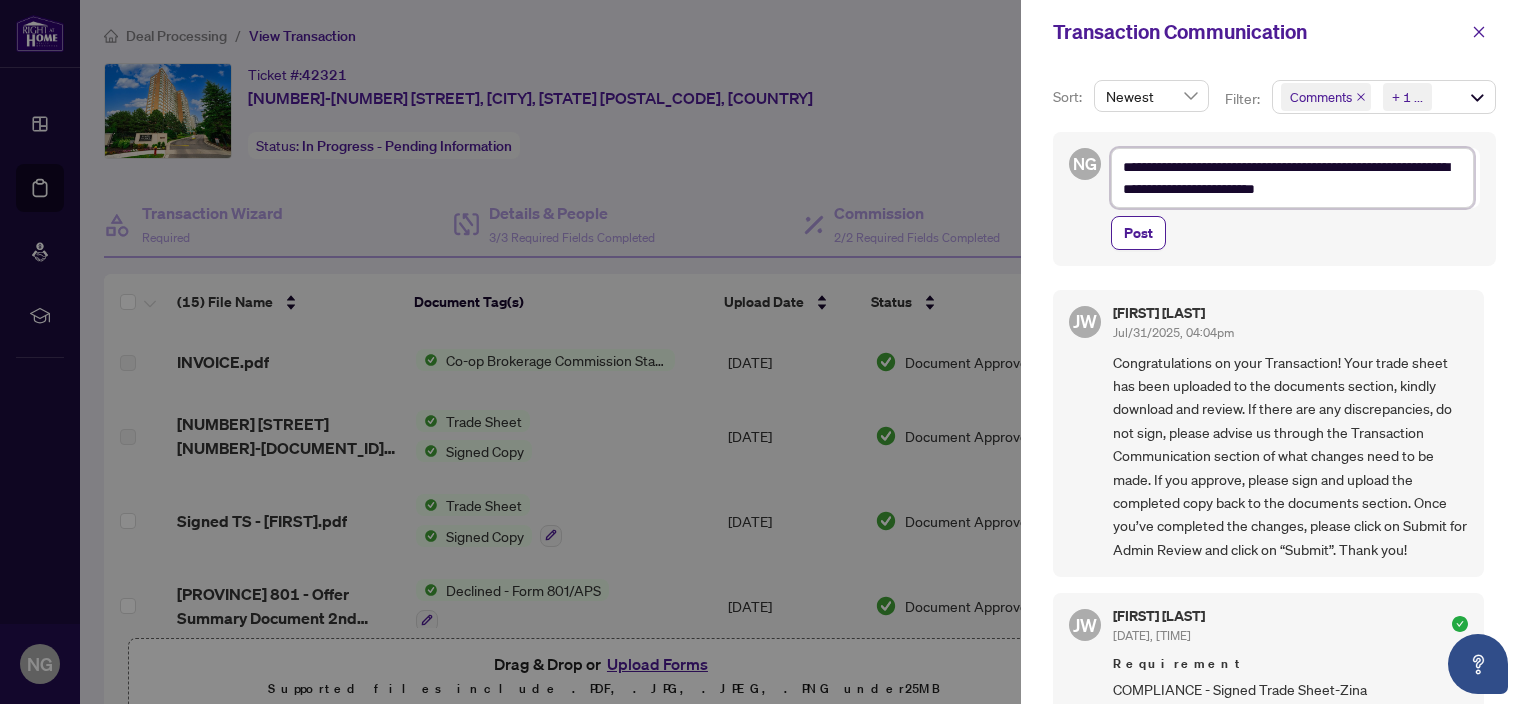 type on "**********" 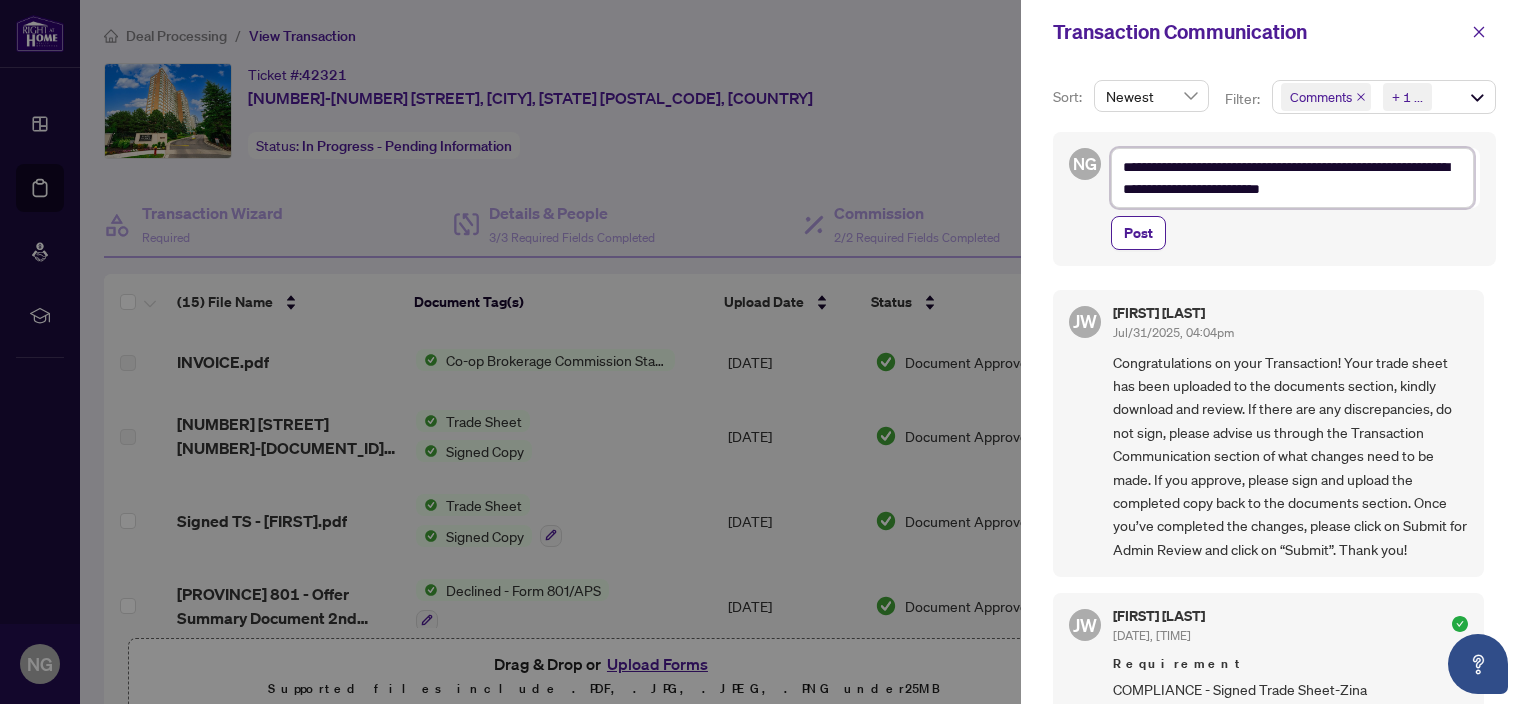 type on "**********" 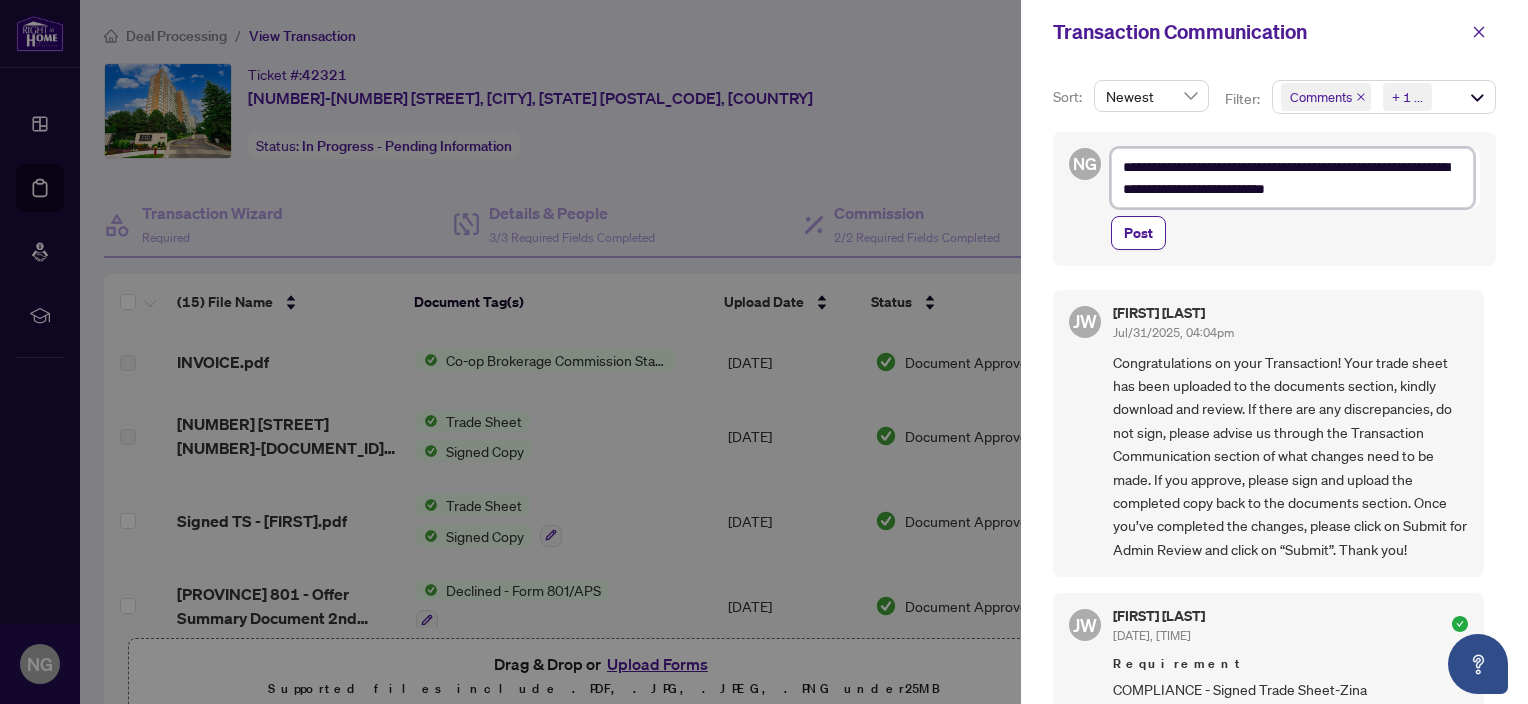 type on "**********" 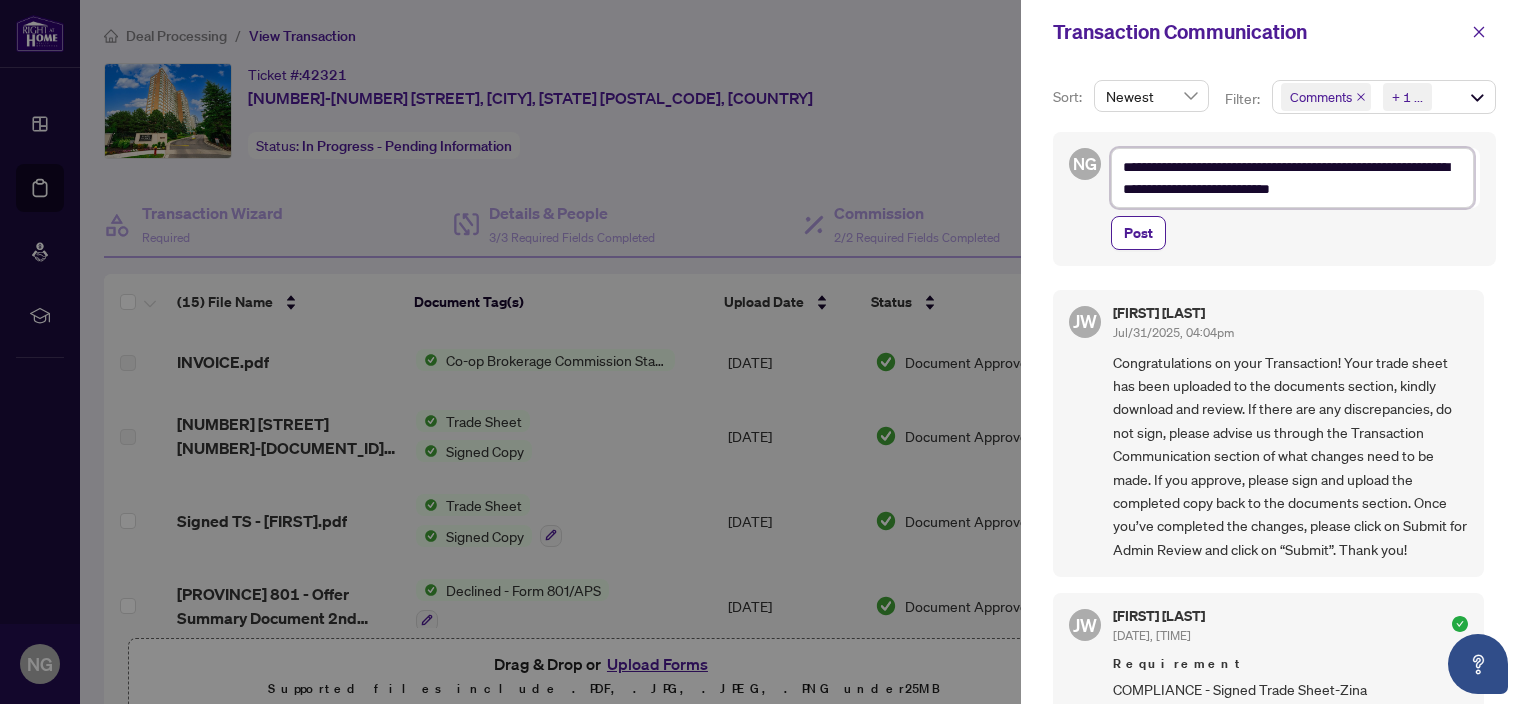 type on "**********" 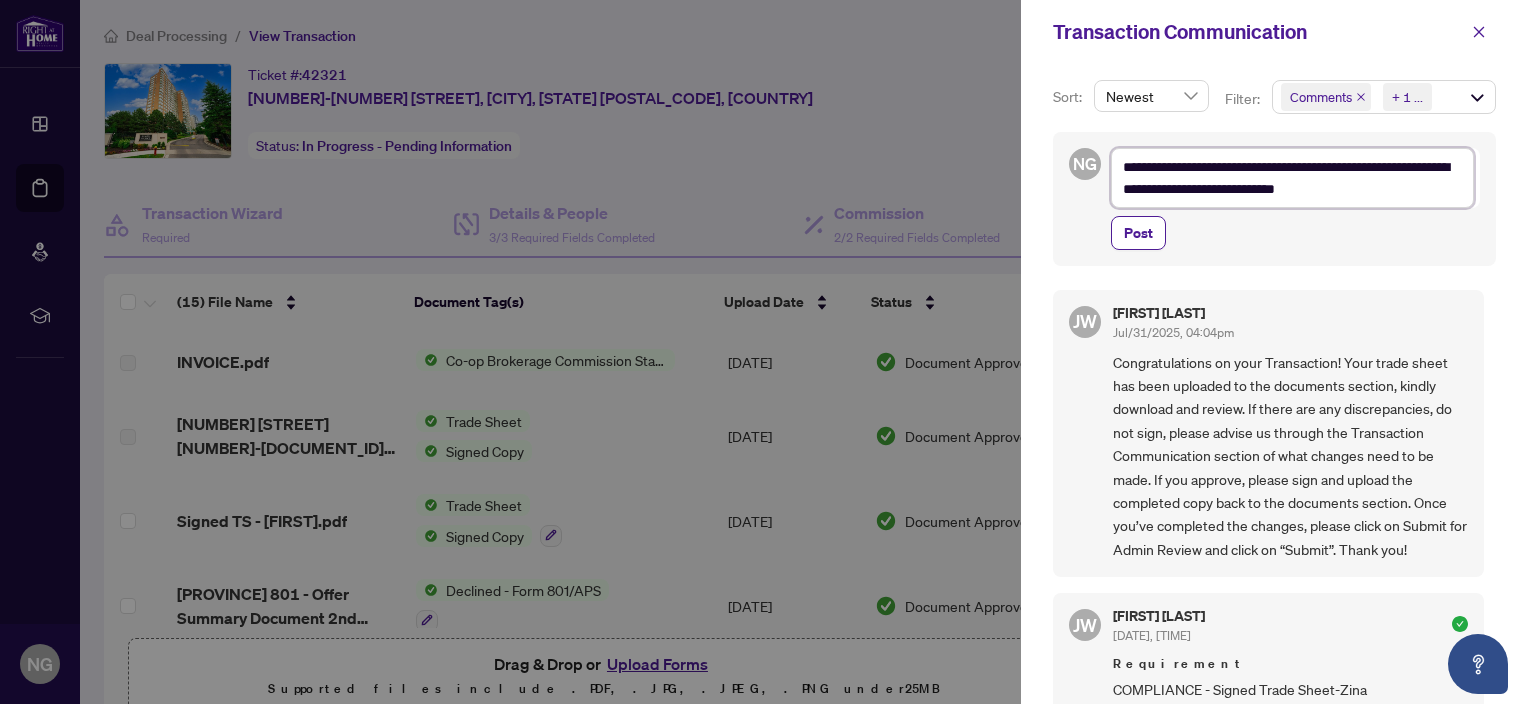 type on "**********" 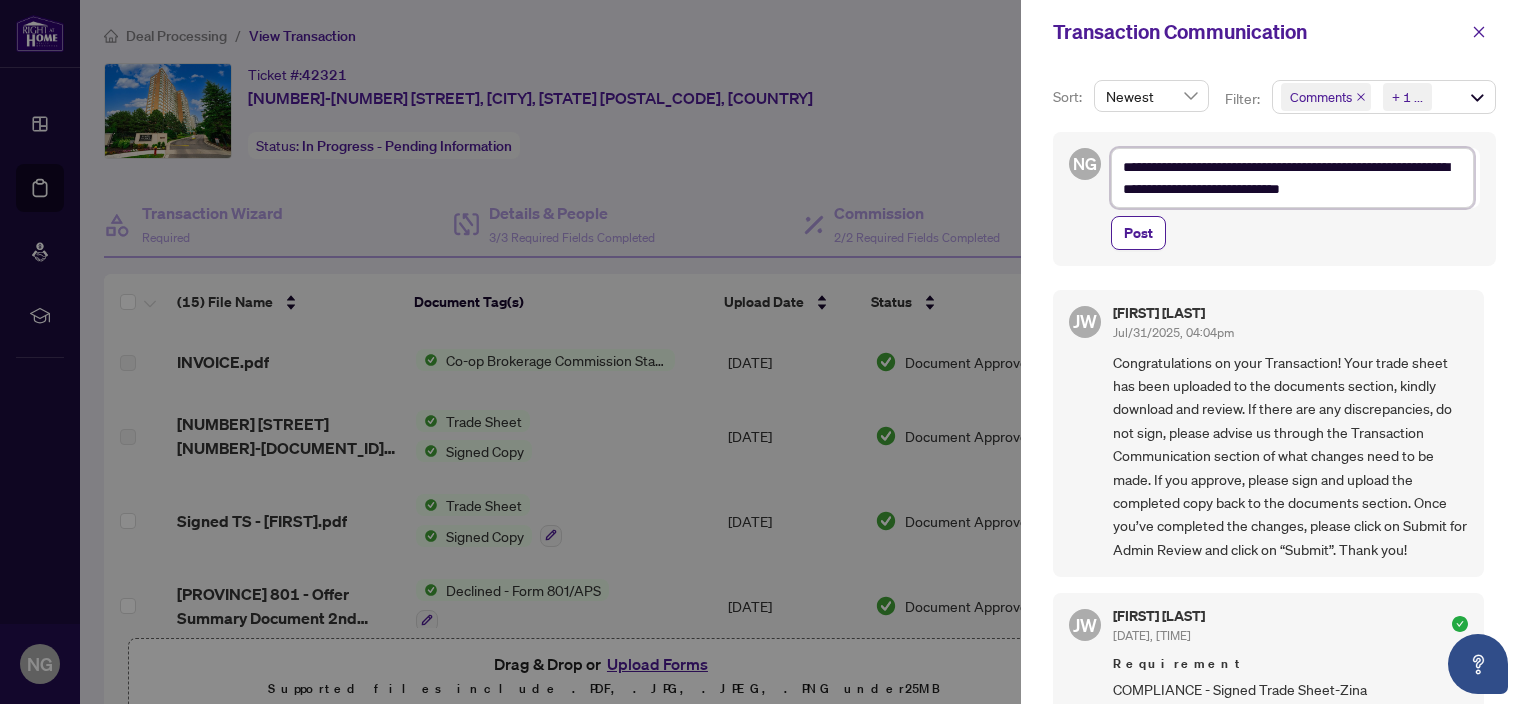 type on "**********" 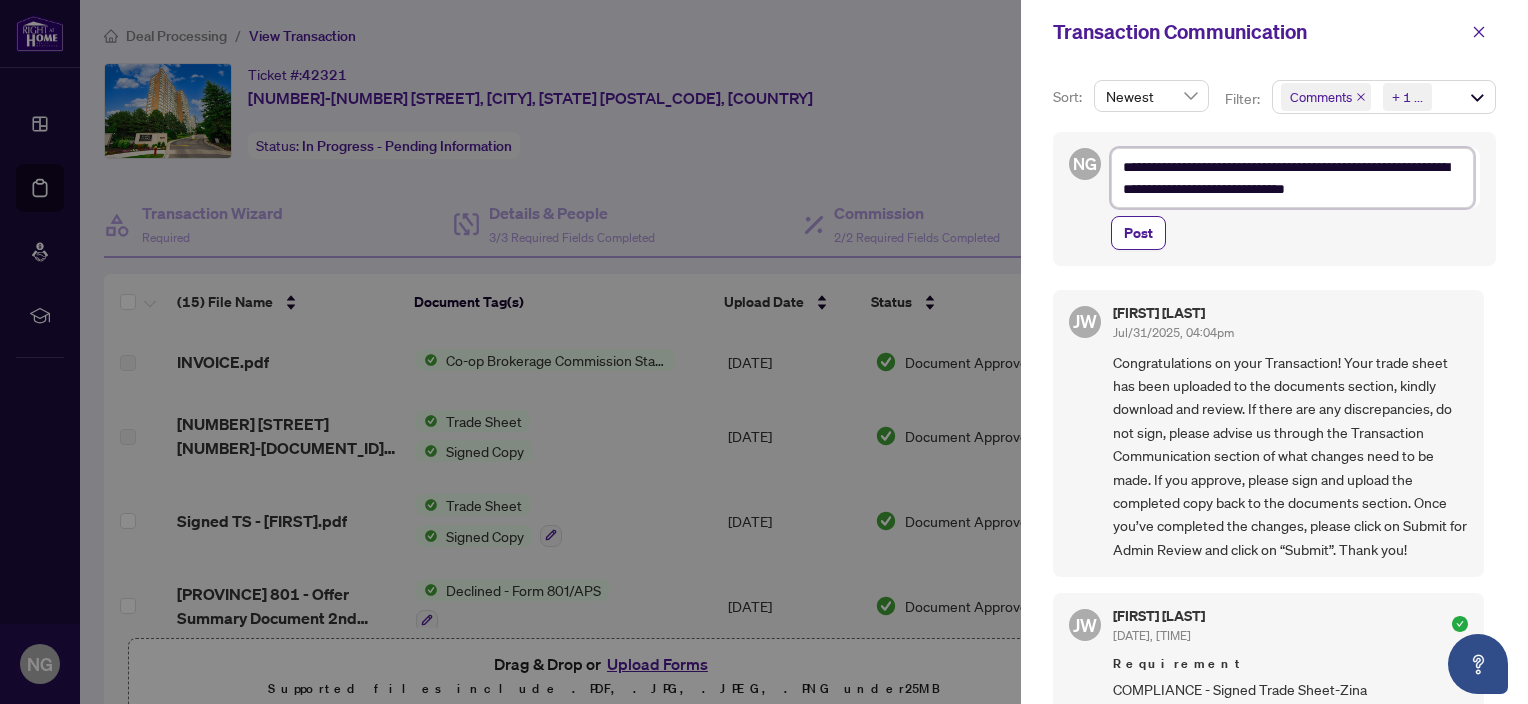 type on "**********" 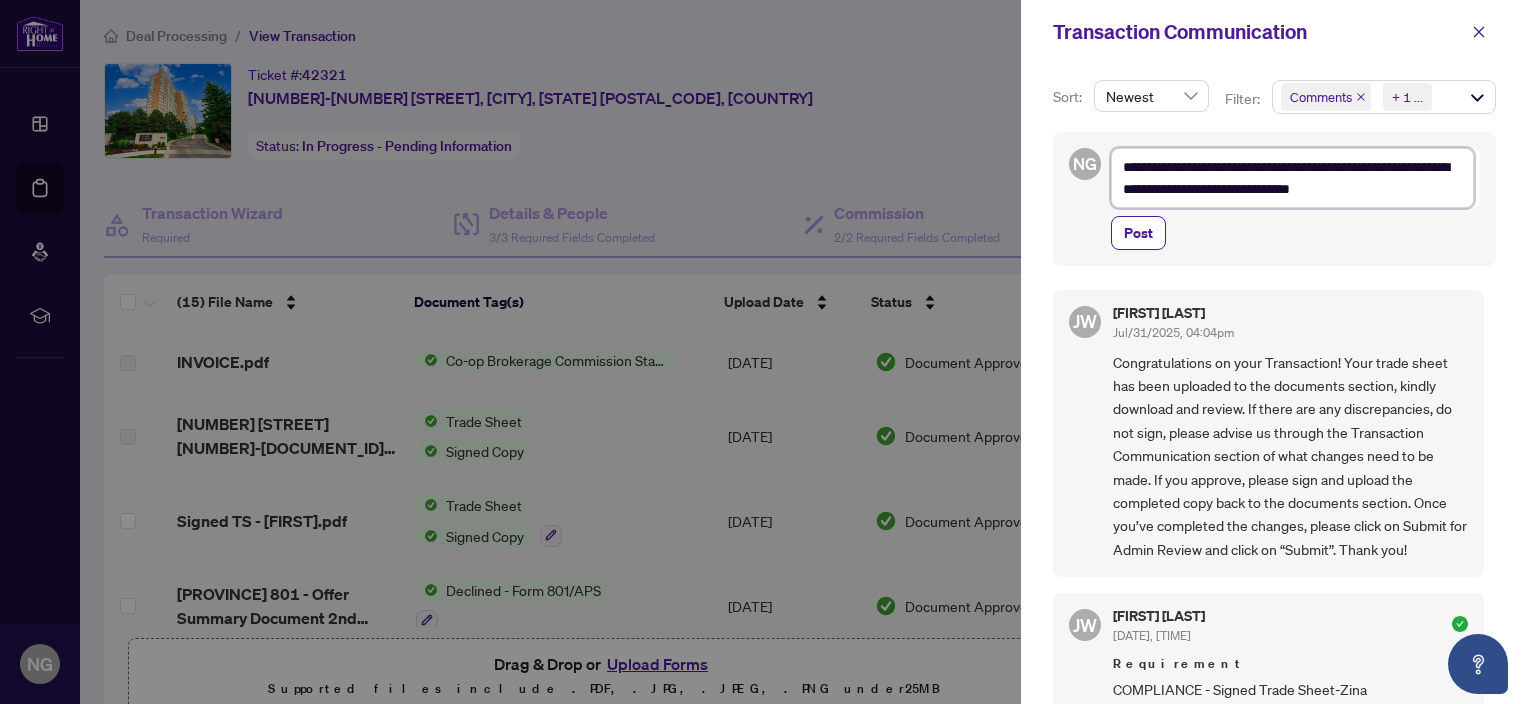 type on "**********" 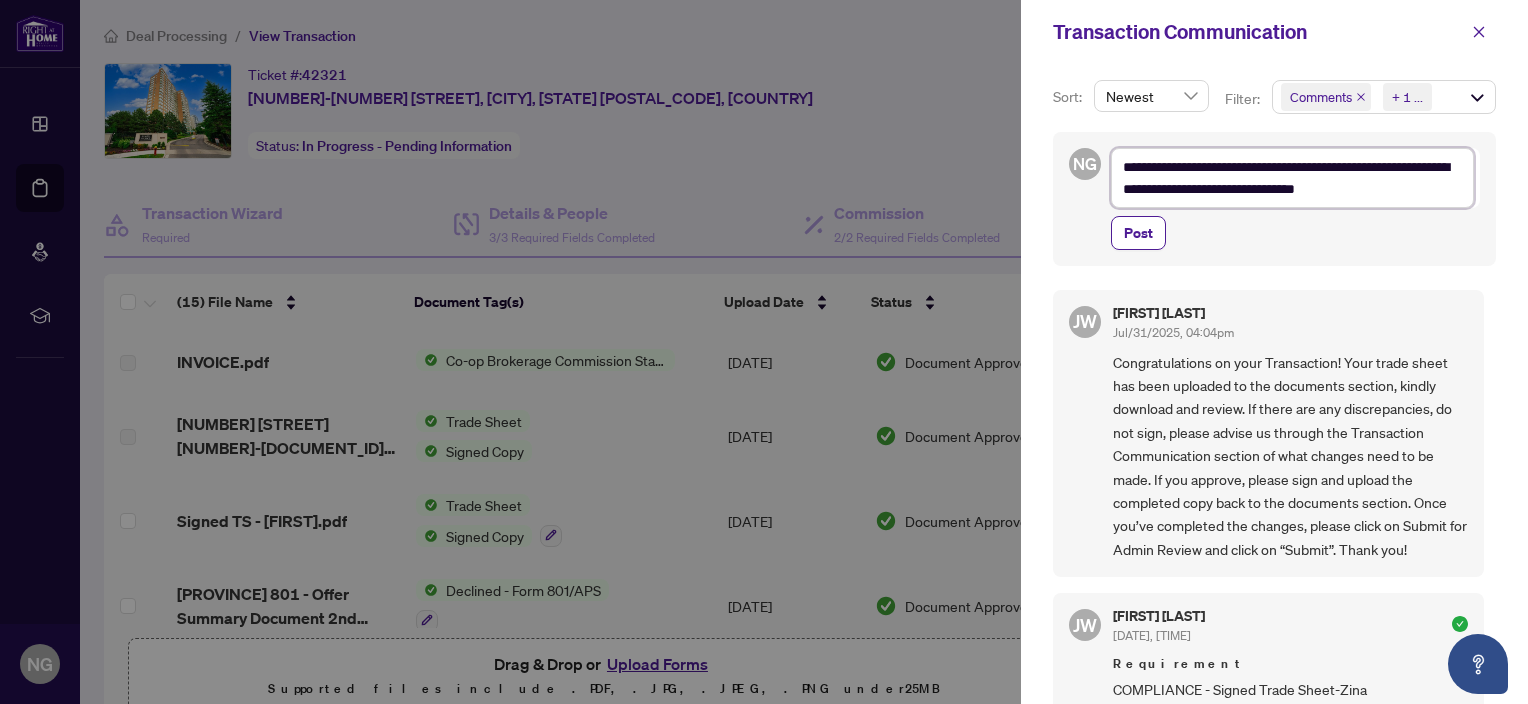 type on "**********" 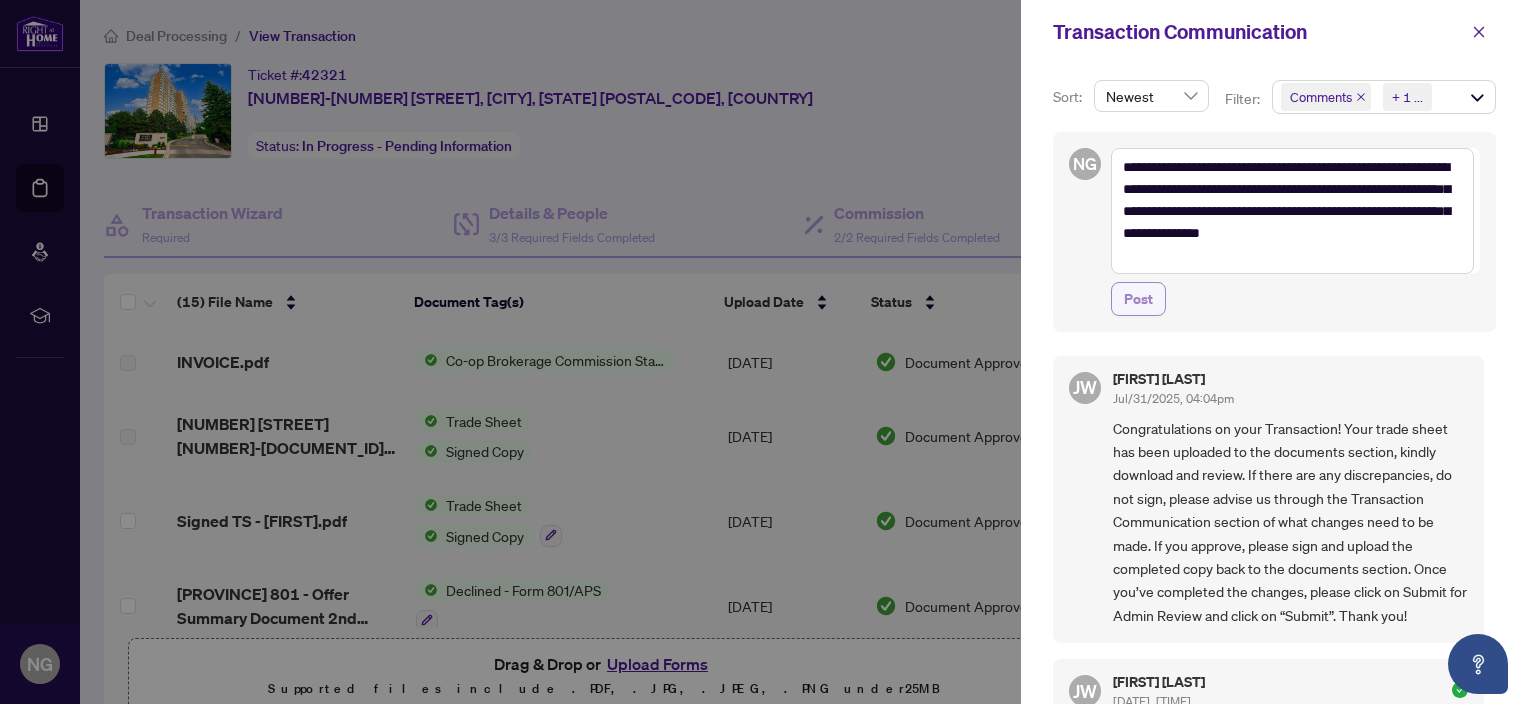 click on "Post" at bounding box center [1138, 299] 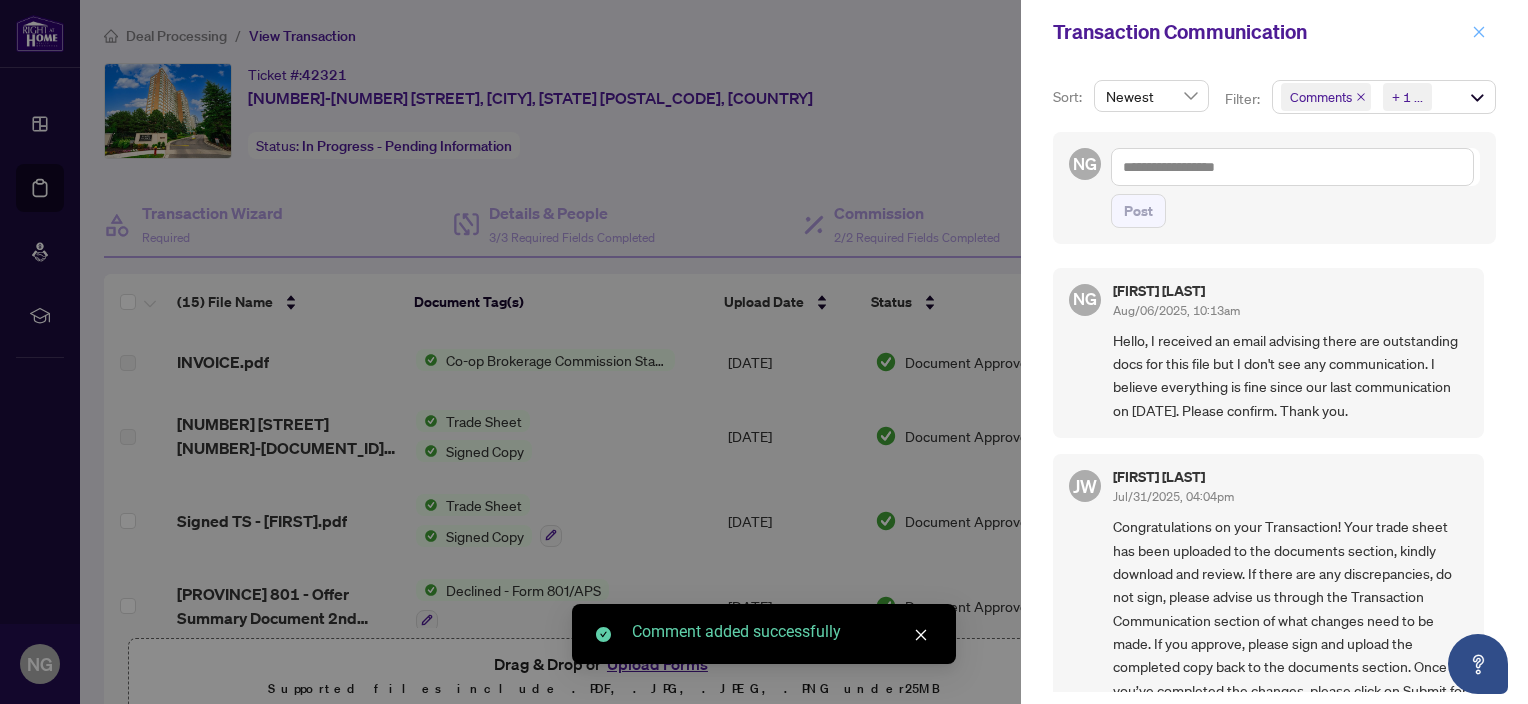 click 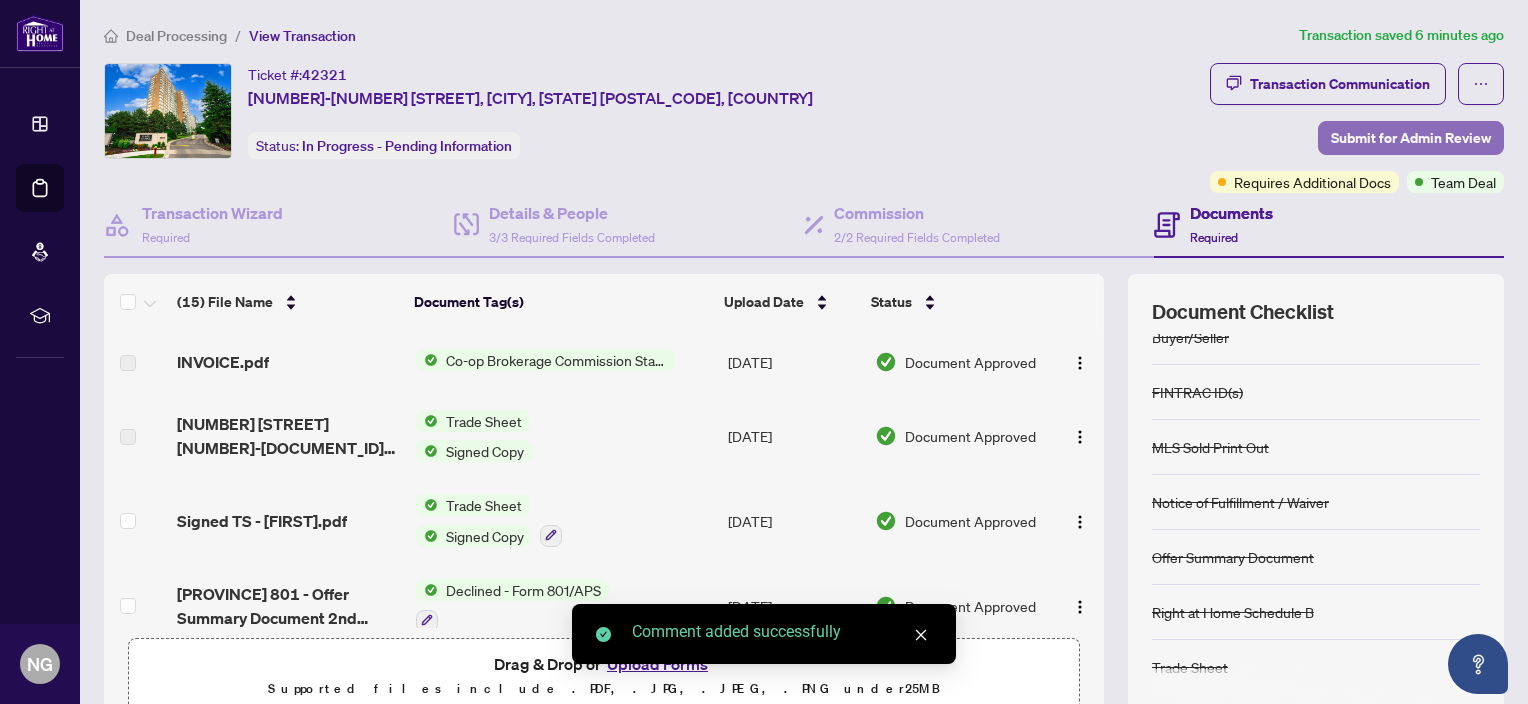 click on "Submit for Admin Review" at bounding box center [1411, 138] 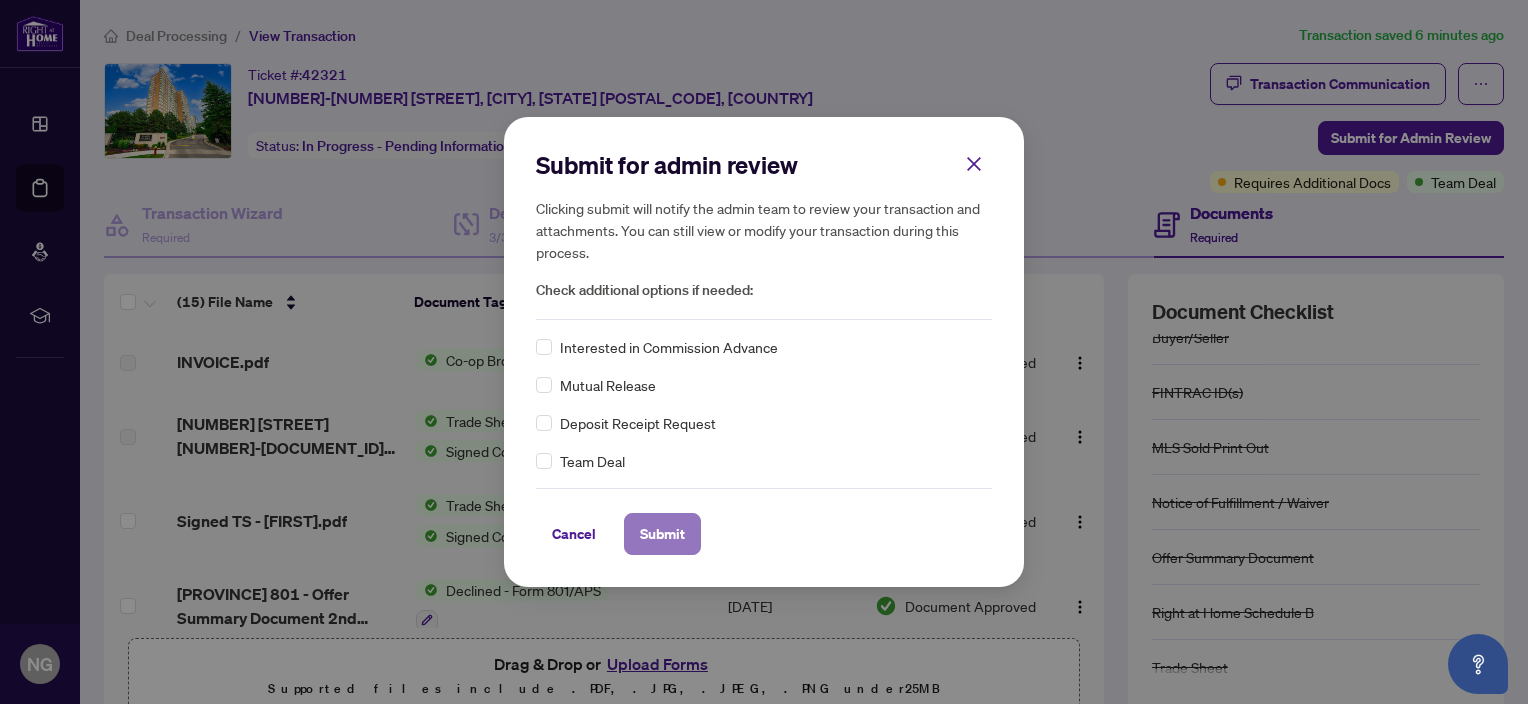 click on "Submit" at bounding box center (662, 534) 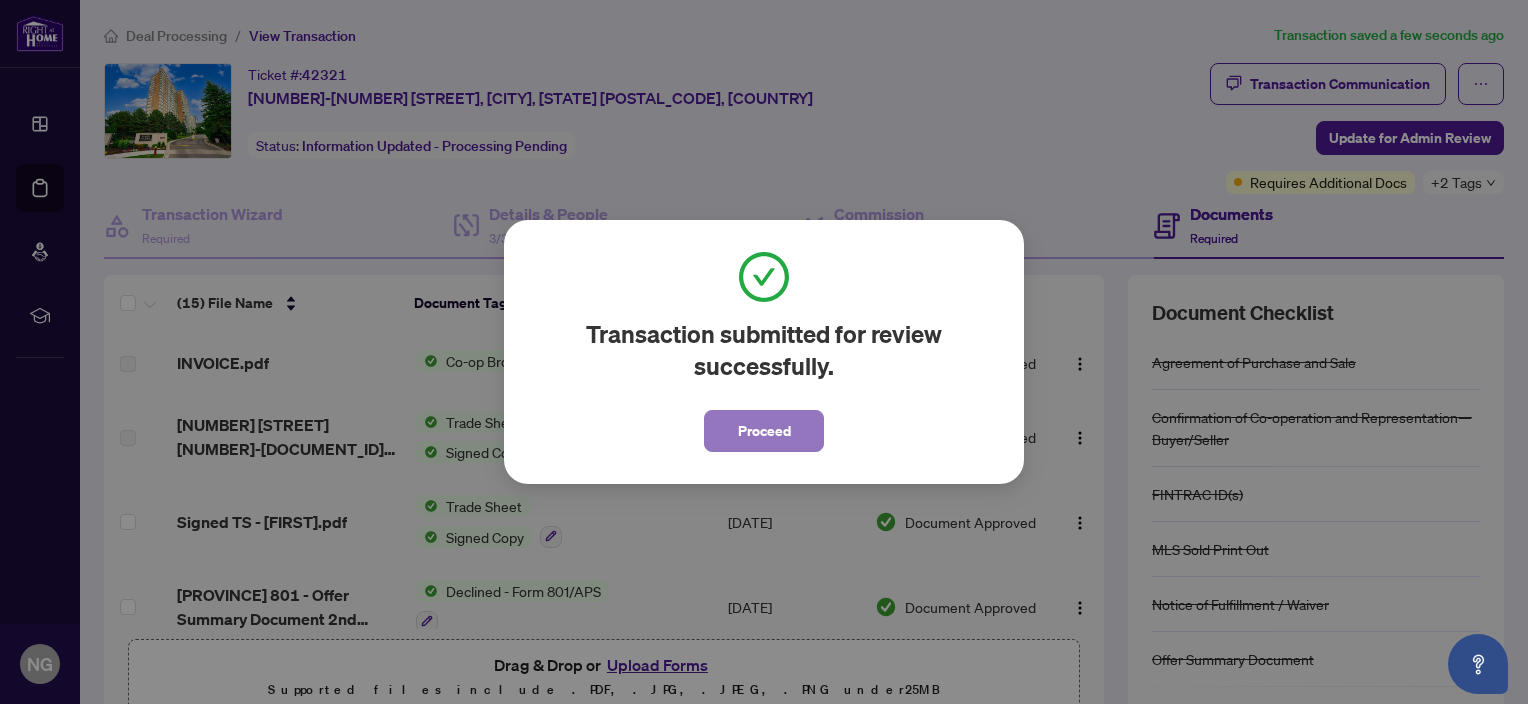 click on "Proceed" at bounding box center (764, 431) 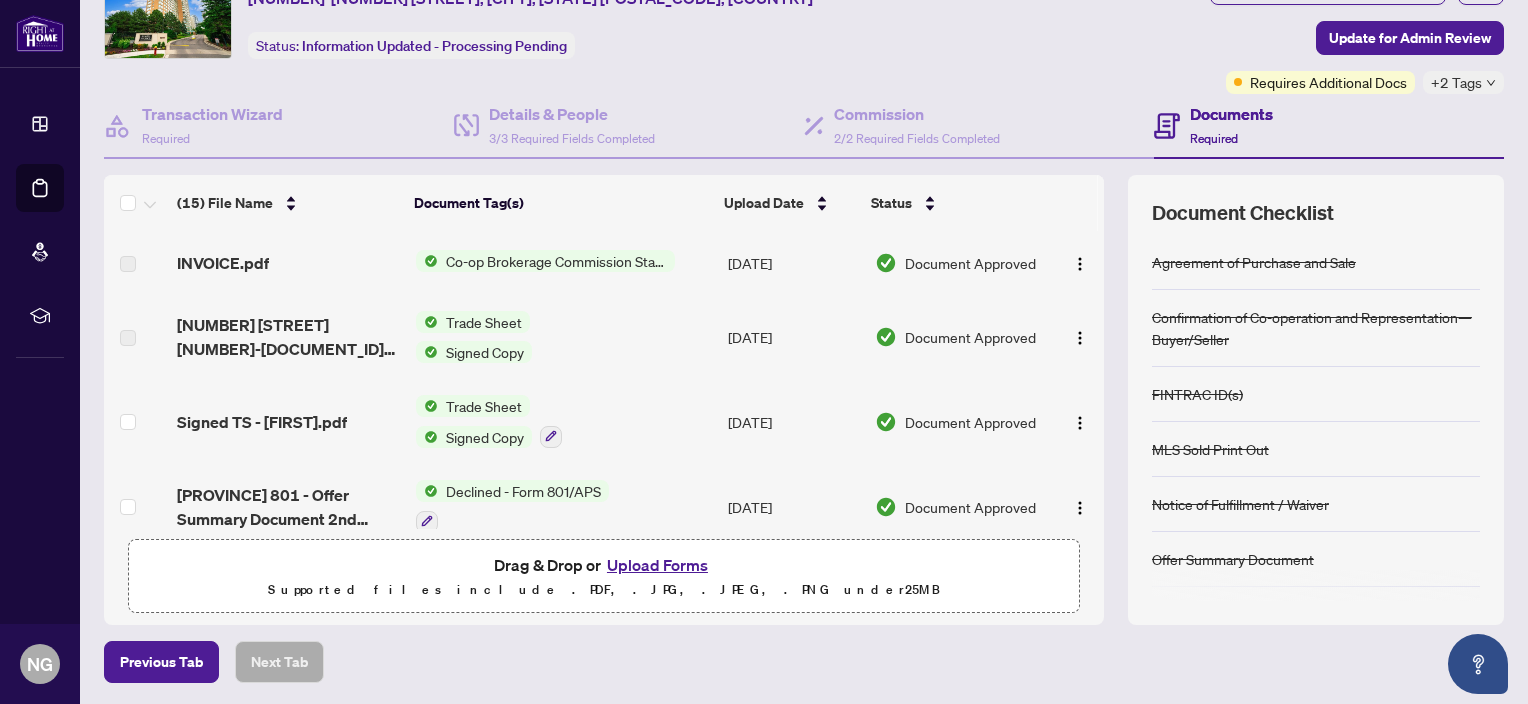 scroll, scrollTop: 0, scrollLeft: 0, axis: both 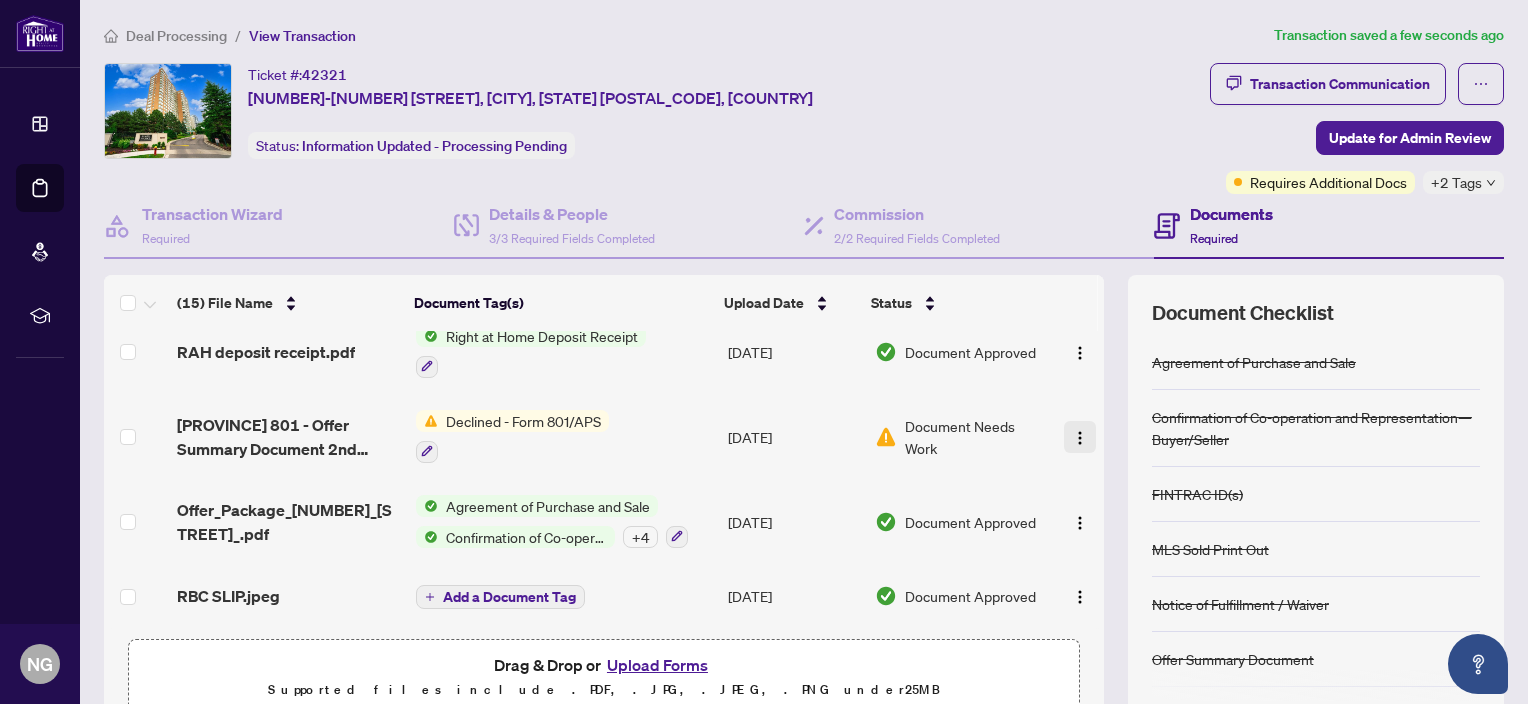 click at bounding box center [1080, 438] 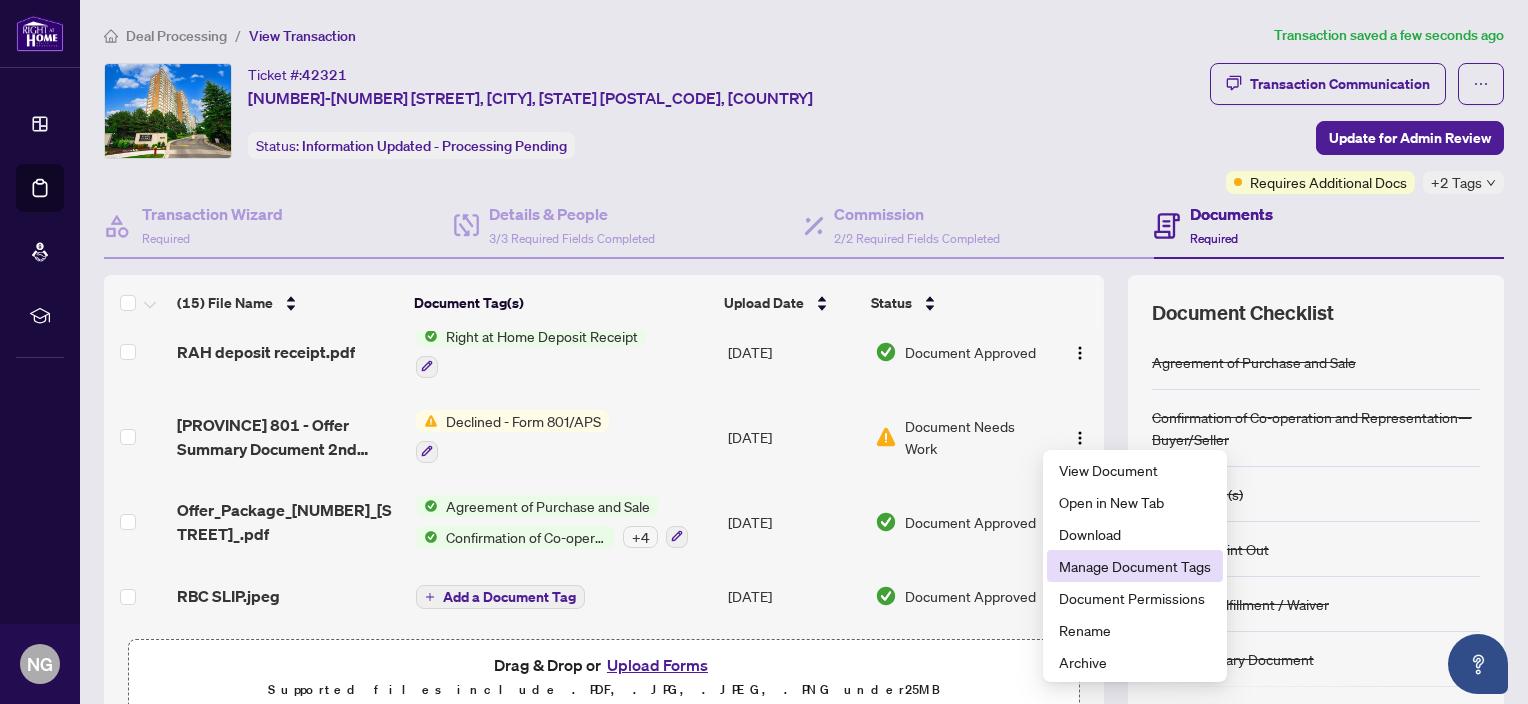click on "Manage Document Tags" at bounding box center (1135, 566) 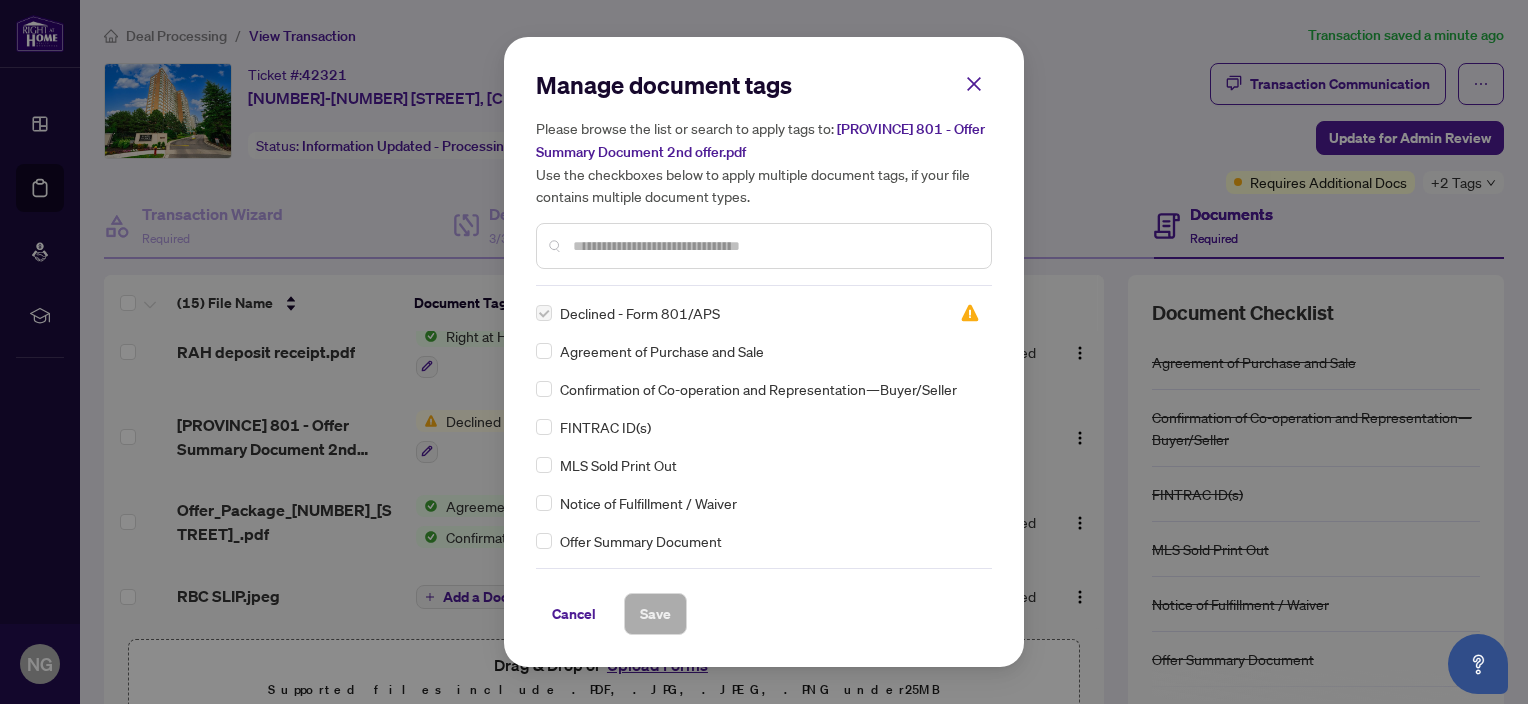 click at bounding box center (544, 313) 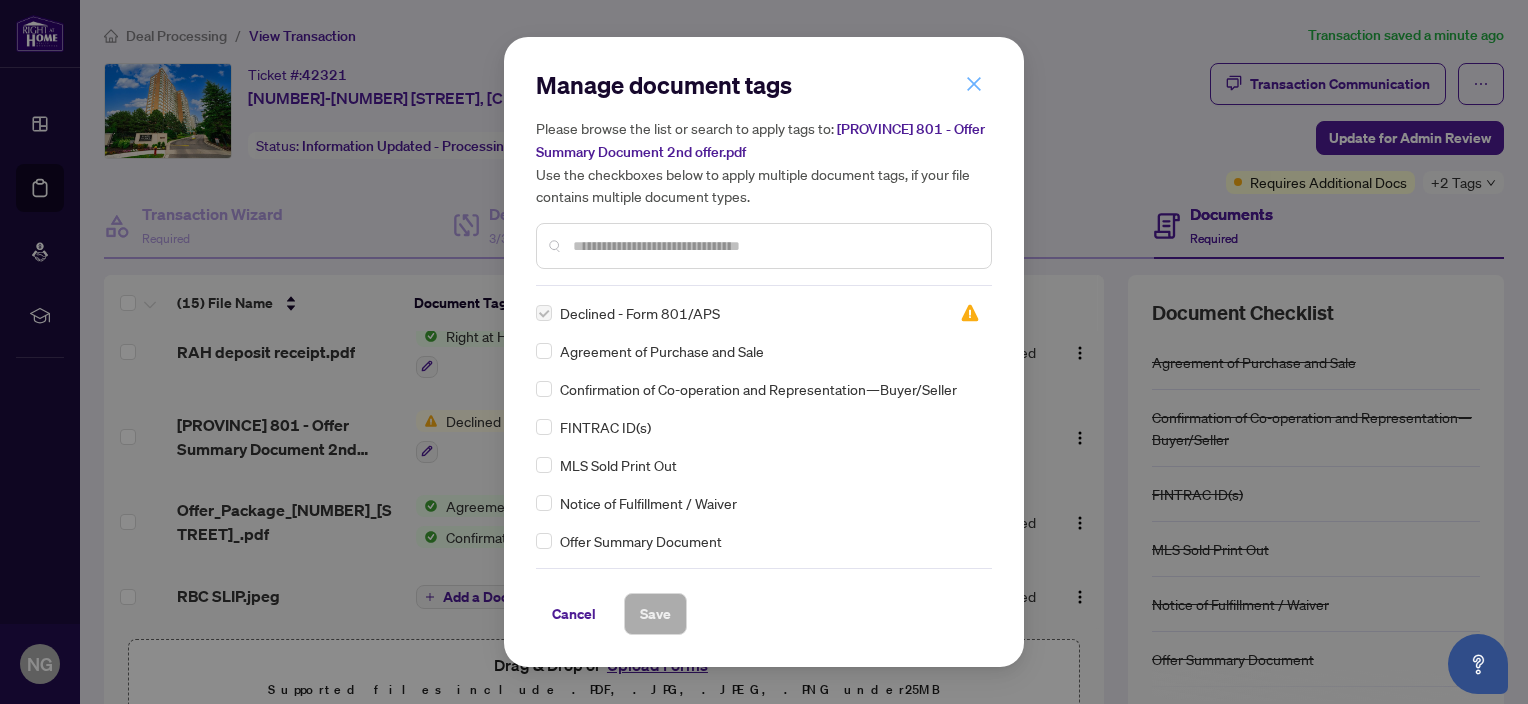 click 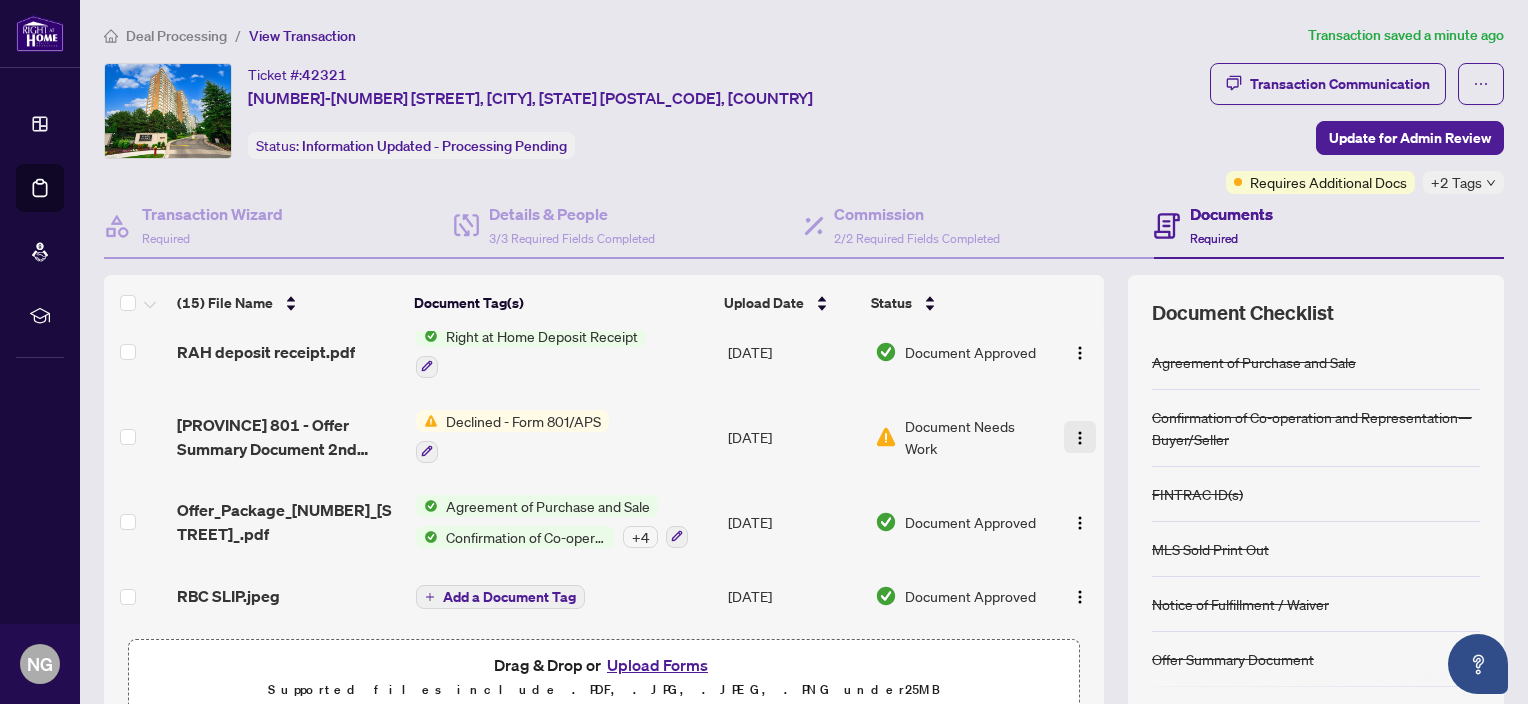 click at bounding box center [1080, 437] 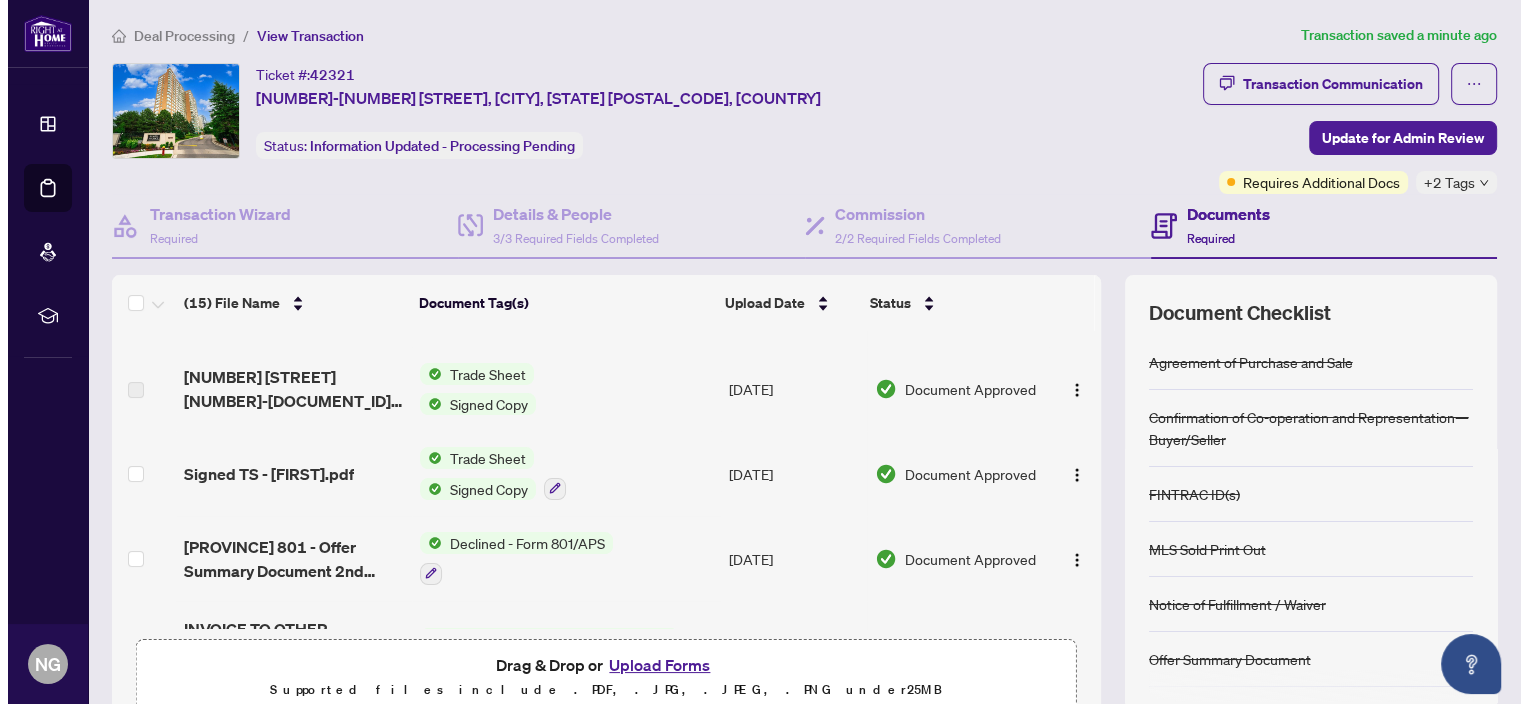 scroll, scrollTop: 0, scrollLeft: 0, axis: both 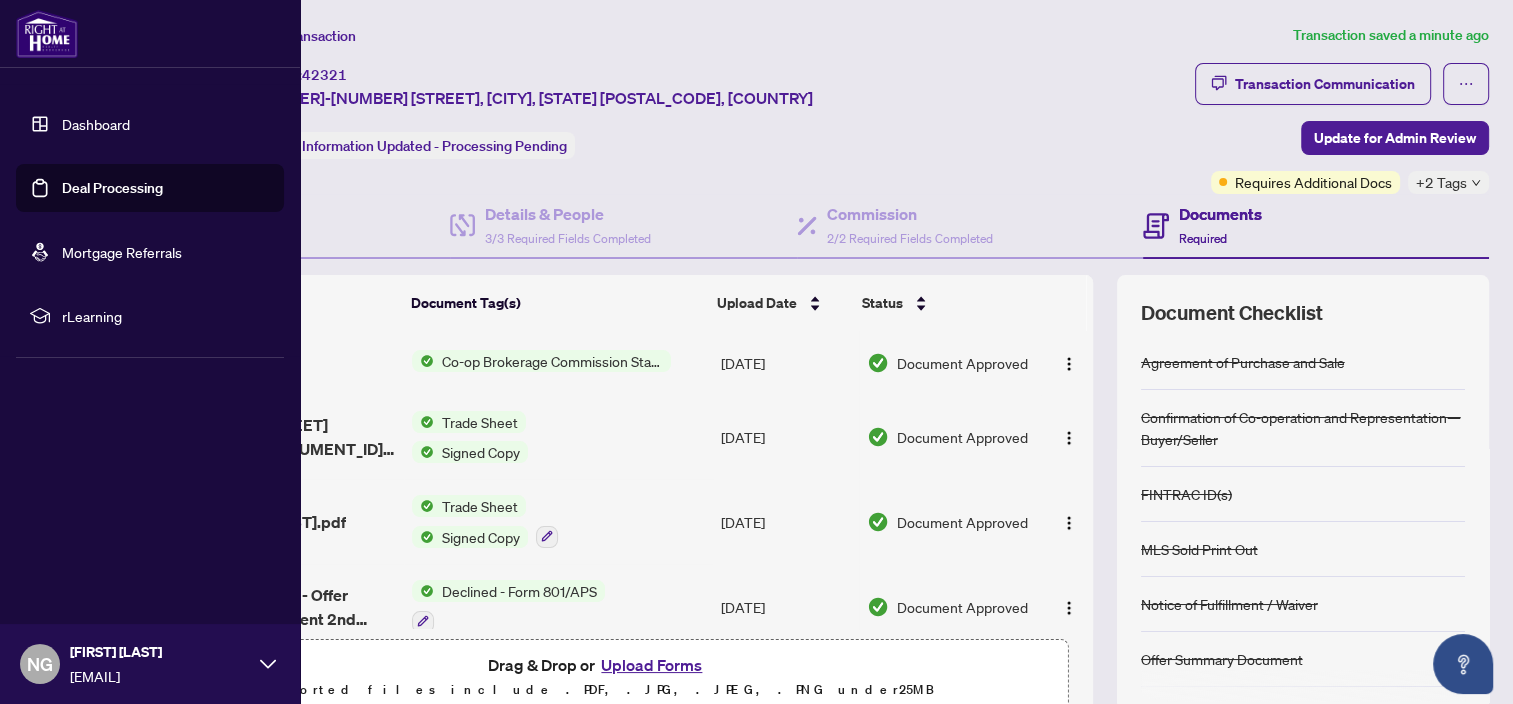 click on "Deal Processing" at bounding box center (112, 188) 